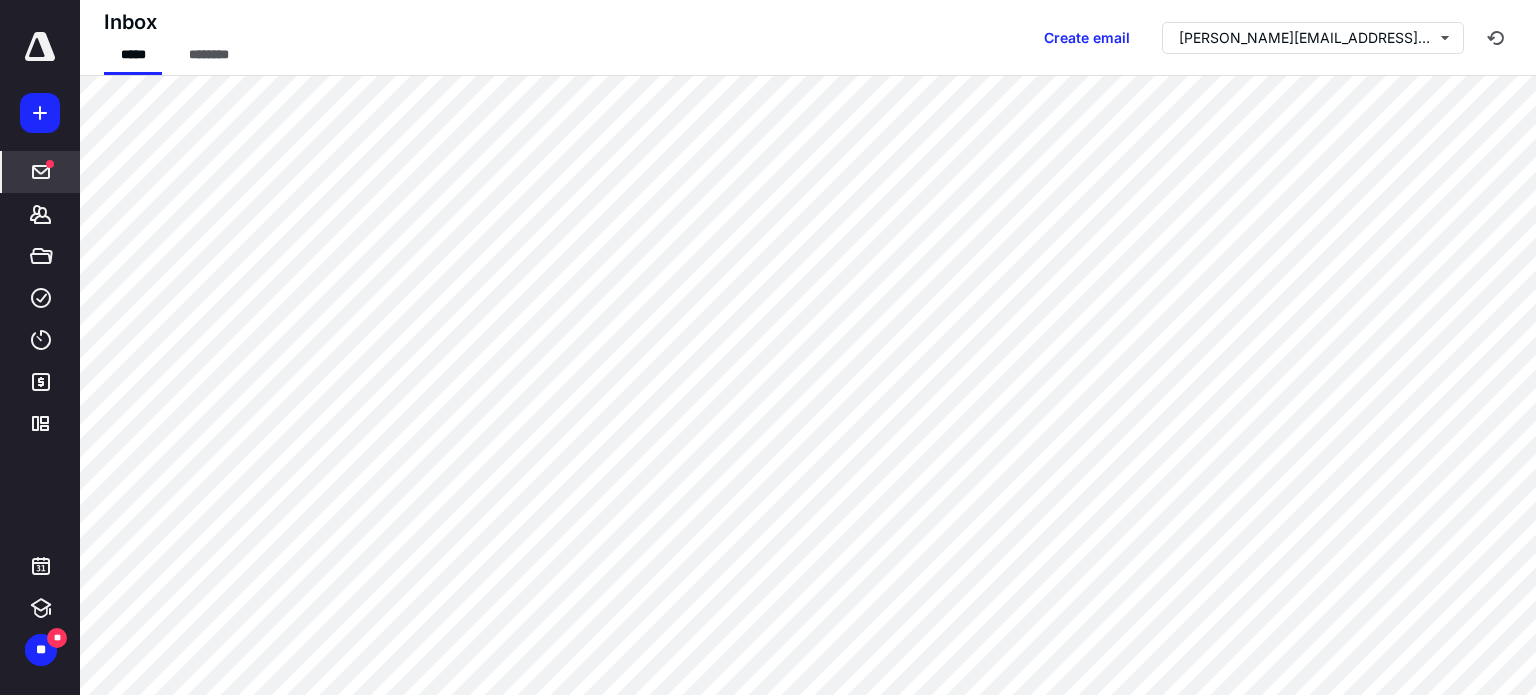 scroll, scrollTop: 0, scrollLeft: 0, axis: both 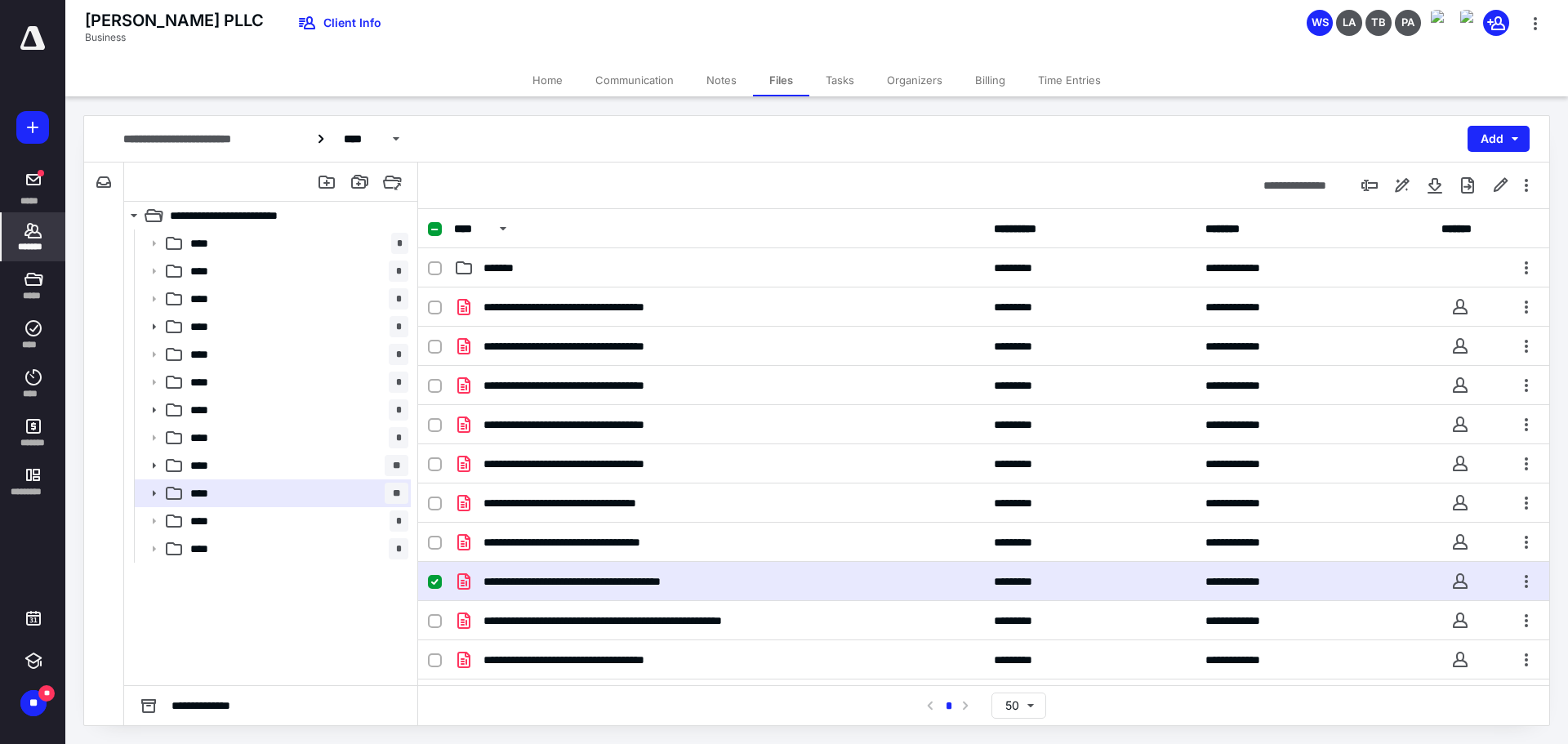 click on "*******" at bounding box center [33, 237] 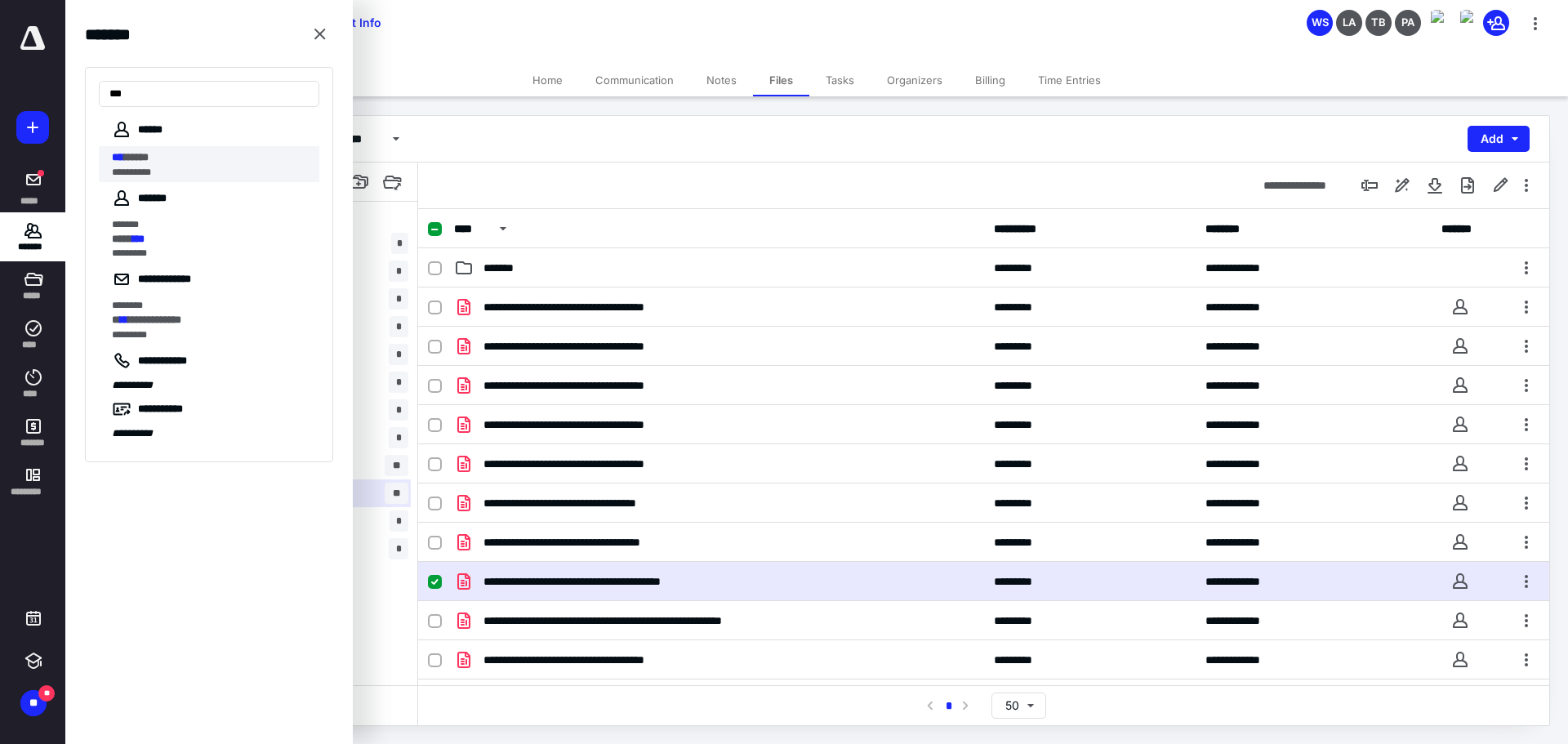 type on "***" 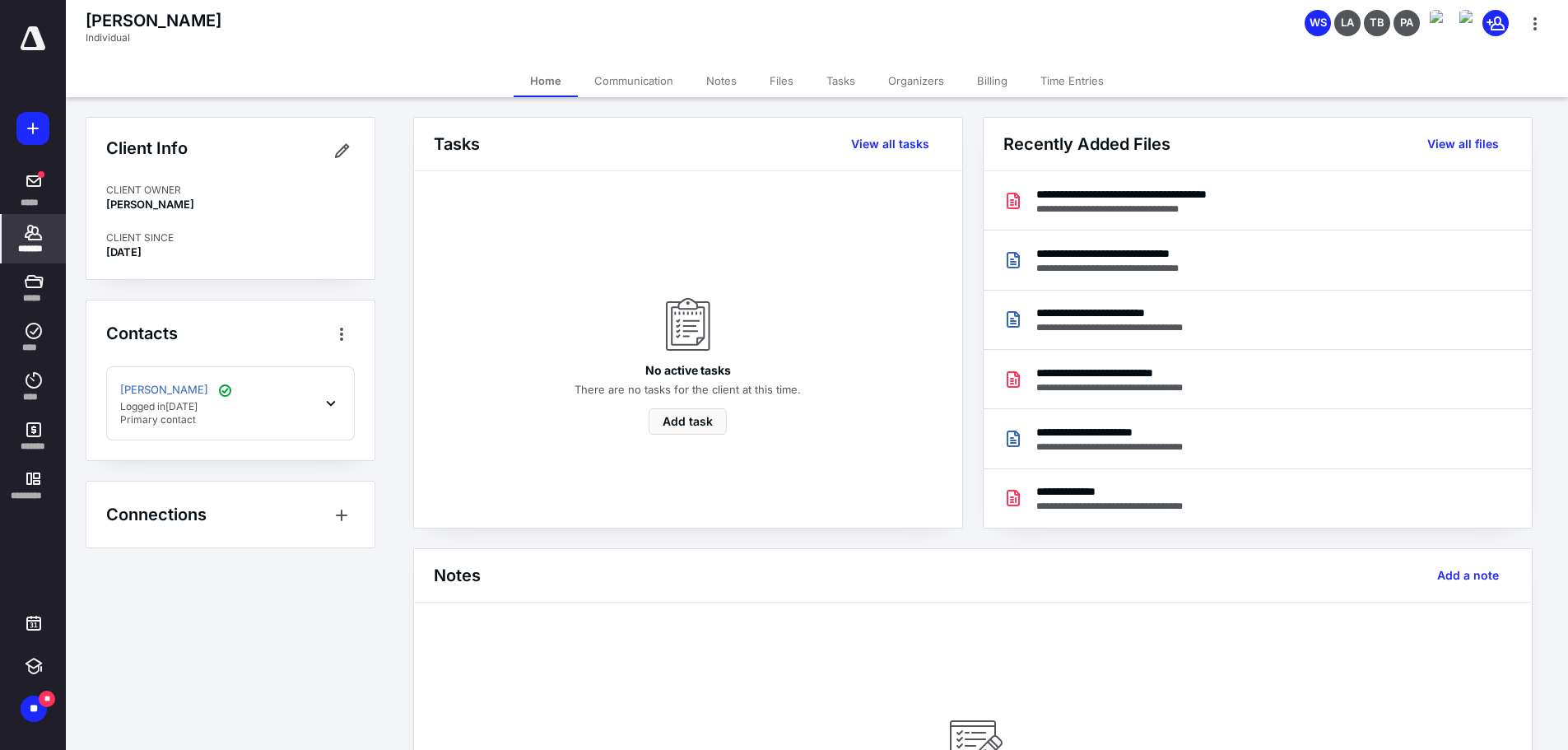 click on "Communication" at bounding box center (634, 81) 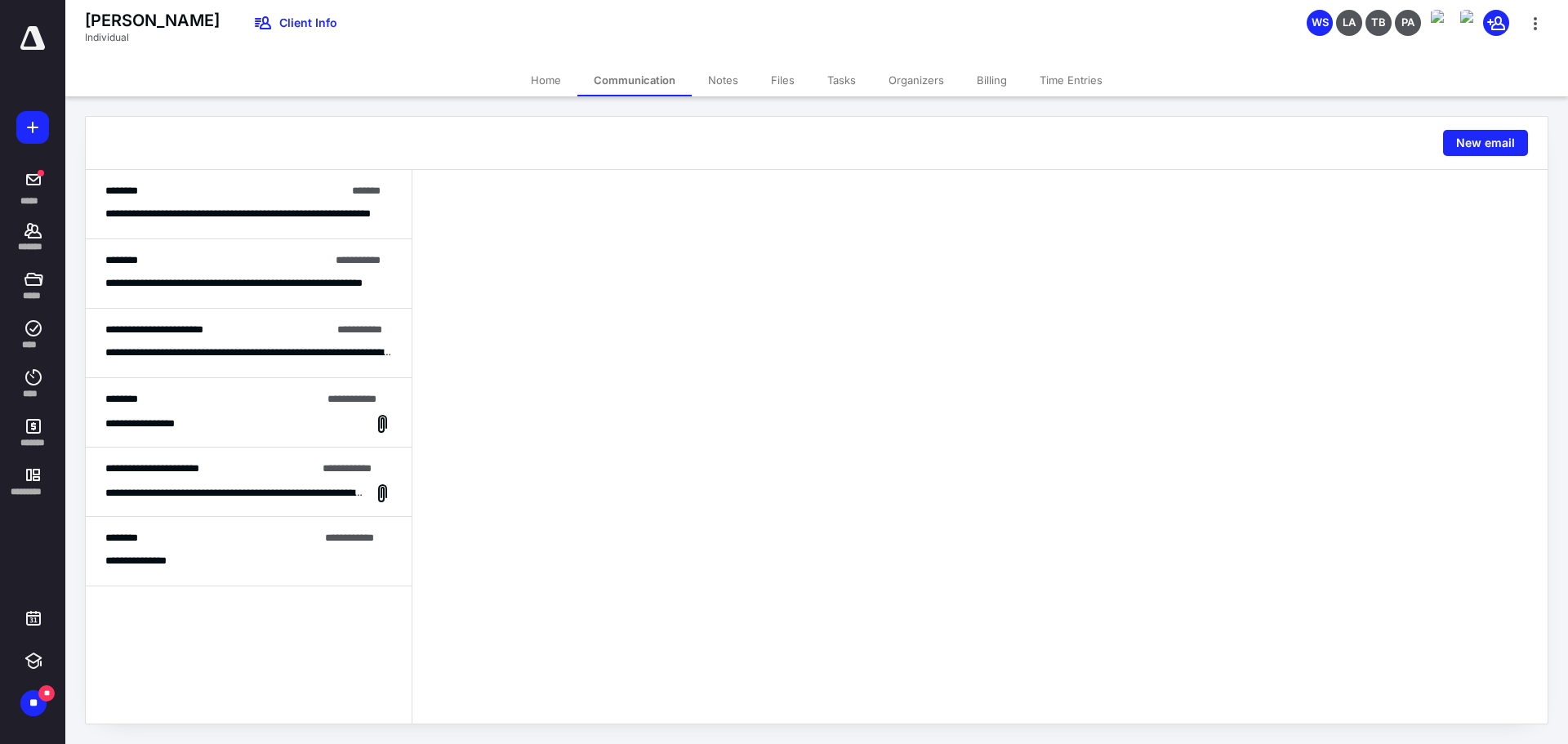 click on "Notes" at bounding box center [723, 80] 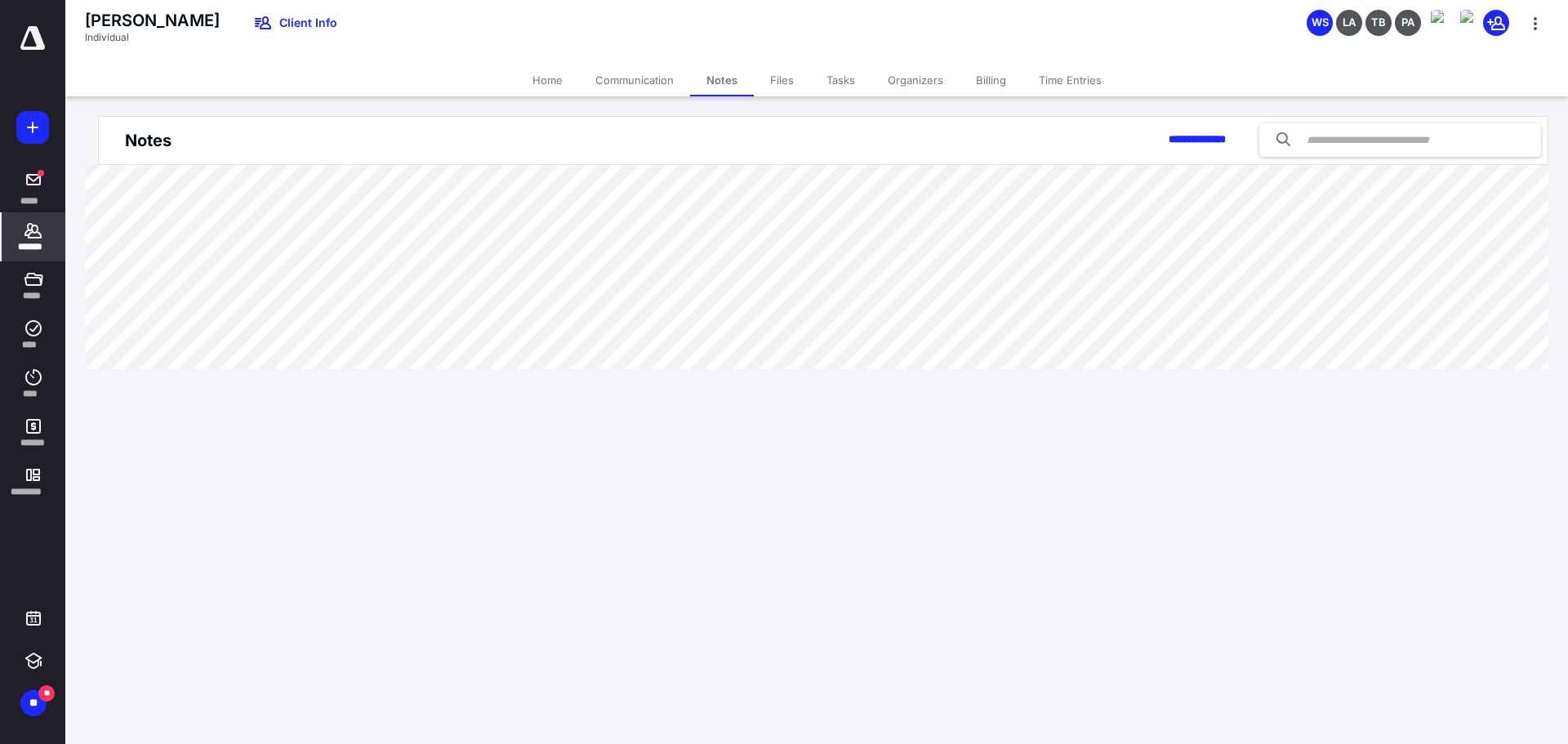 click on "Files" at bounding box center [782, 80] 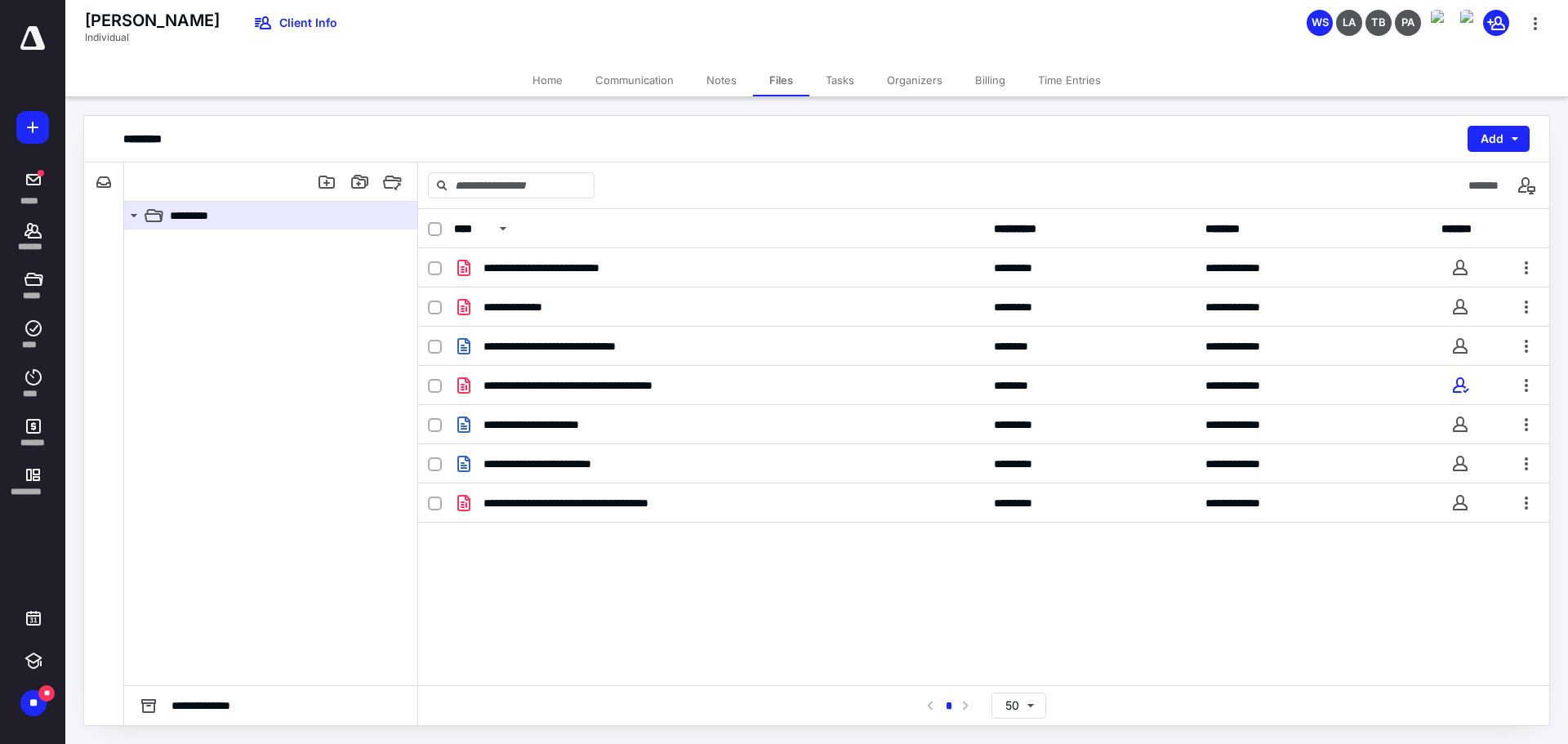 click on "Tasks" at bounding box center [840, 80] 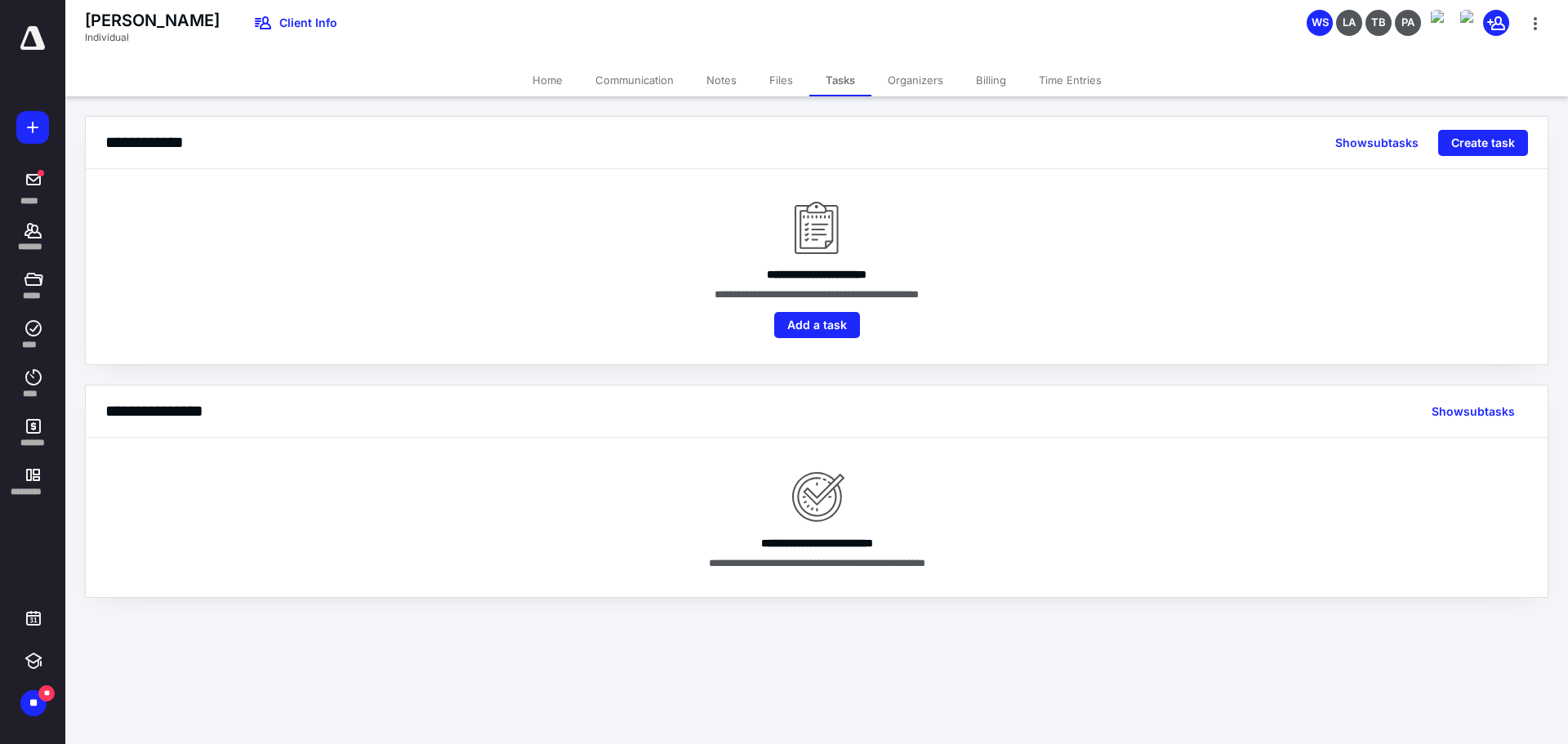 click on "Organizers" at bounding box center [915, 80] 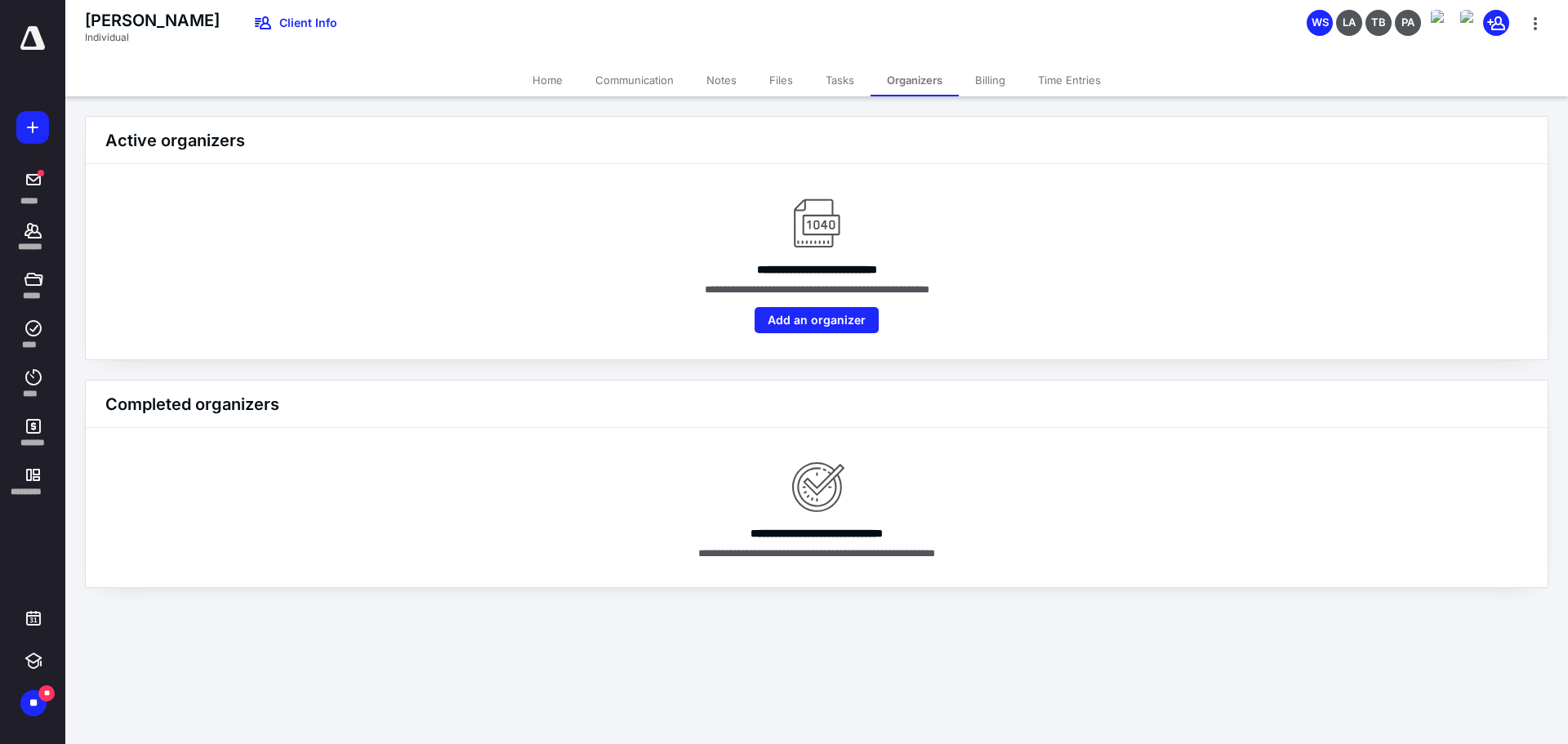 click on "Time Entries" at bounding box center [1069, 80] 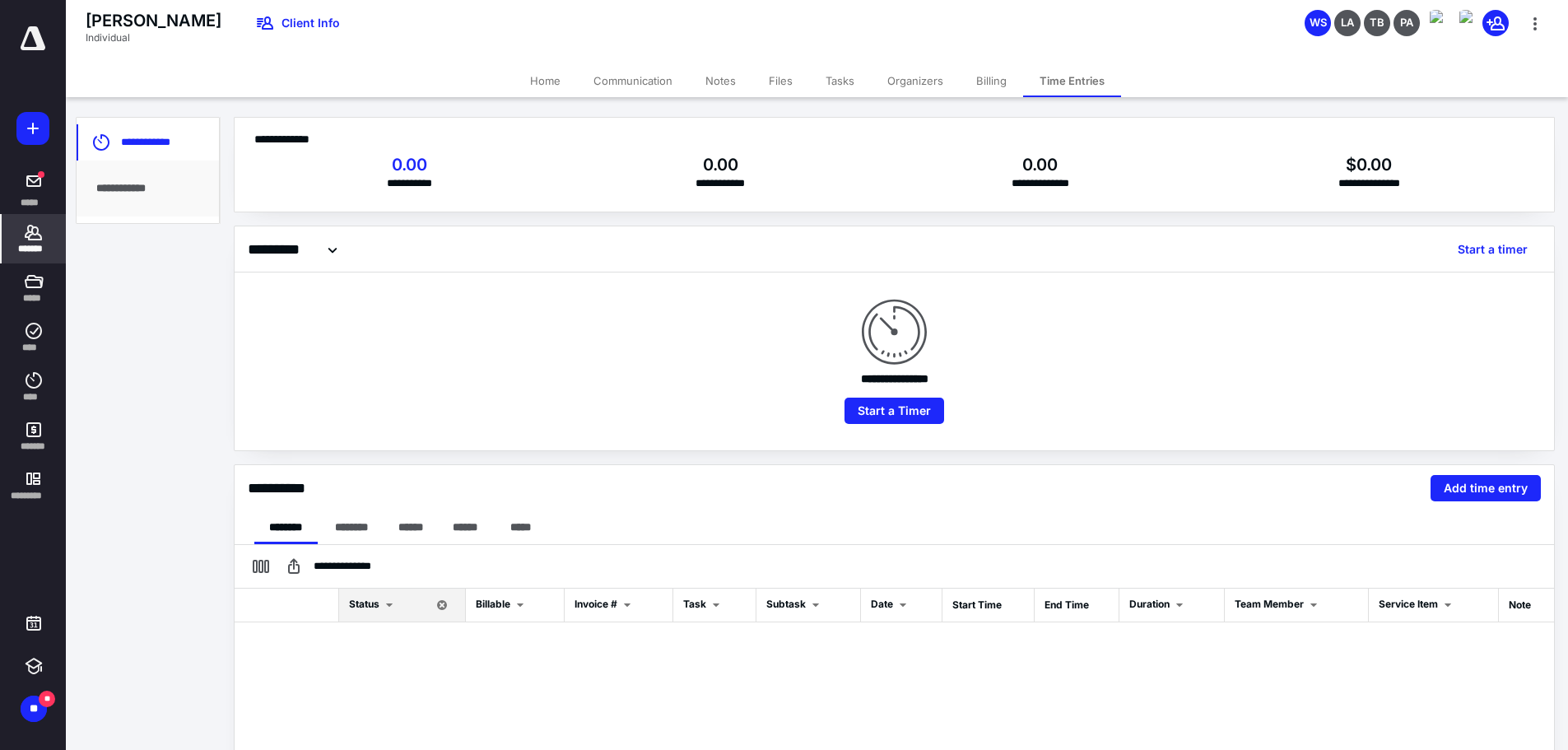 click on "Home" at bounding box center (545, 81) 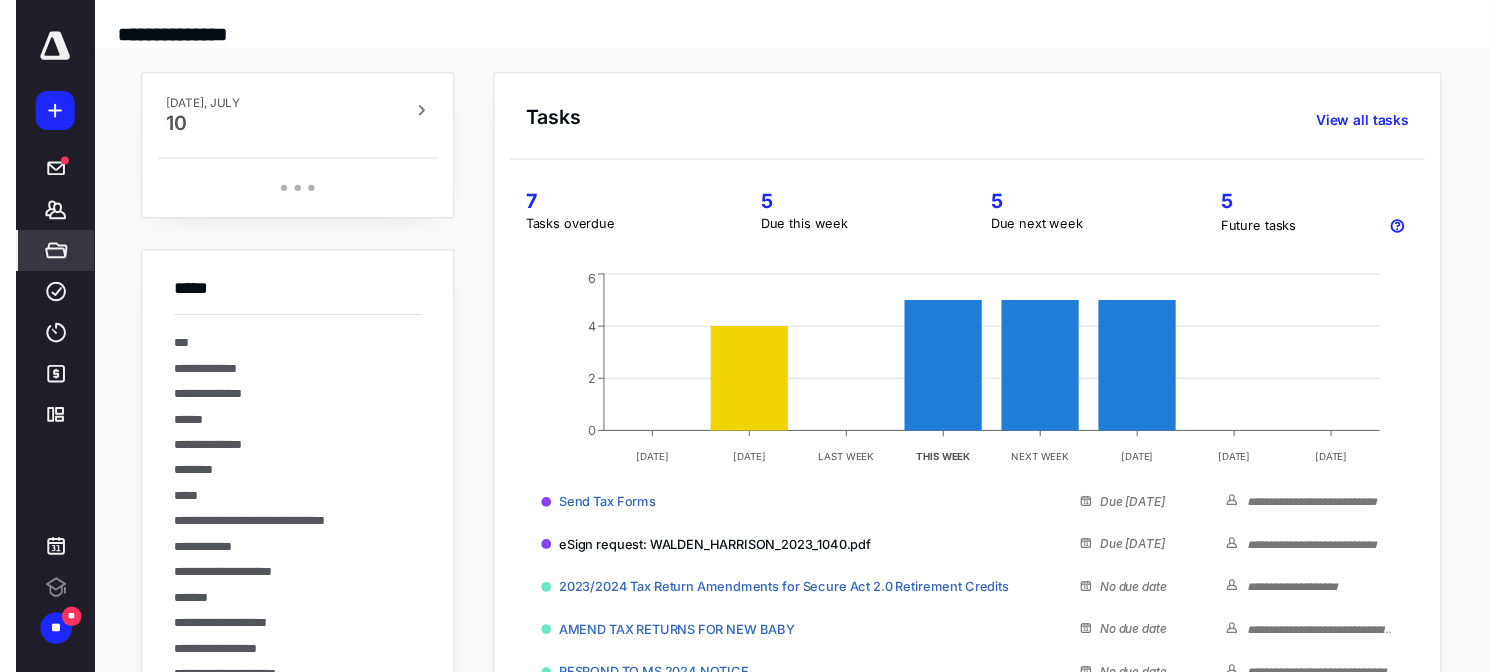 scroll, scrollTop: 0, scrollLeft: 0, axis: both 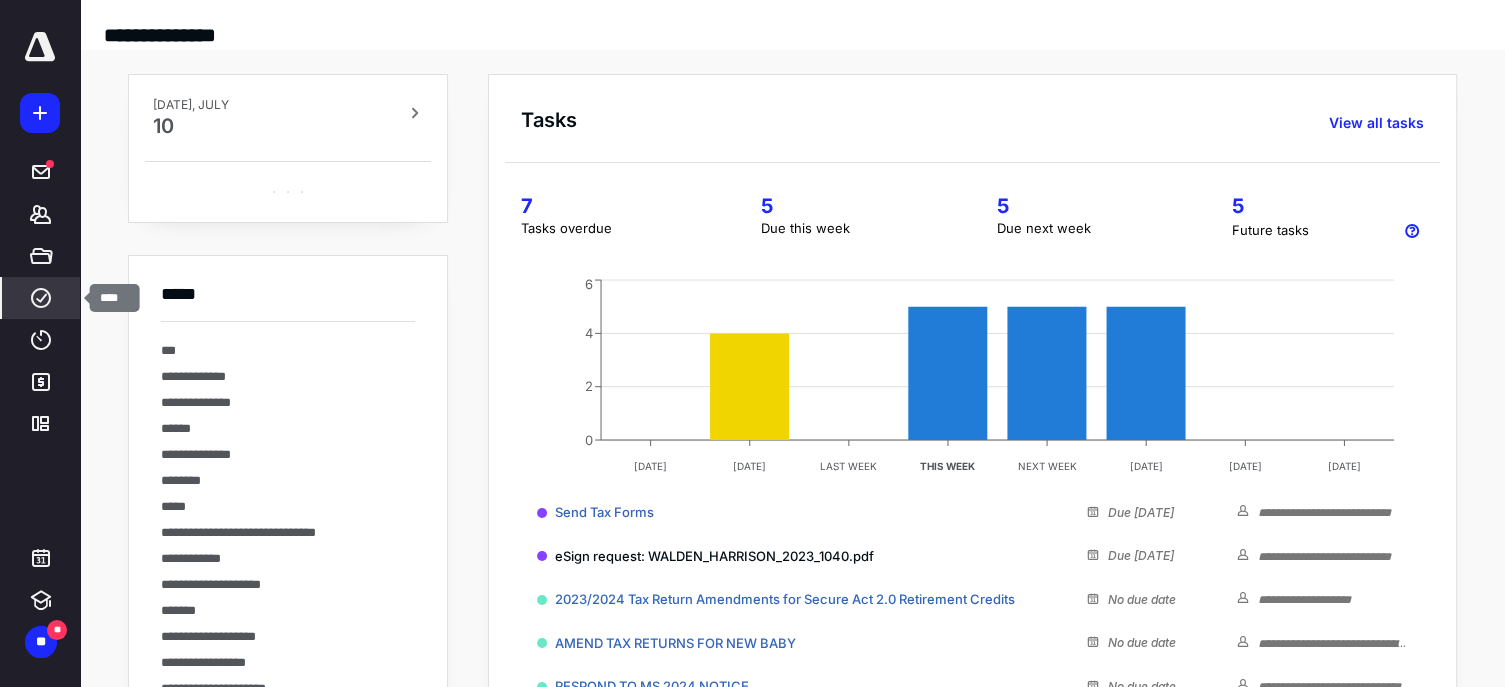 click 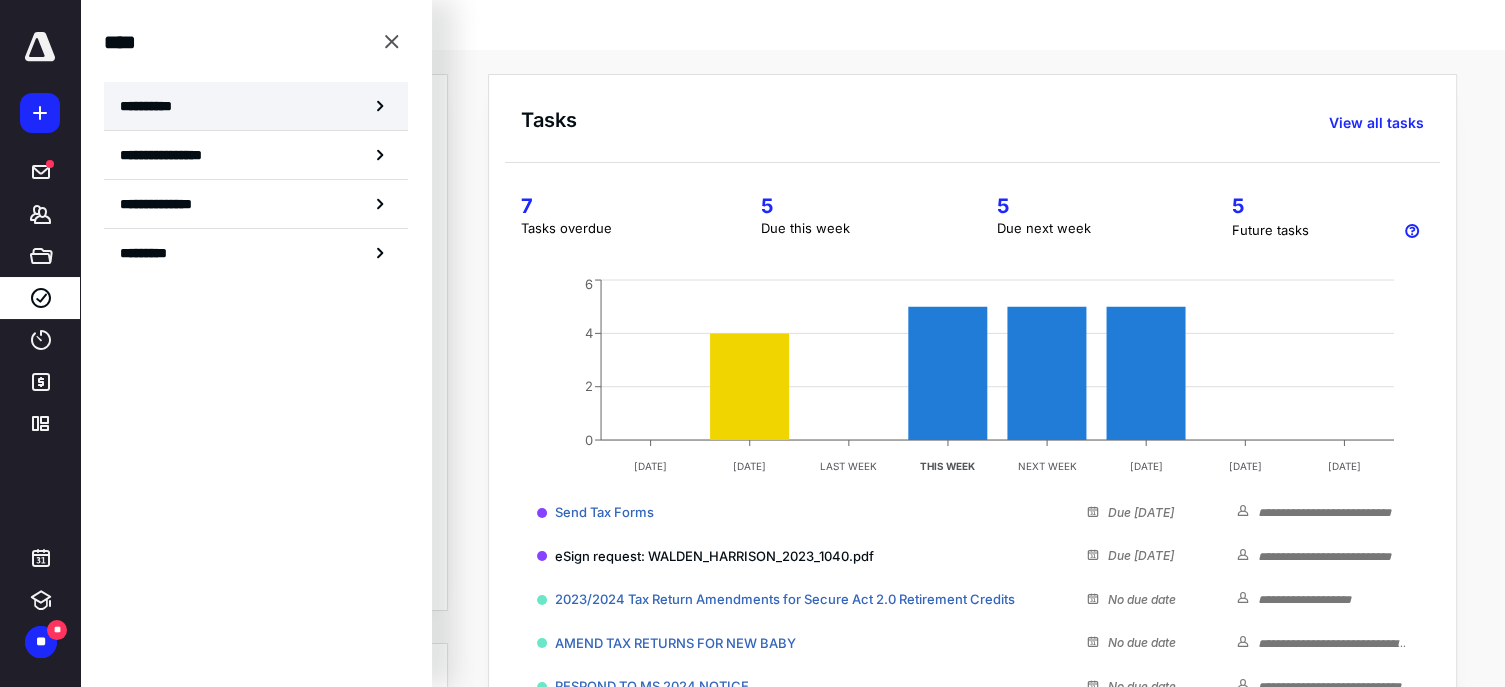 click on "**********" at bounding box center (256, 106) 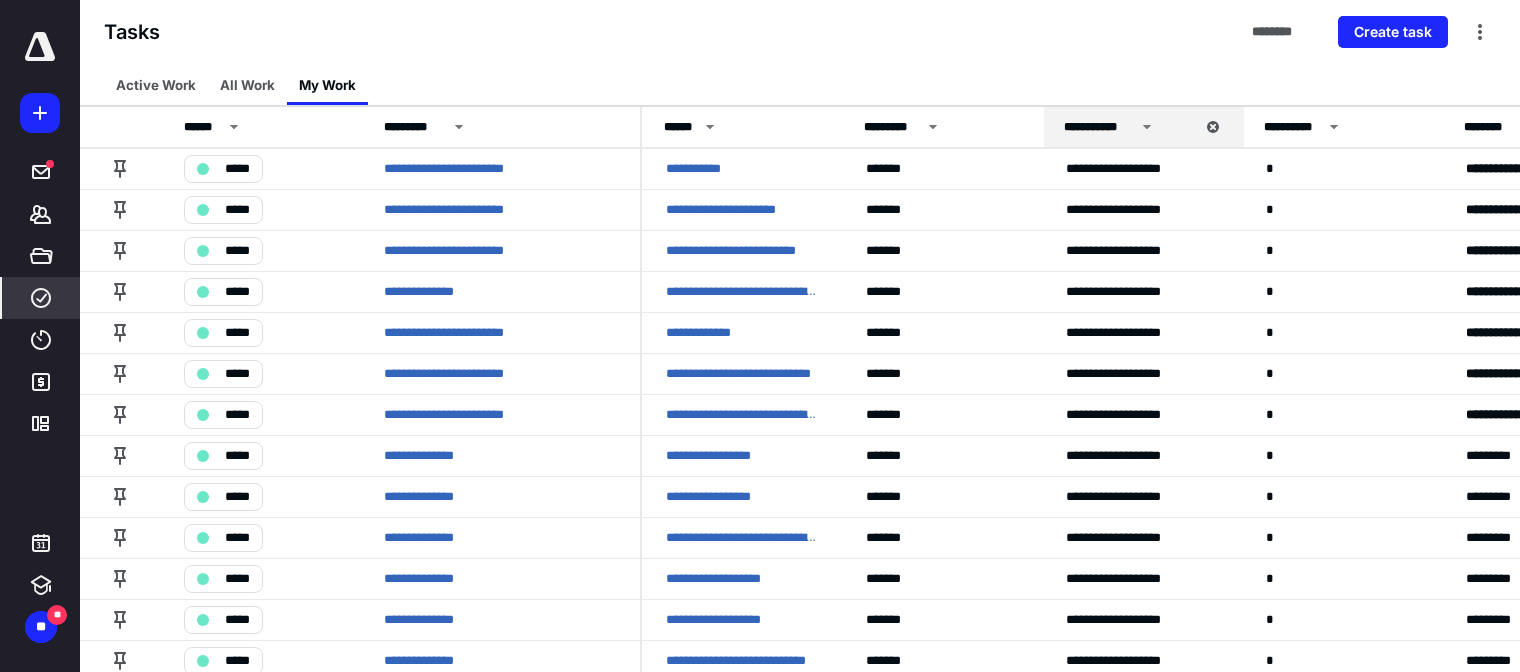 click on "Active Work" at bounding box center (156, 85) 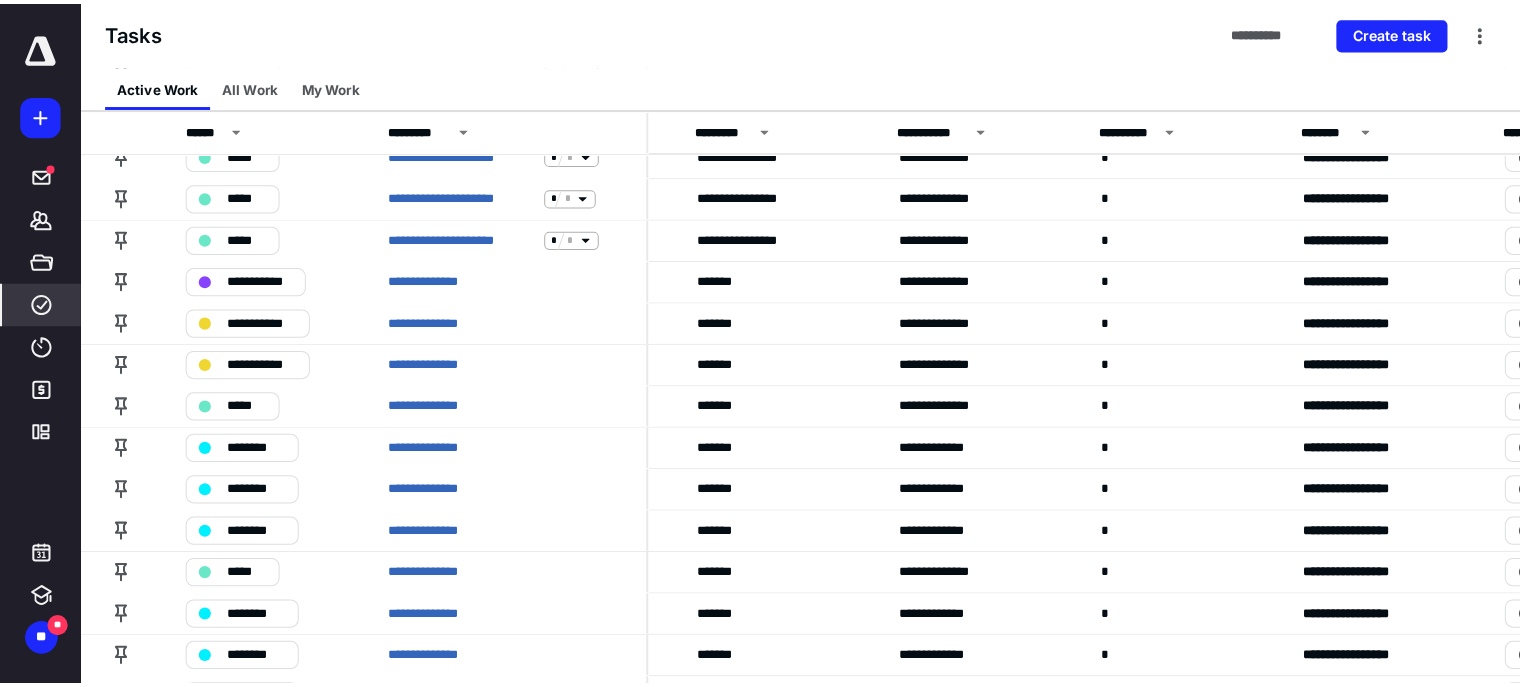 scroll, scrollTop: 2512, scrollLeft: 176, axis: both 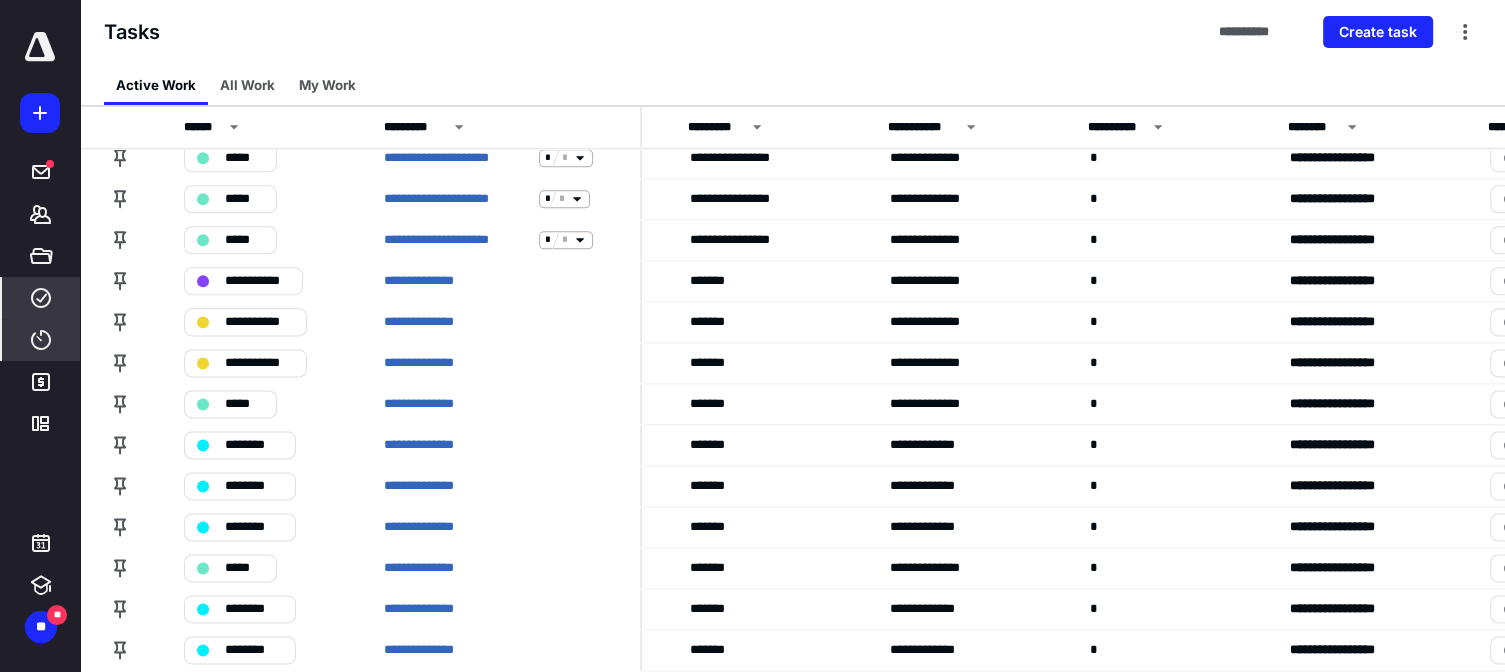 click 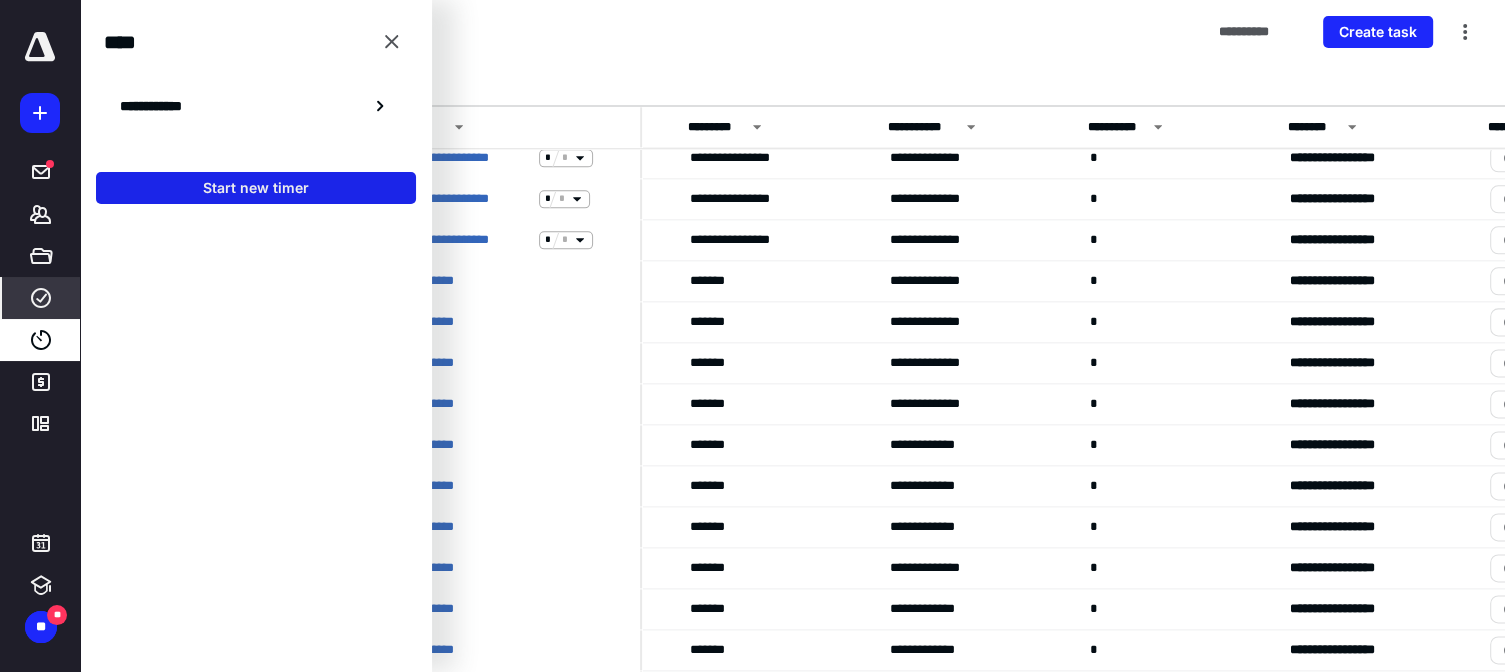 click on "Start new timer" at bounding box center (256, 188) 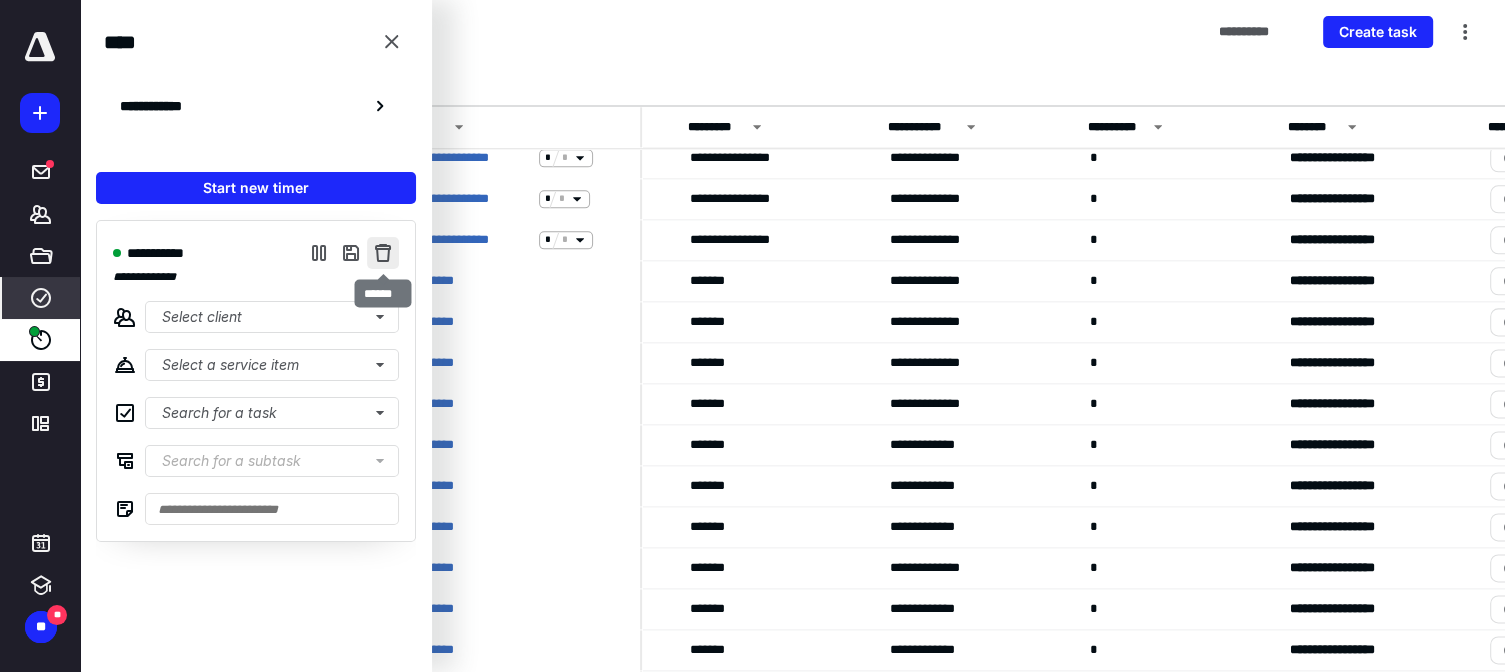 click at bounding box center [383, 253] 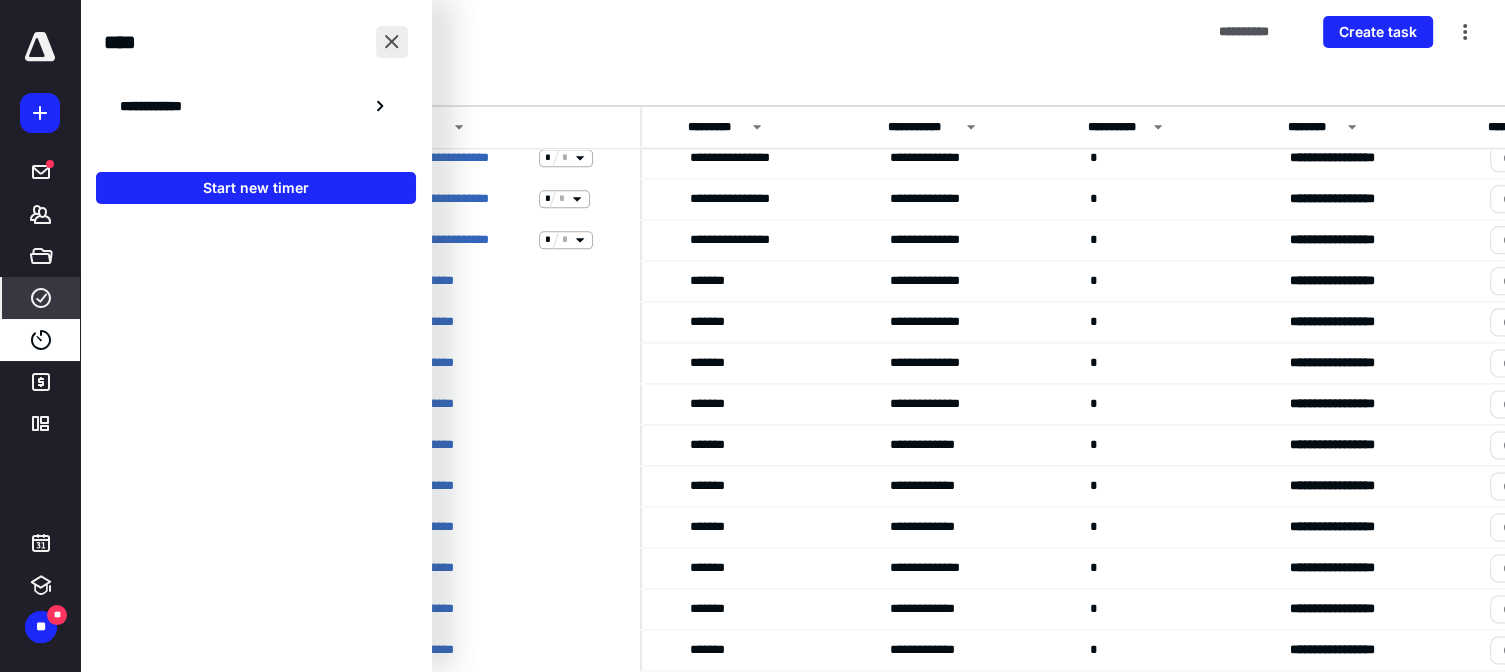 click at bounding box center (392, 42) 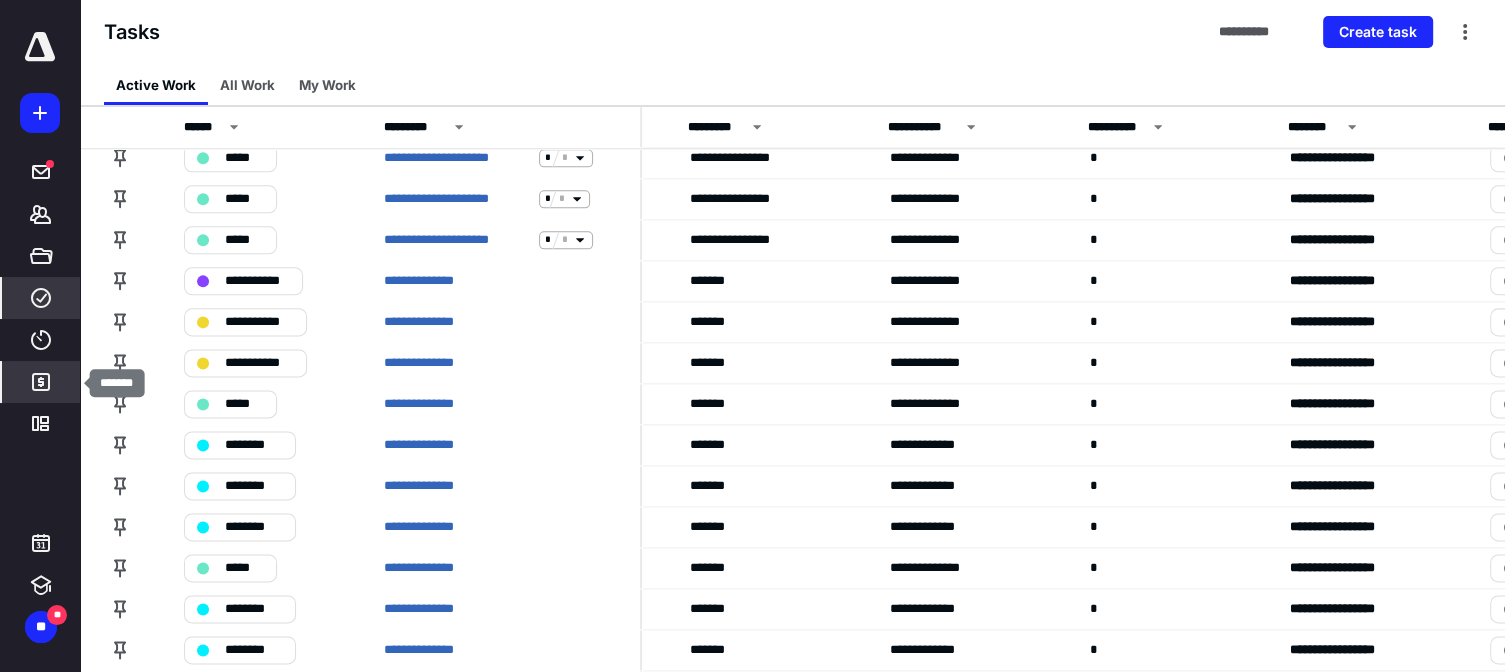 click 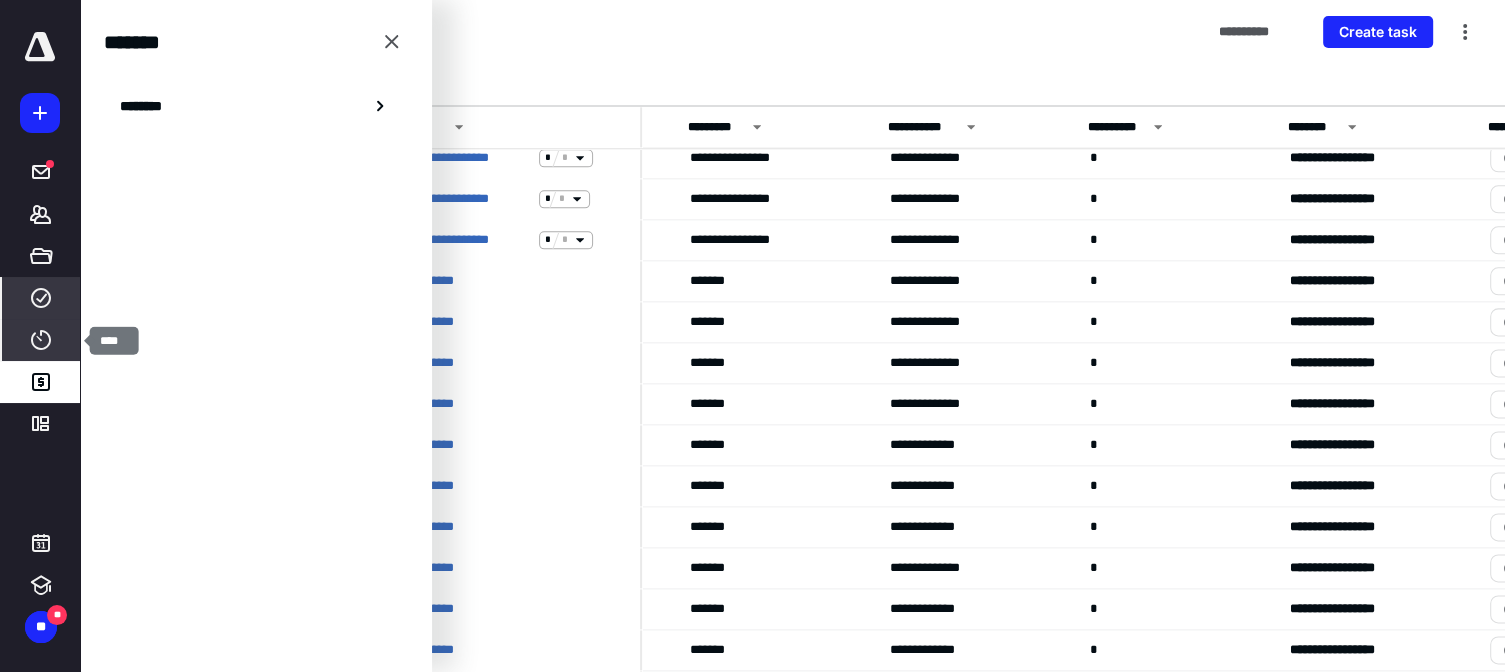 click 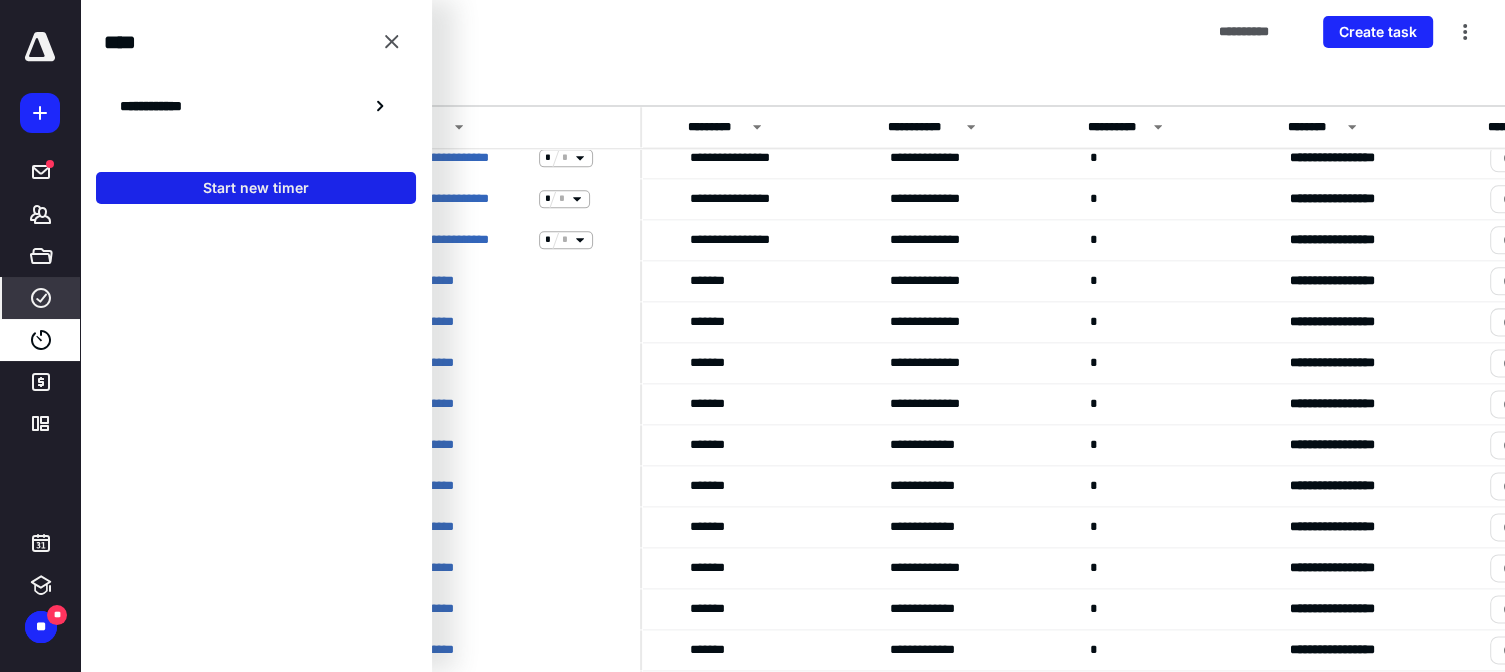 click on "Start new timer" at bounding box center (256, 188) 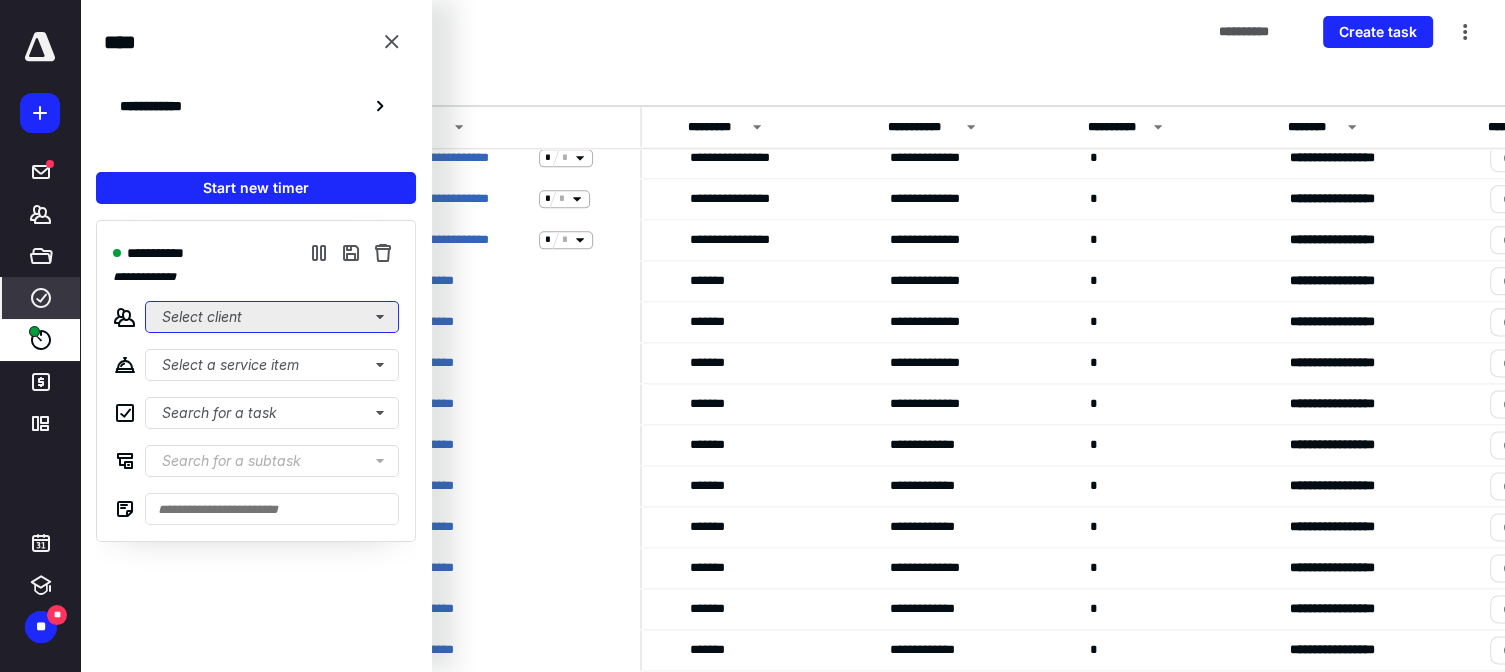 click on "Select client" at bounding box center (272, 317) 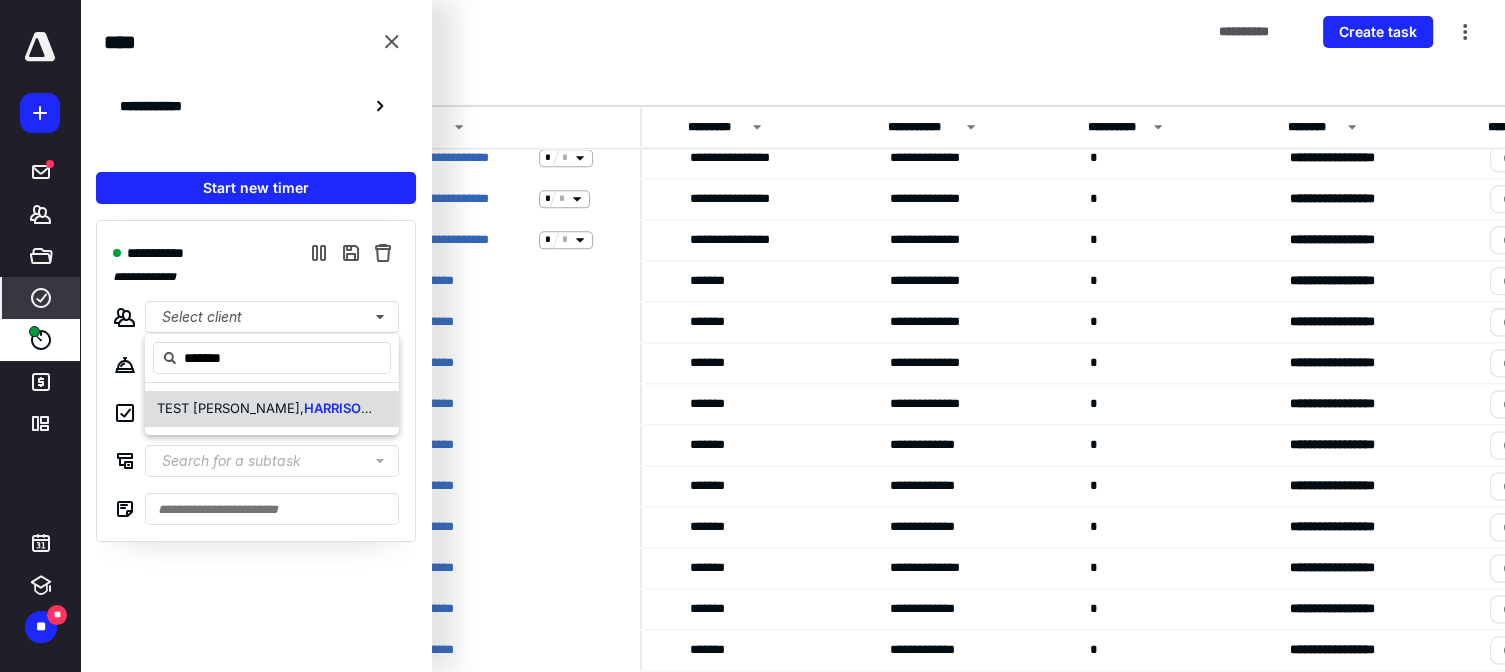 click on "N & JOY" at bounding box center (387, 408) 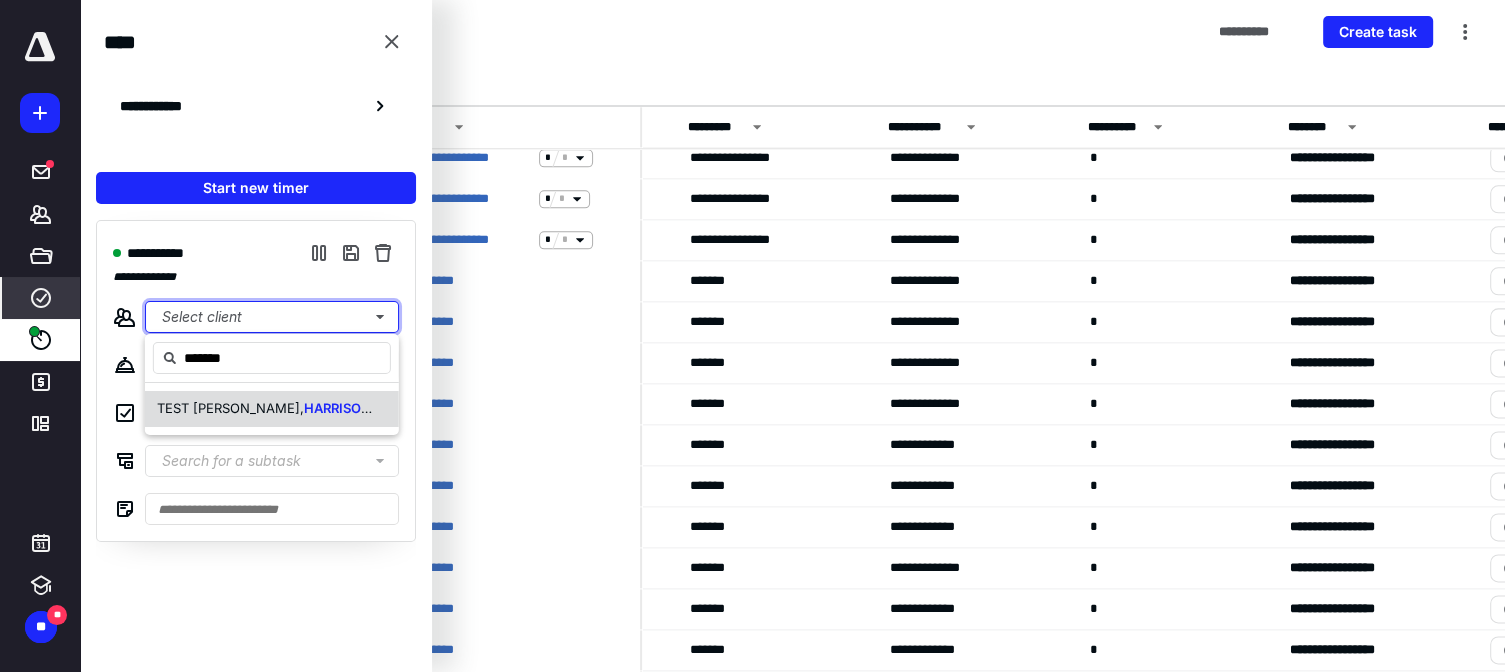 type 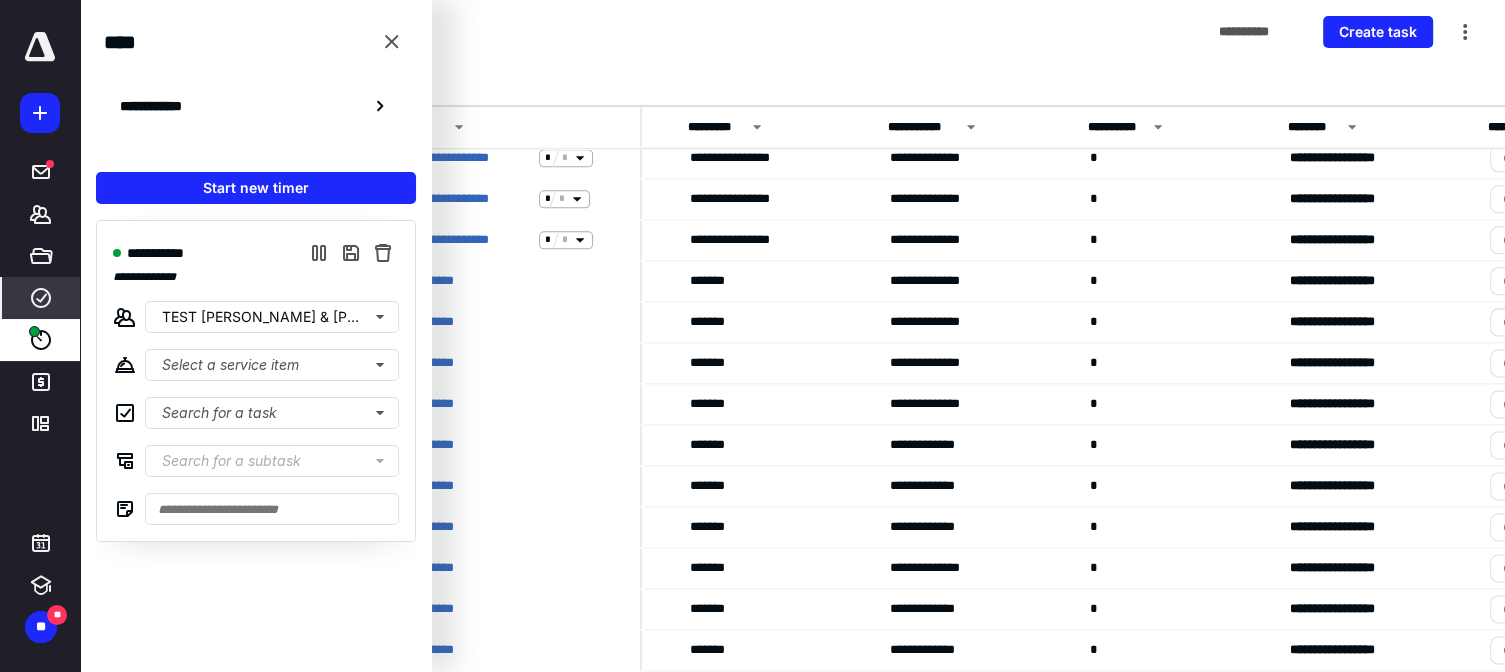 click 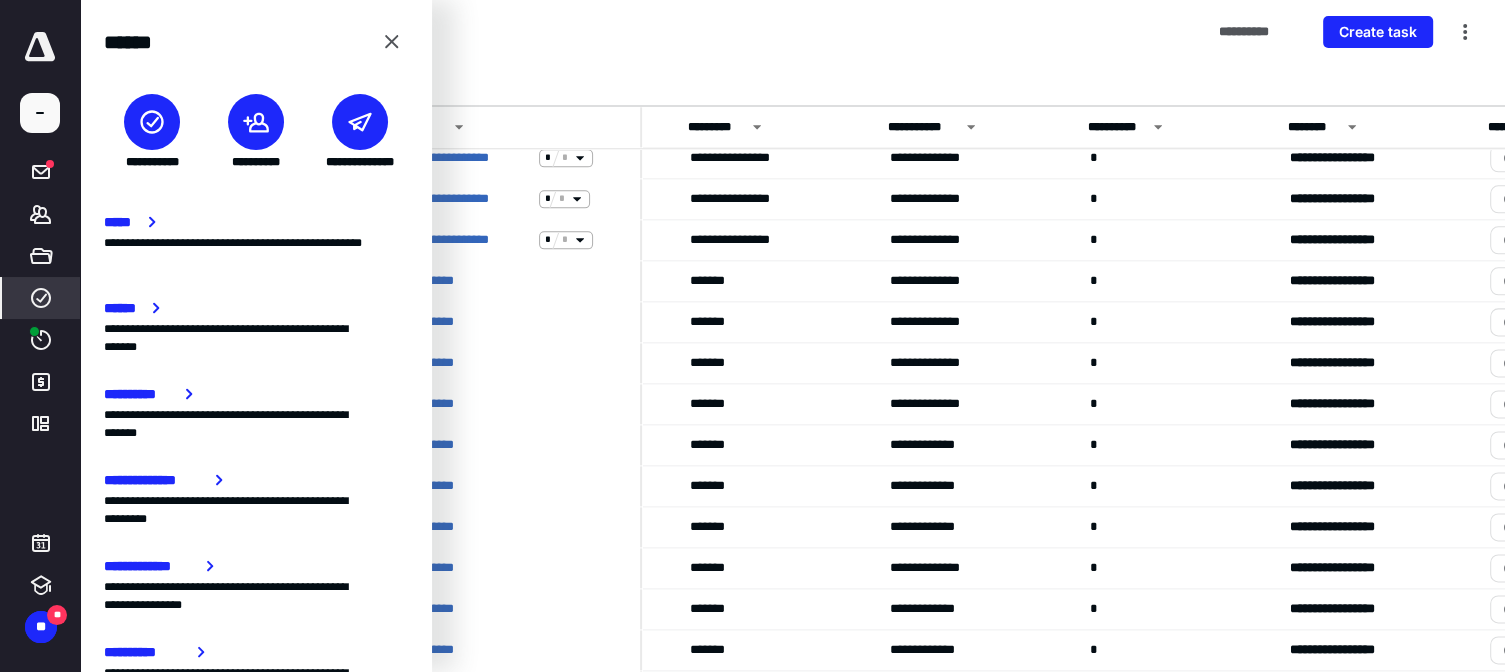 click 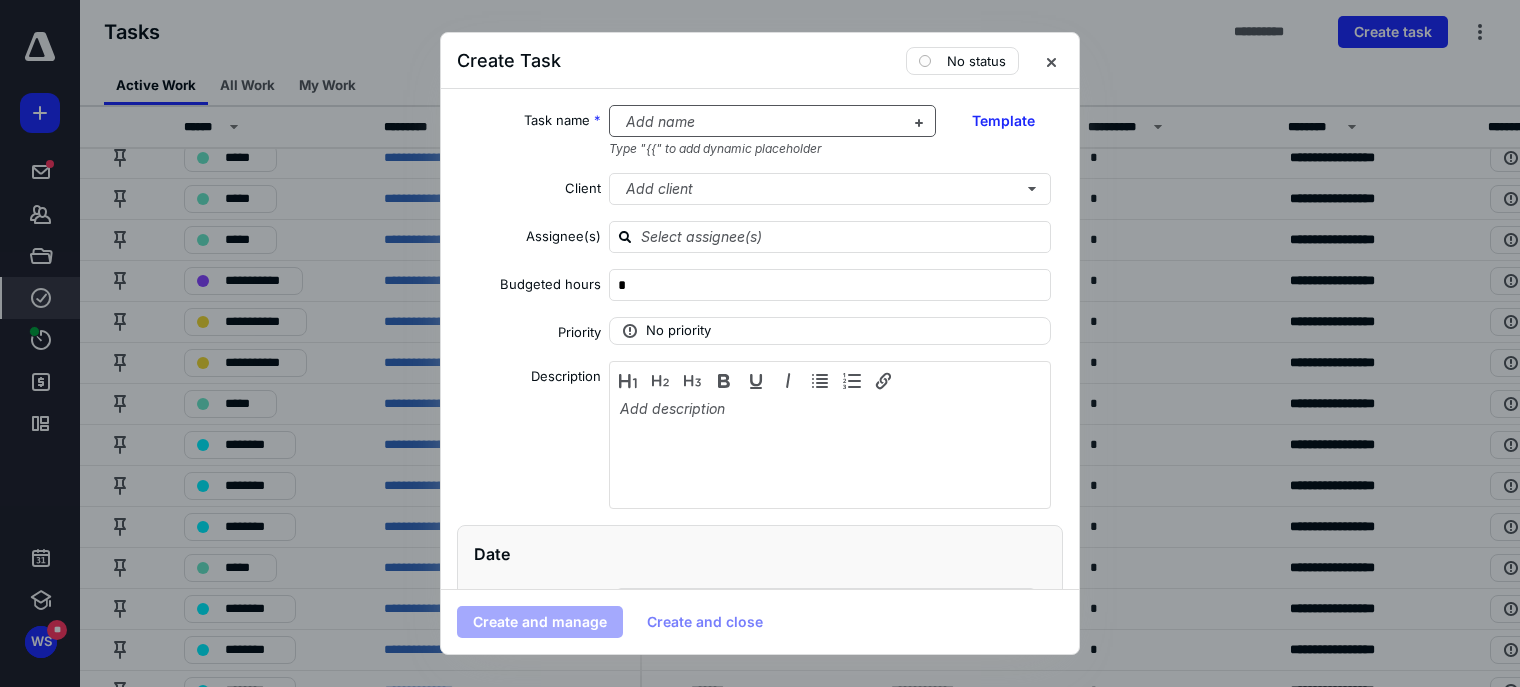 click at bounding box center (761, 122) 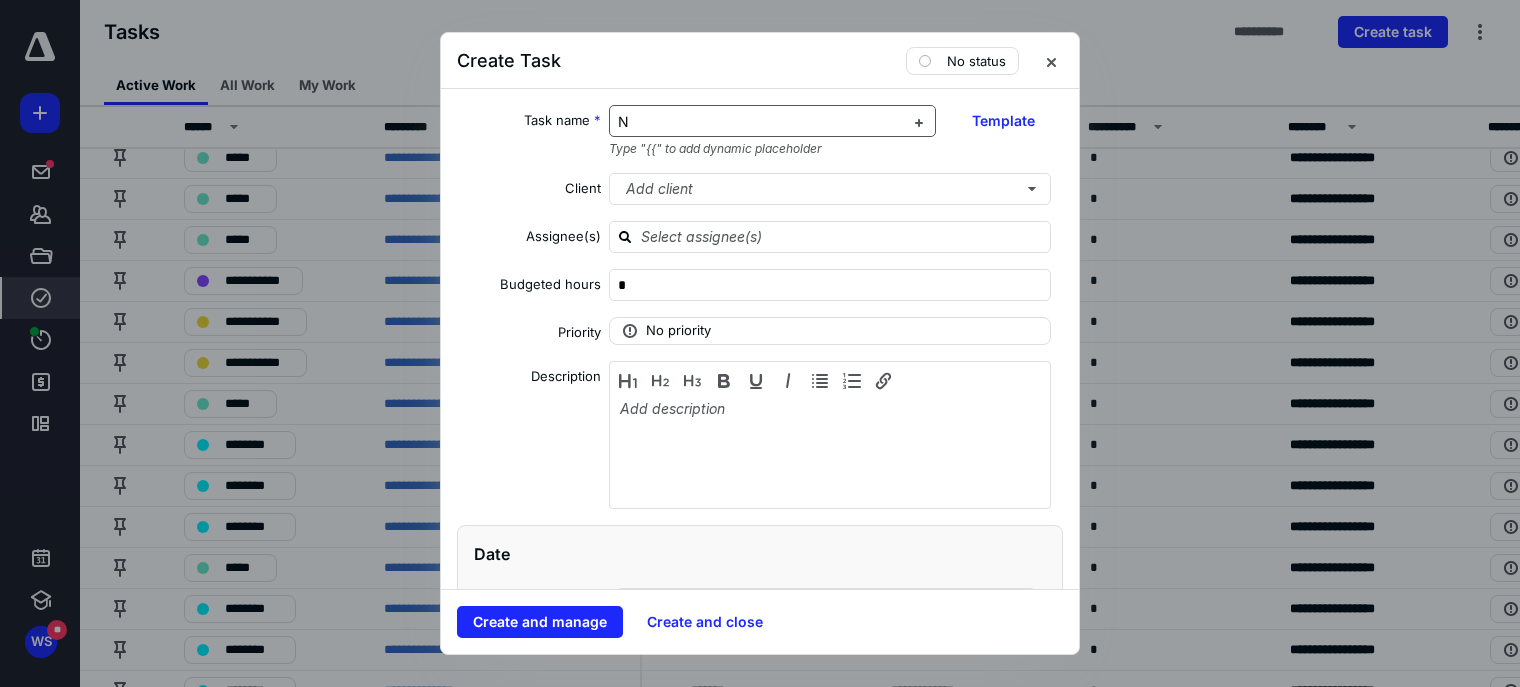 type 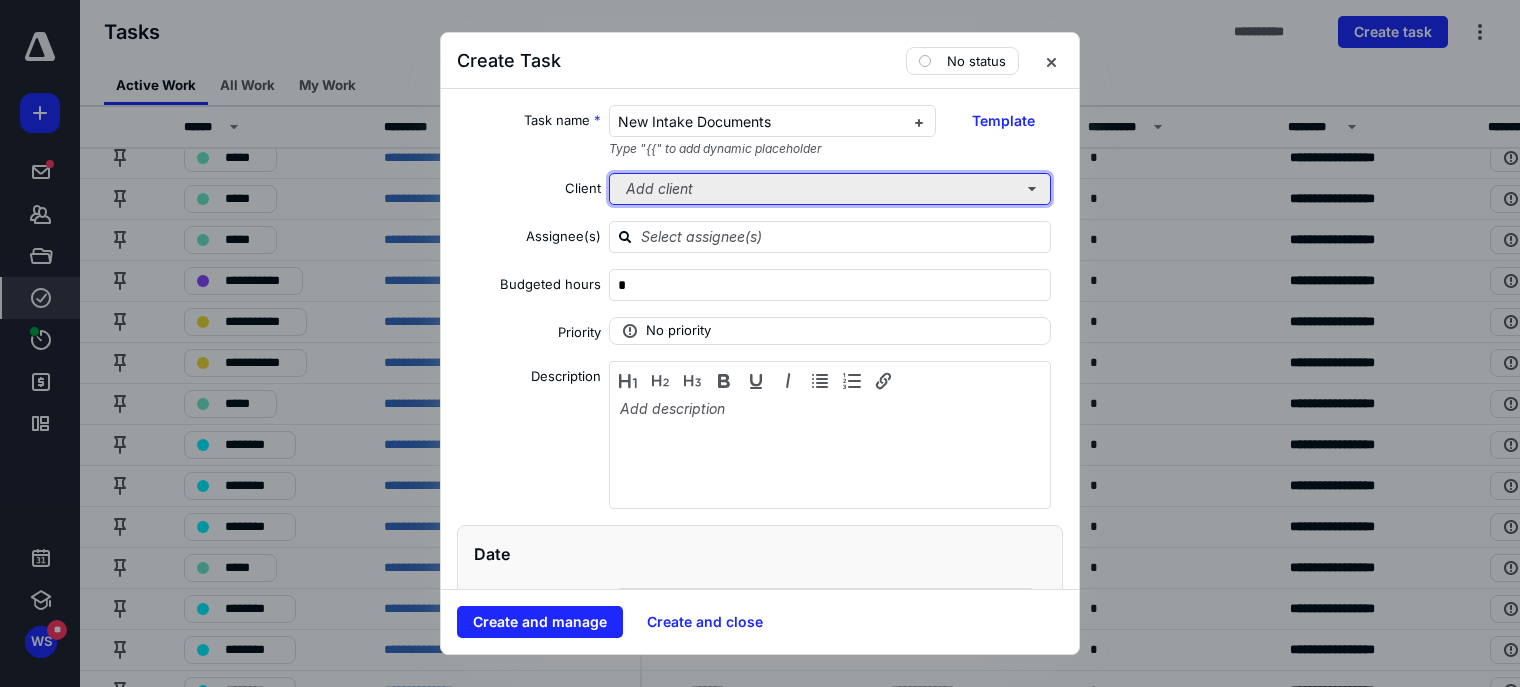 click on "Add client" at bounding box center [830, 189] 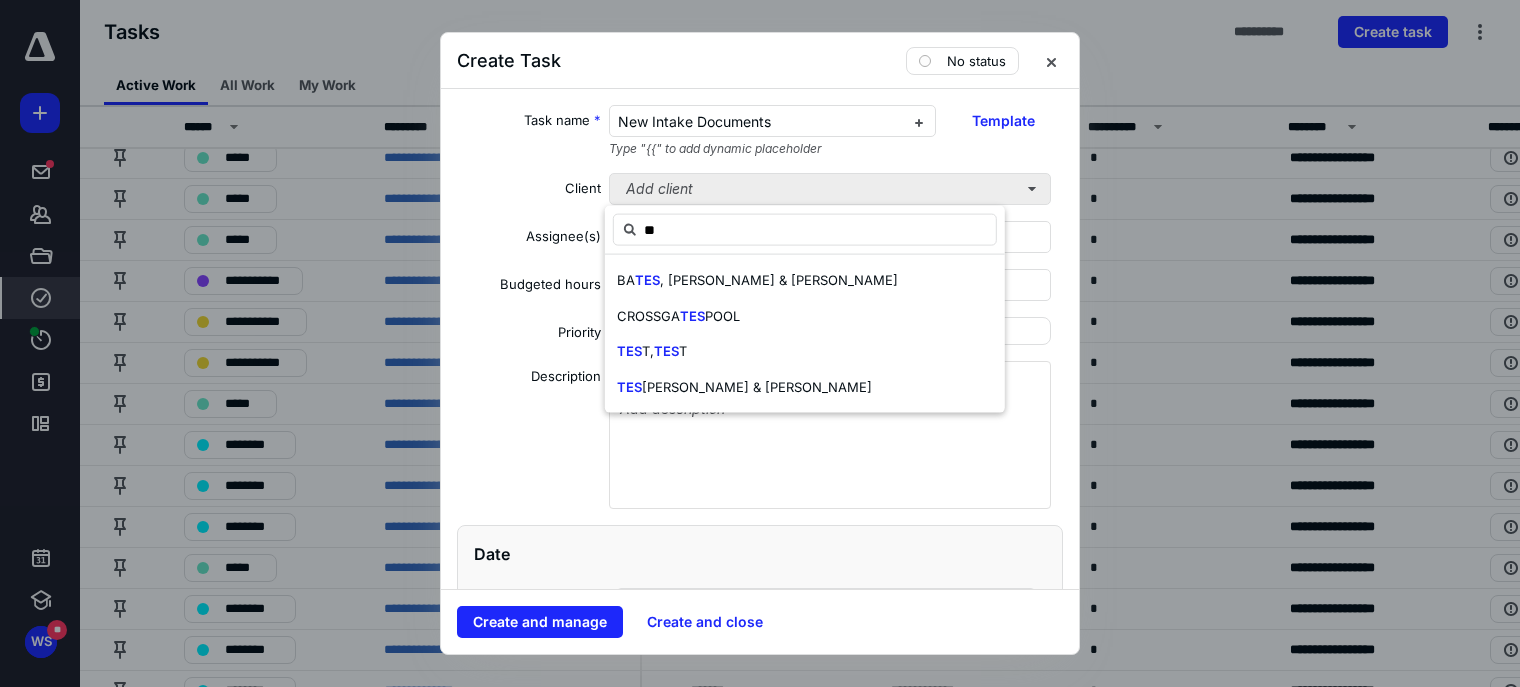 type on "*" 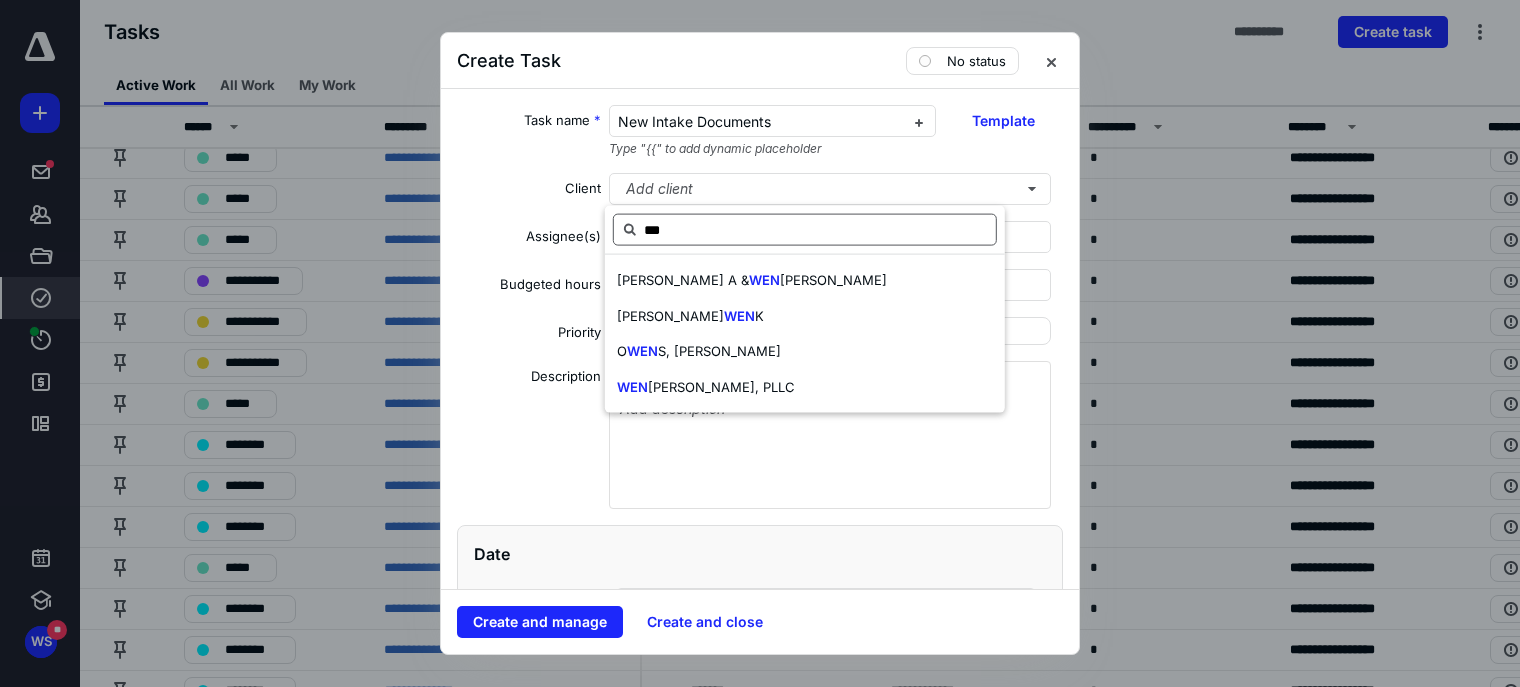 drag, startPoint x: 663, startPoint y: 386, endPoint x: 681, endPoint y: 219, distance: 167.96725 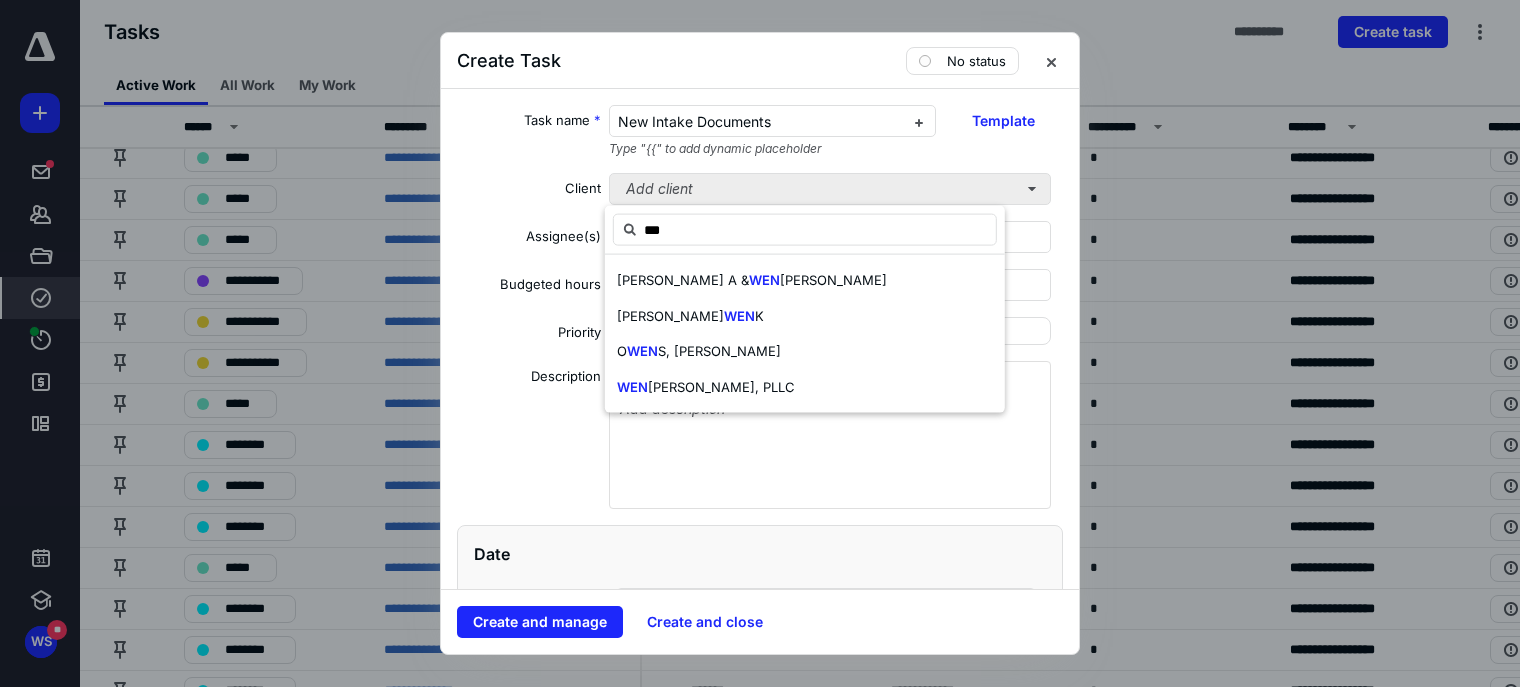 type on "***" 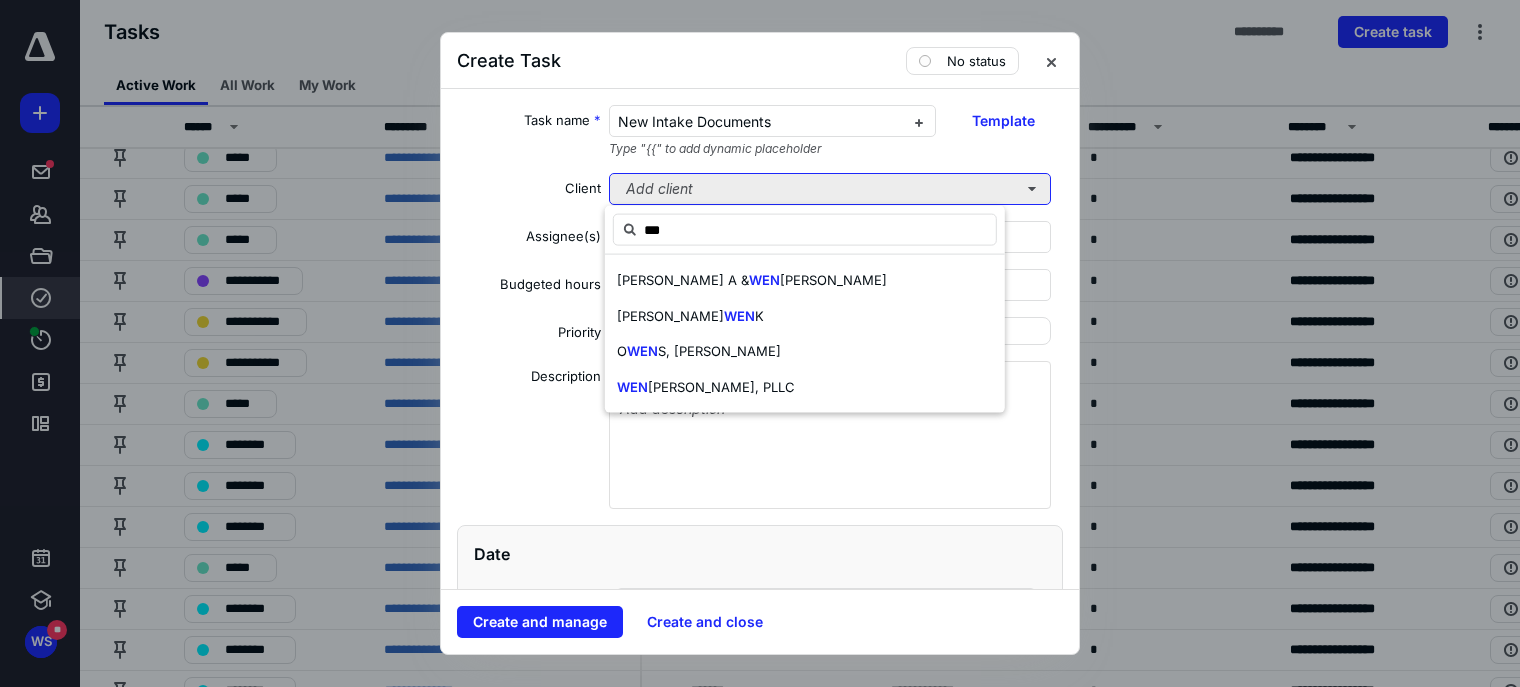 click on "Add client" at bounding box center [830, 189] 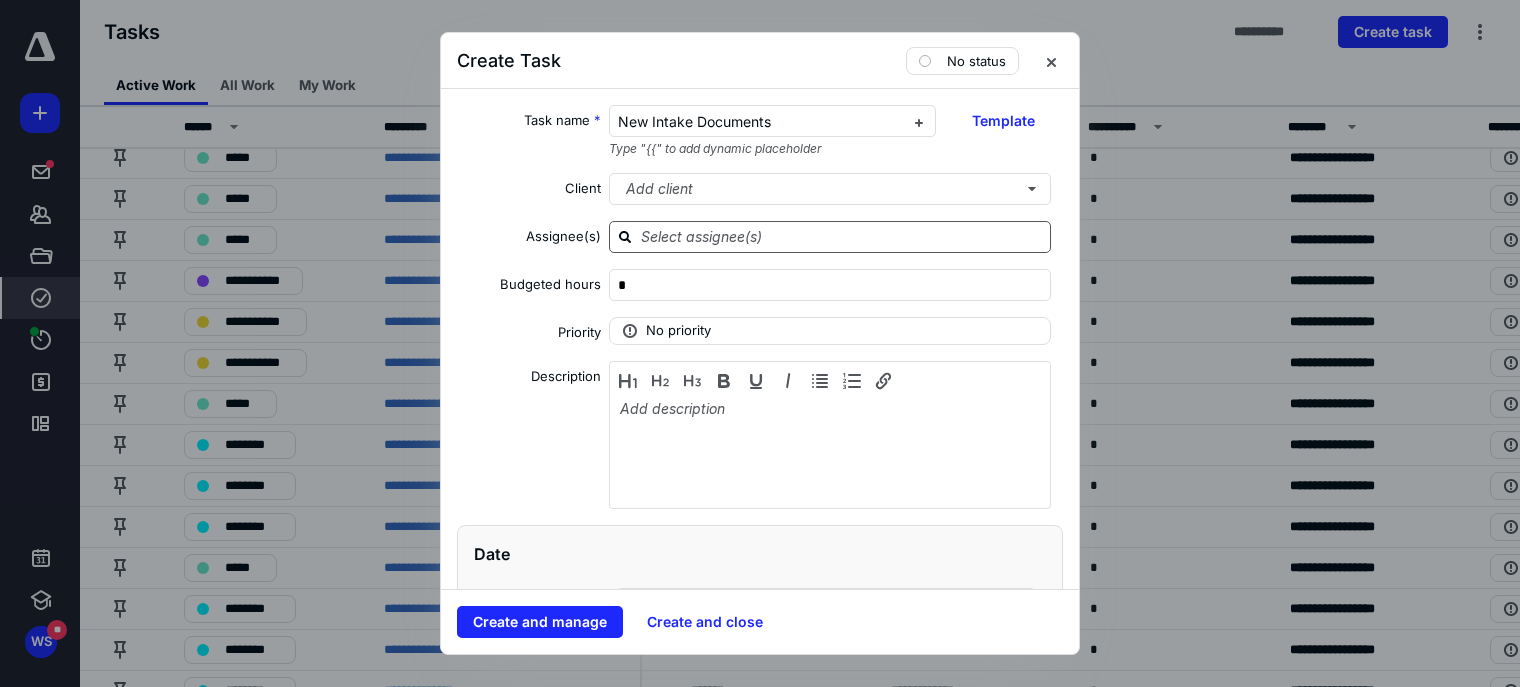 click at bounding box center (842, 236) 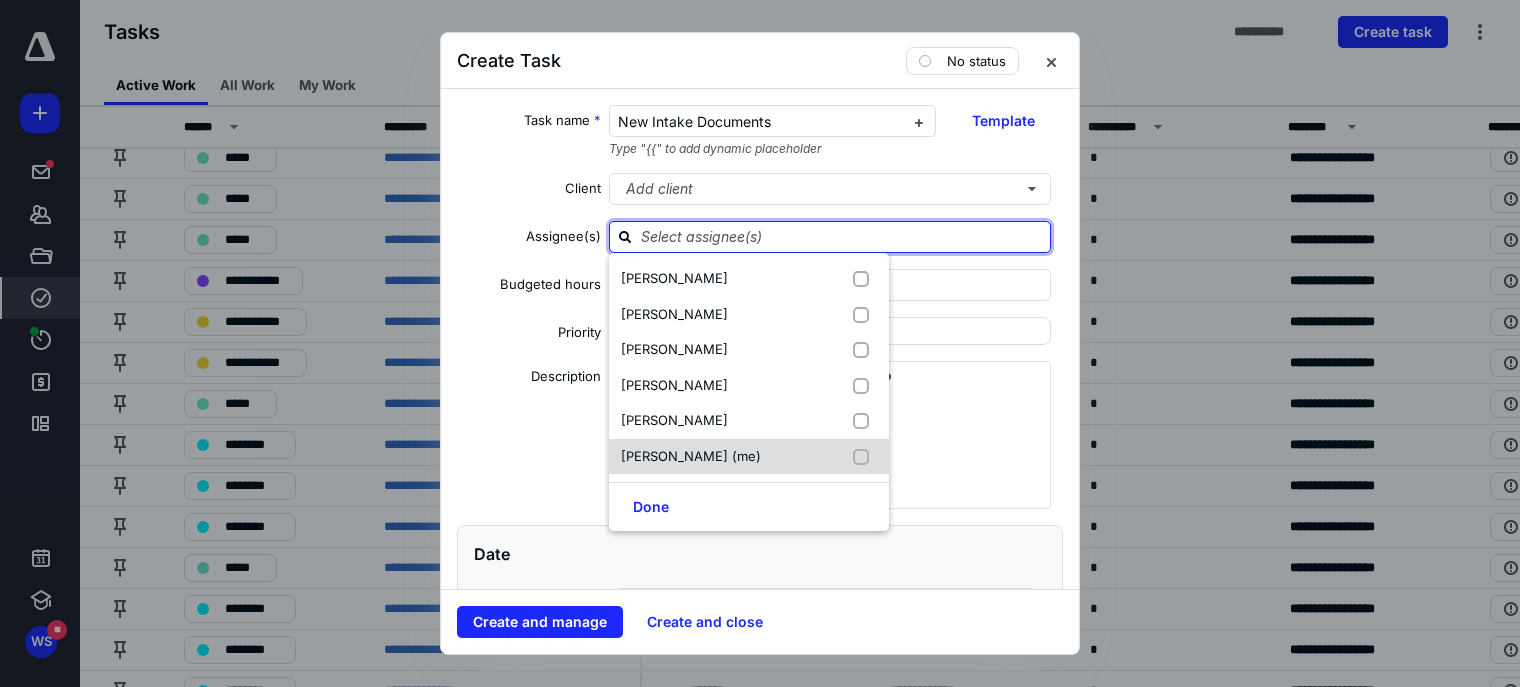 click on "Wendy Schawang (me)" at bounding box center [749, 457] 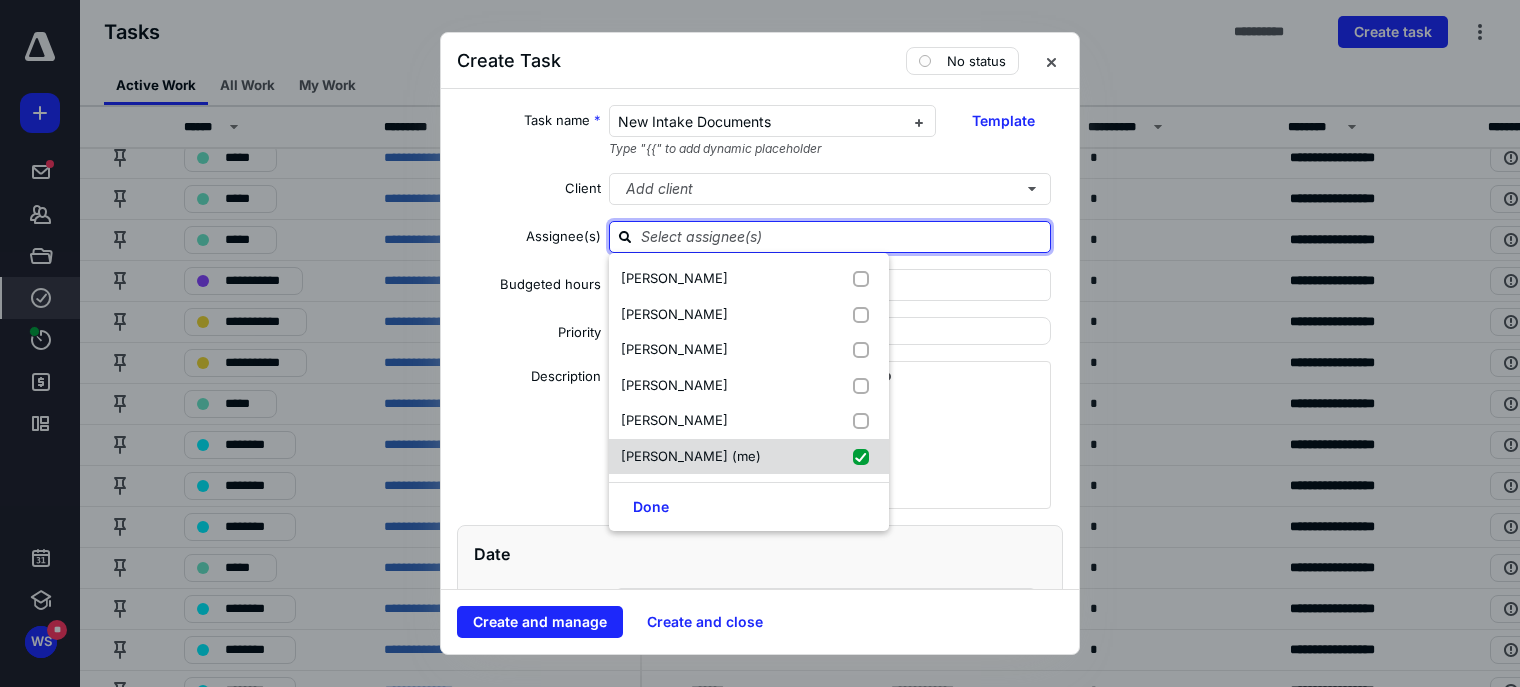 checkbox on "true" 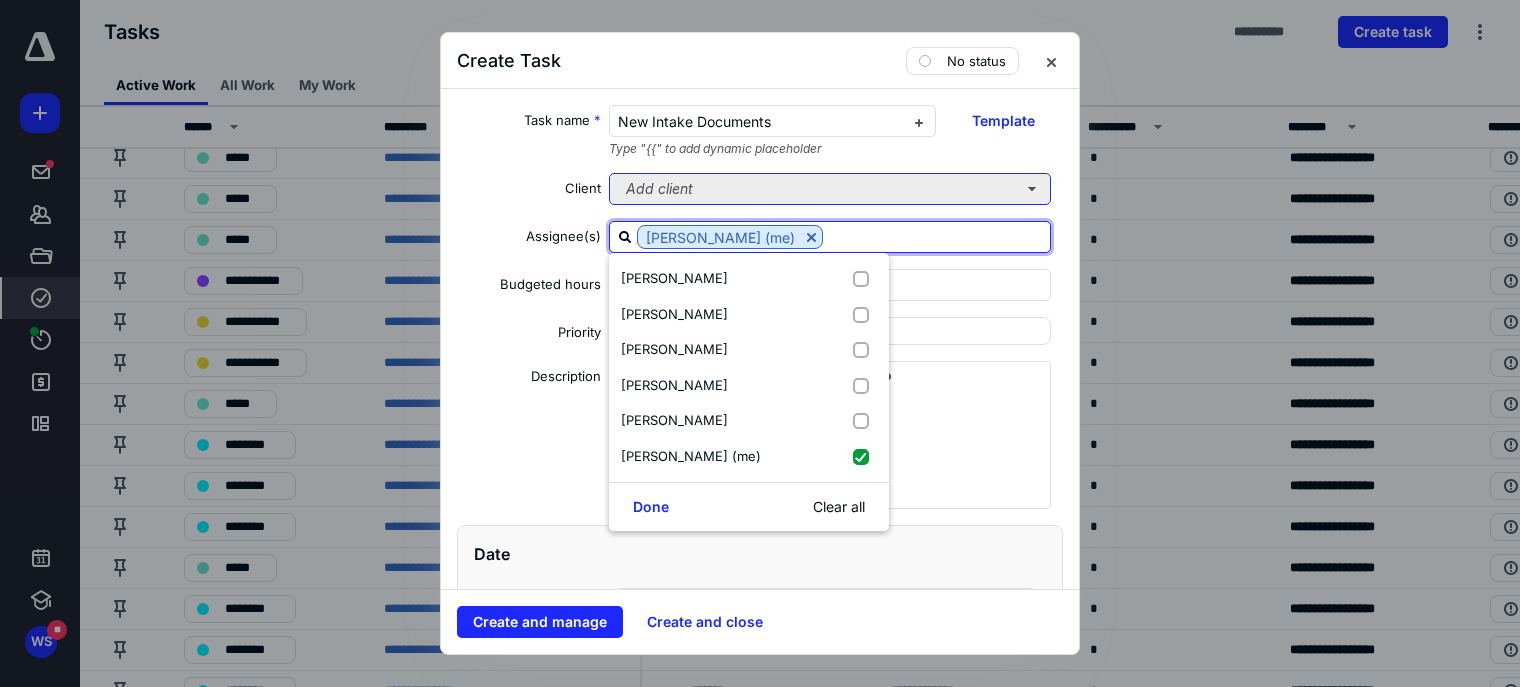 click on "Add client" at bounding box center [830, 189] 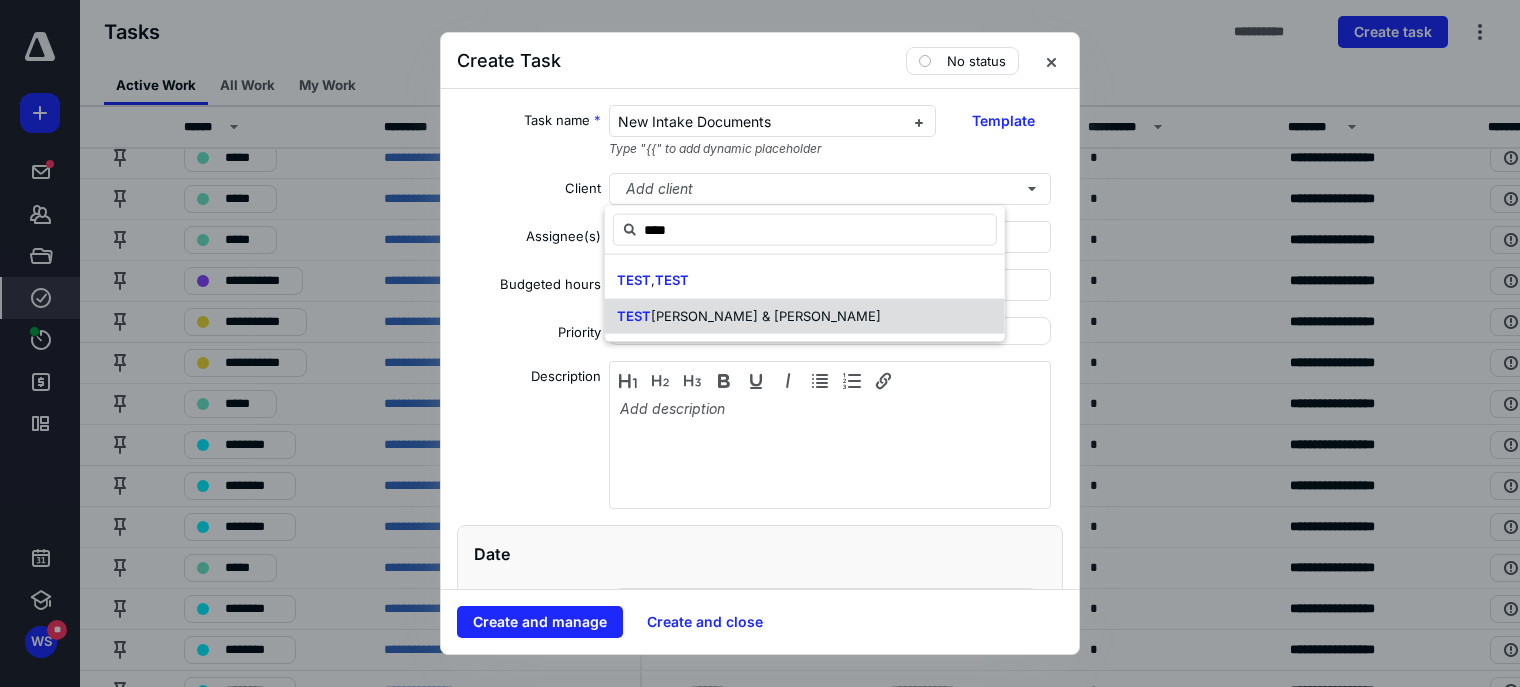 click on "WALDEN, HARRISON & JOY" at bounding box center [766, 315] 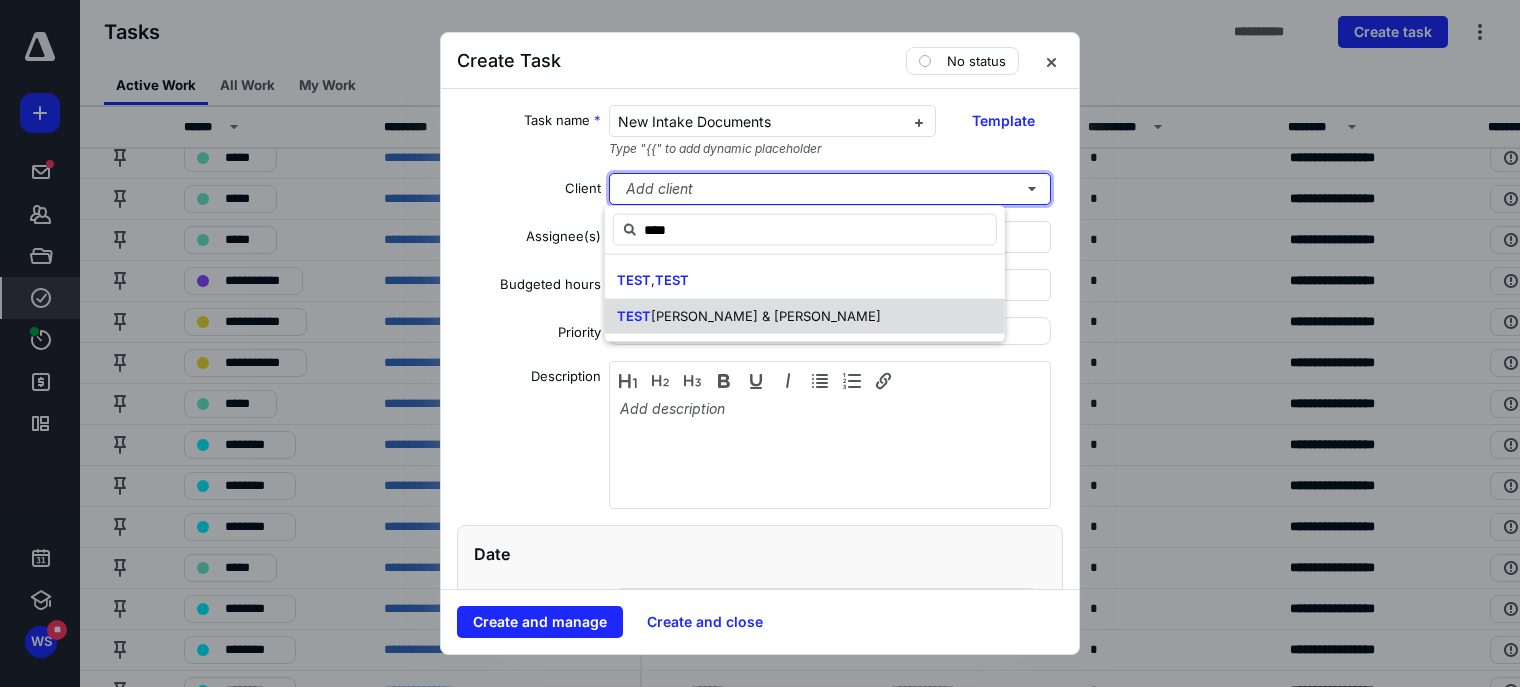 type 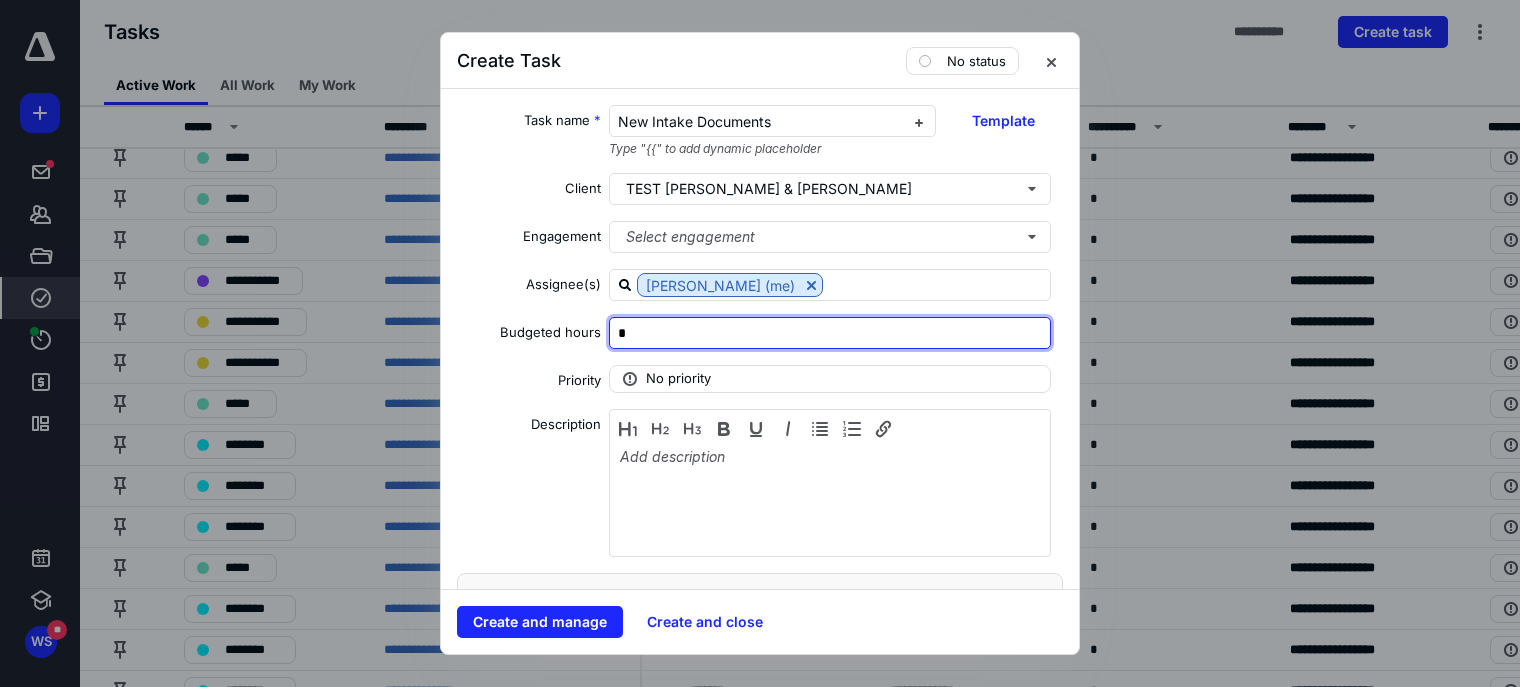 click on "*" at bounding box center [830, 333] 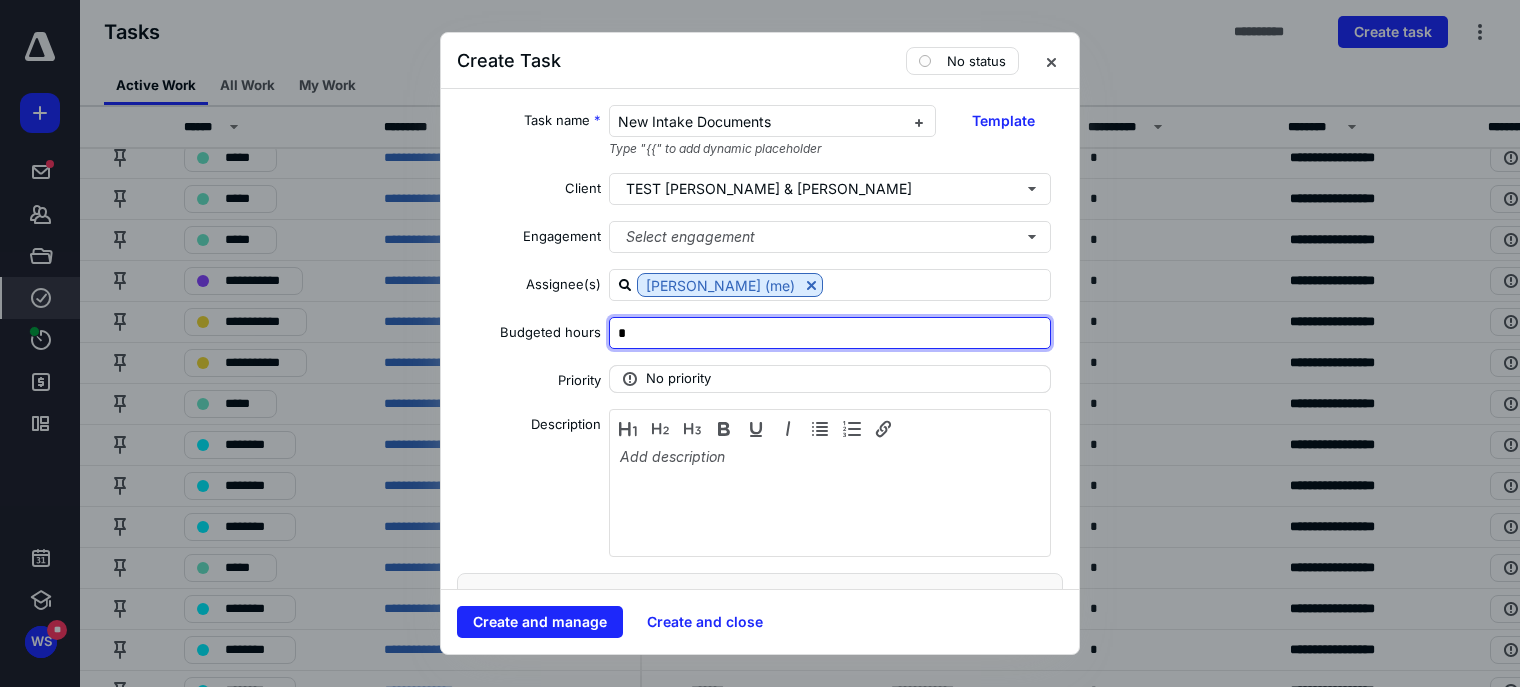 type on "*" 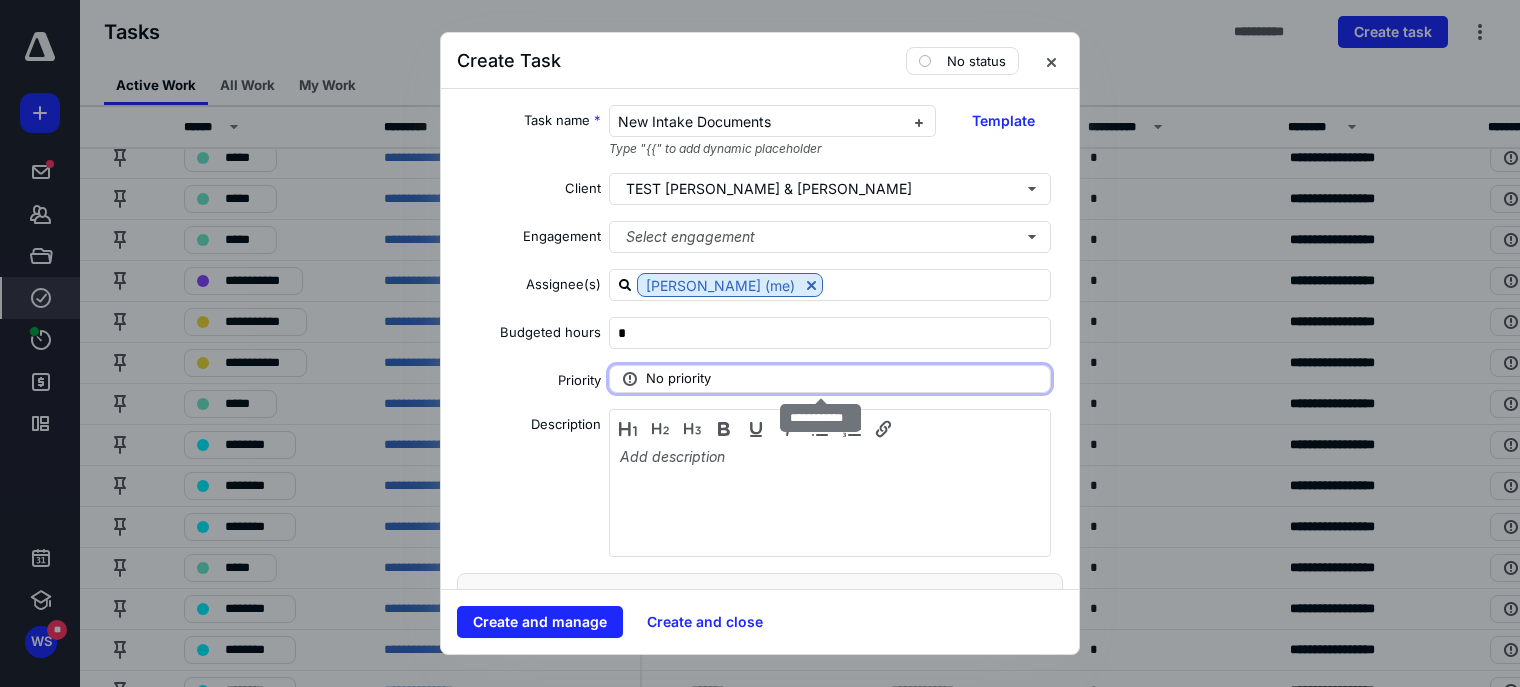 click on "No priority" at bounding box center [678, 379] 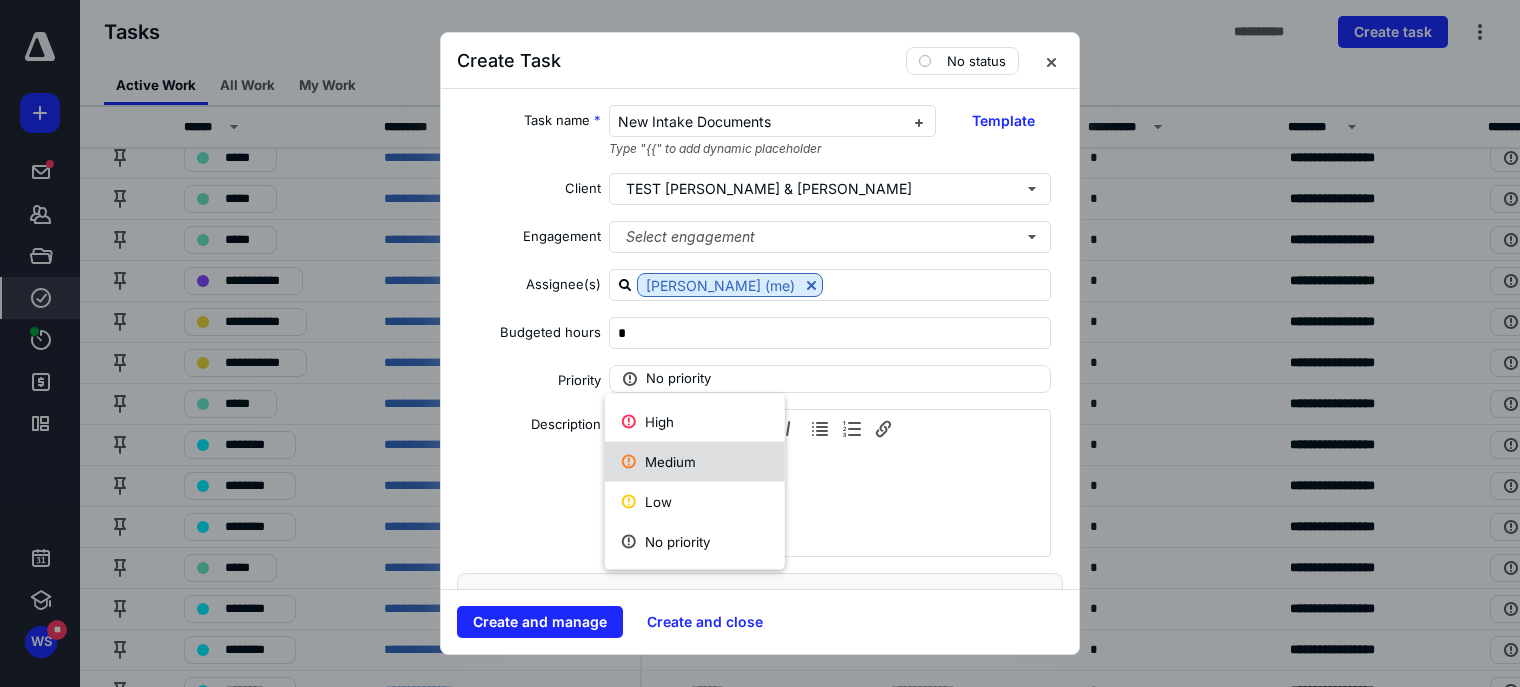 click on "Medium" at bounding box center (695, 462) 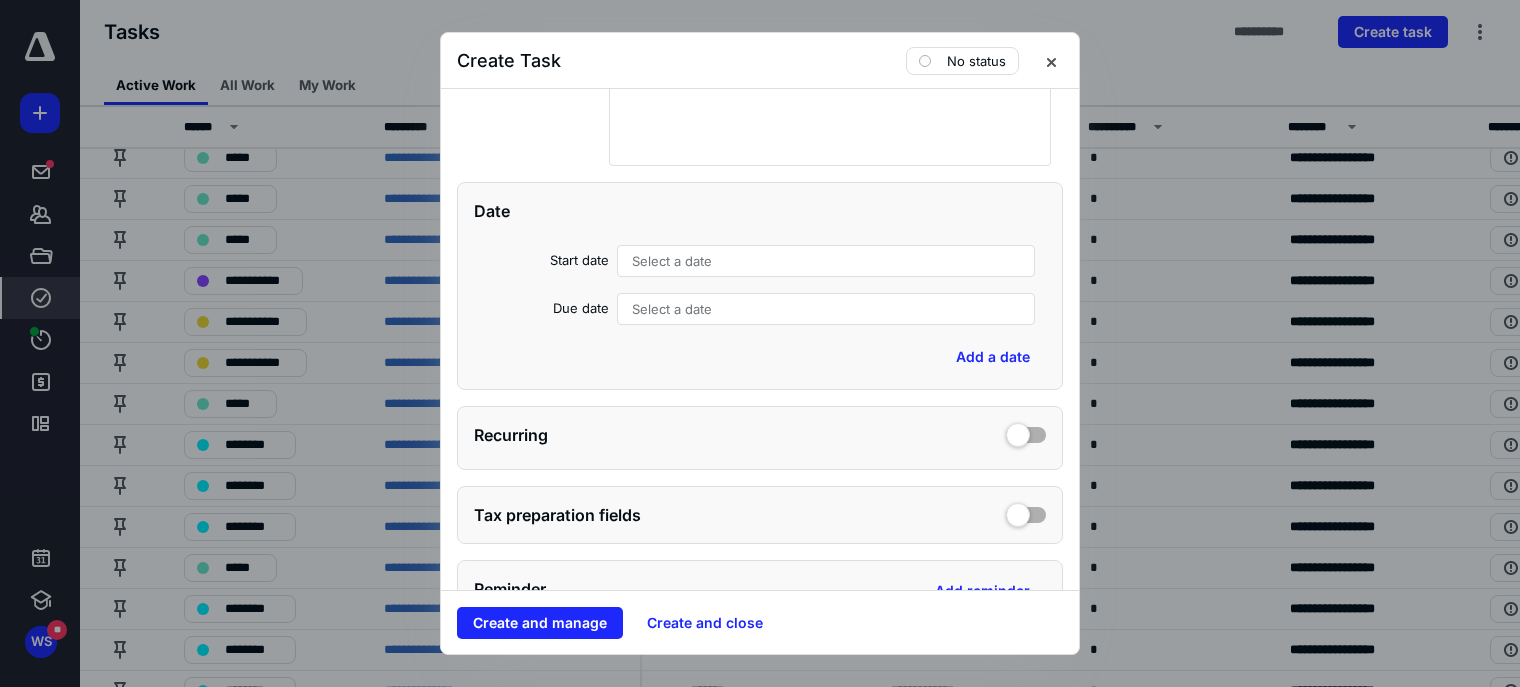 scroll, scrollTop: 334, scrollLeft: 0, axis: vertical 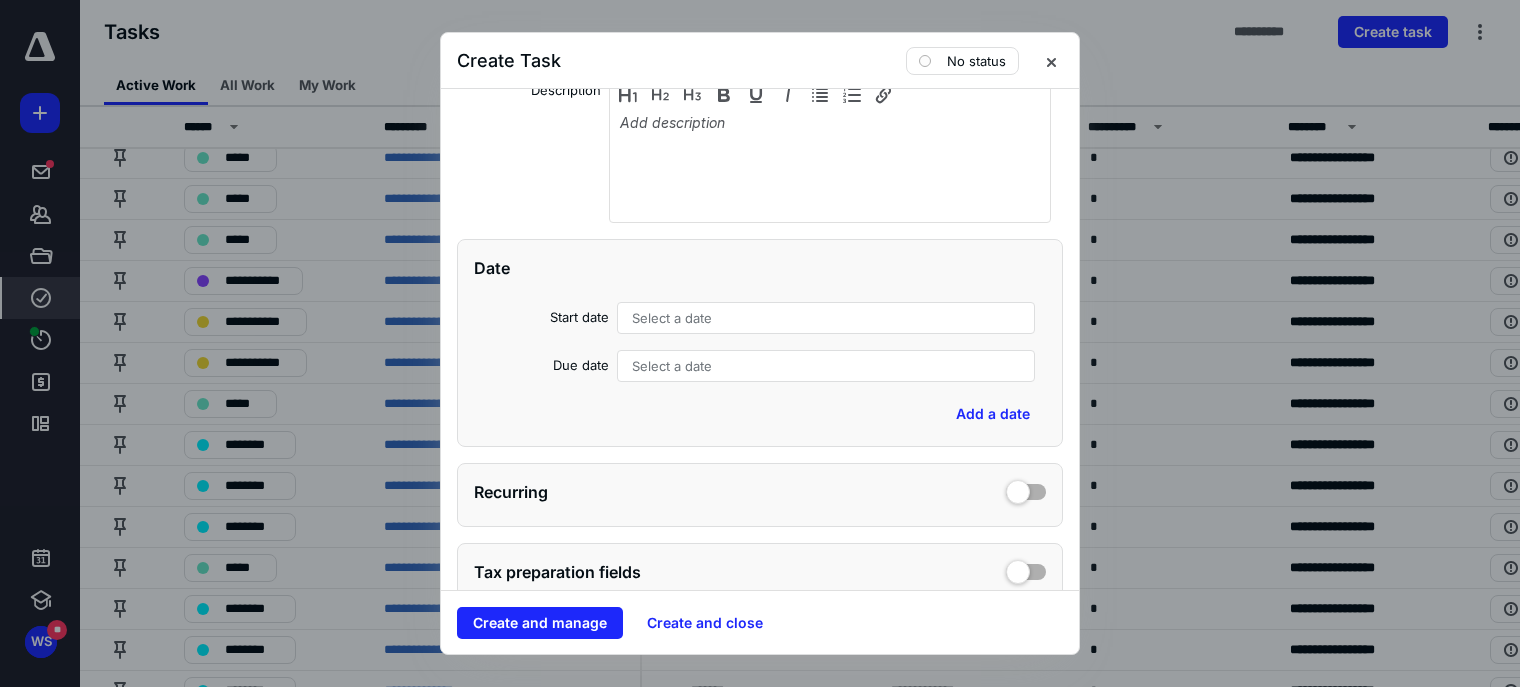 click on "Select a date" at bounding box center [826, 318] 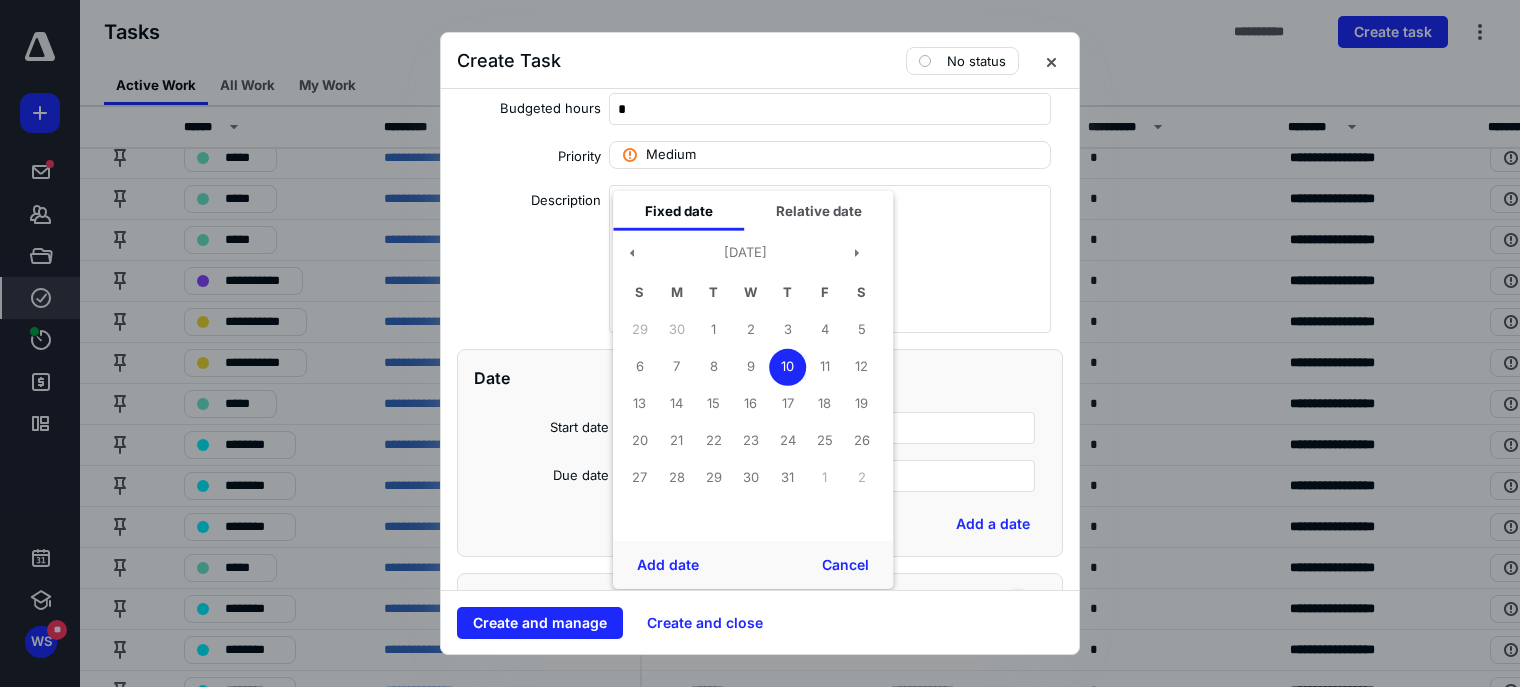 scroll, scrollTop: 163, scrollLeft: 0, axis: vertical 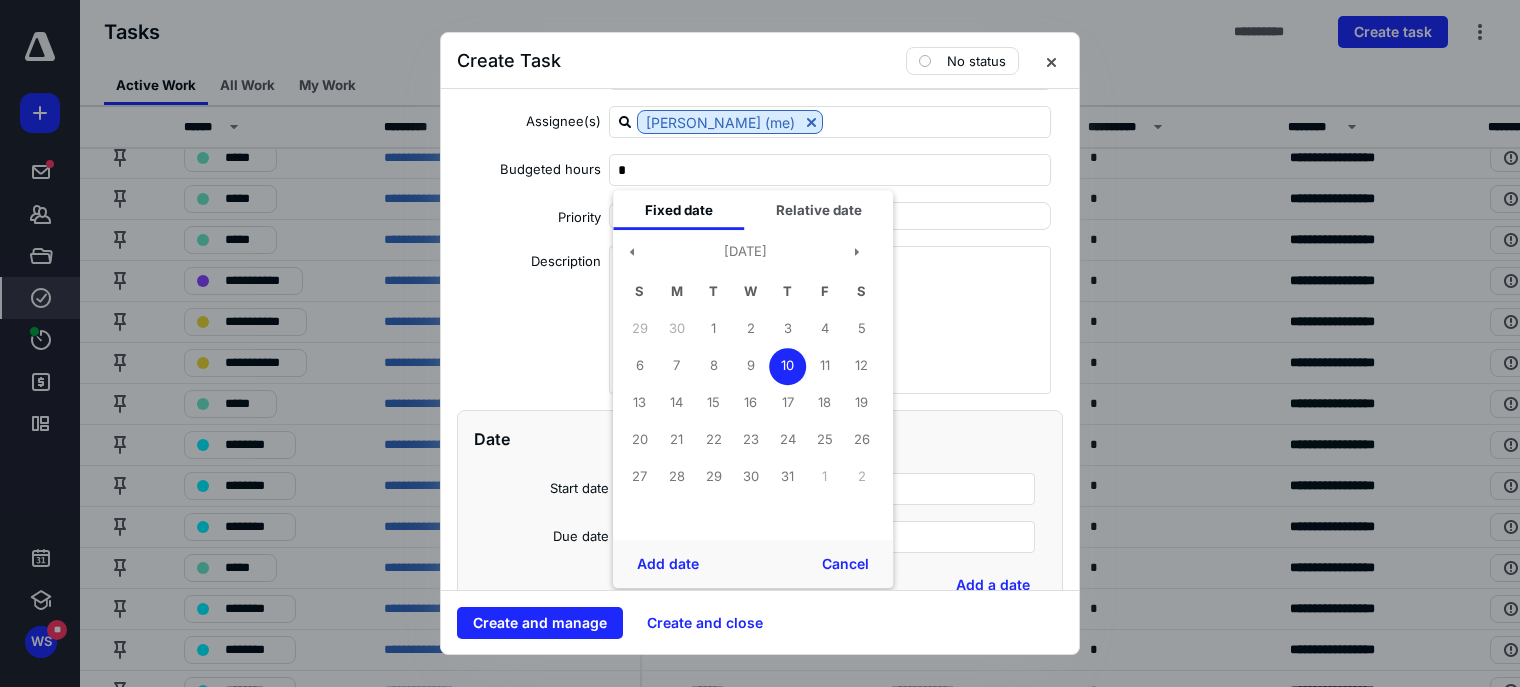 click on "Description" at bounding box center (529, 323) 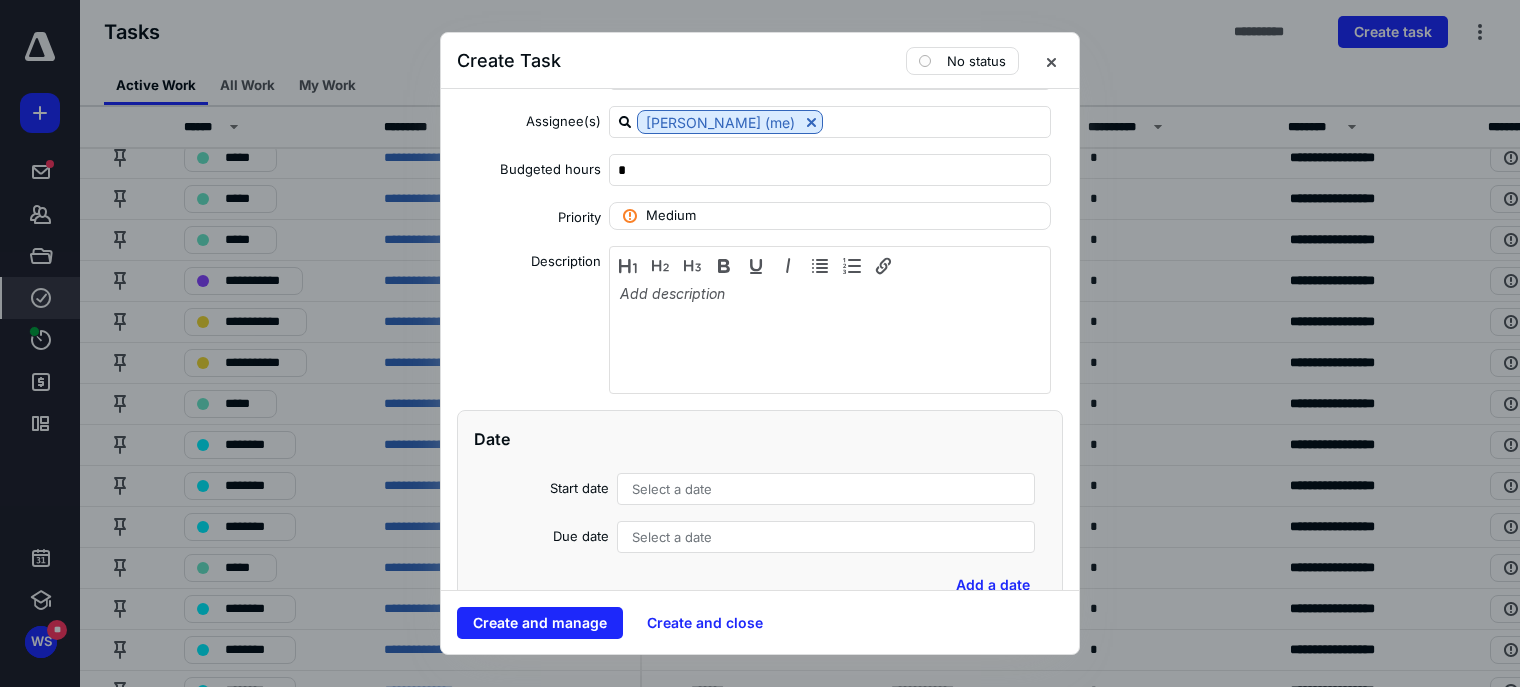 click on "Select a date" at bounding box center (672, 537) 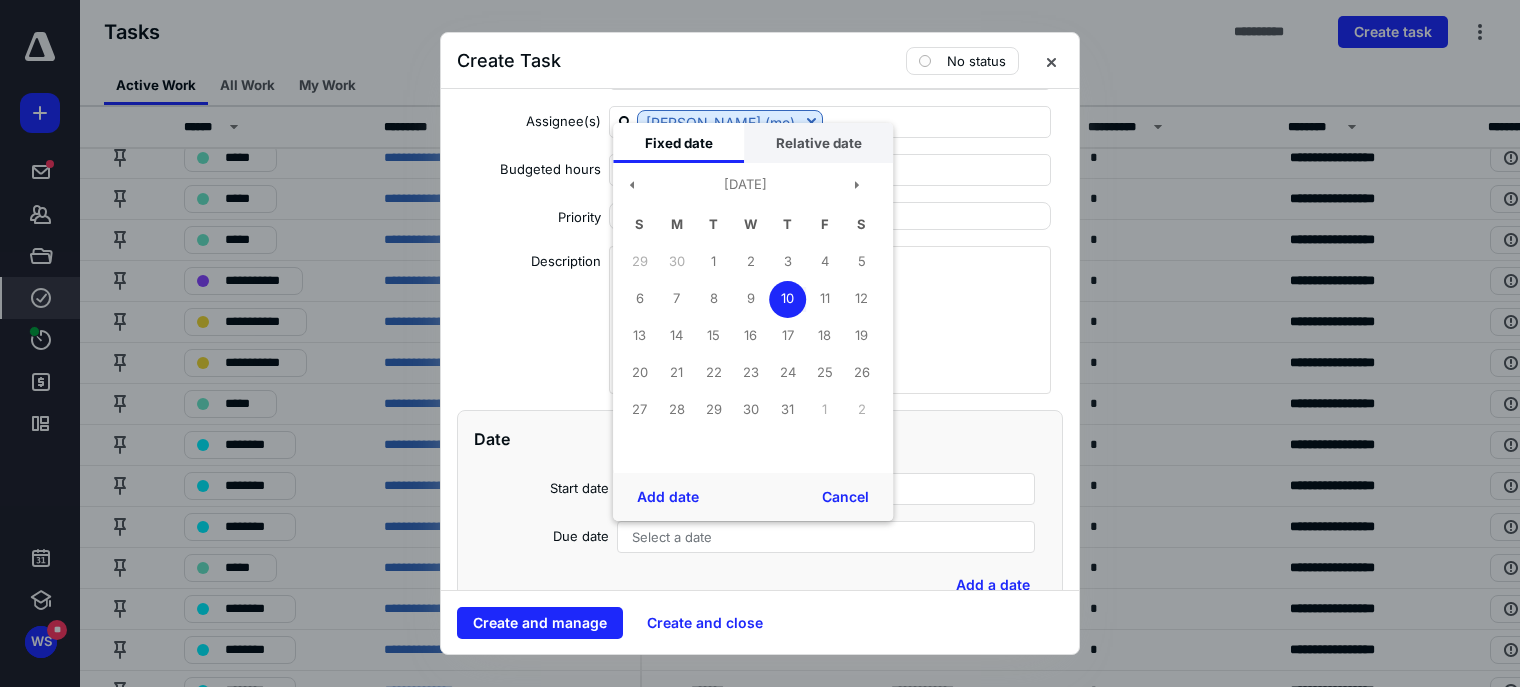 click on "Relative date" at bounding box center [818, 143] 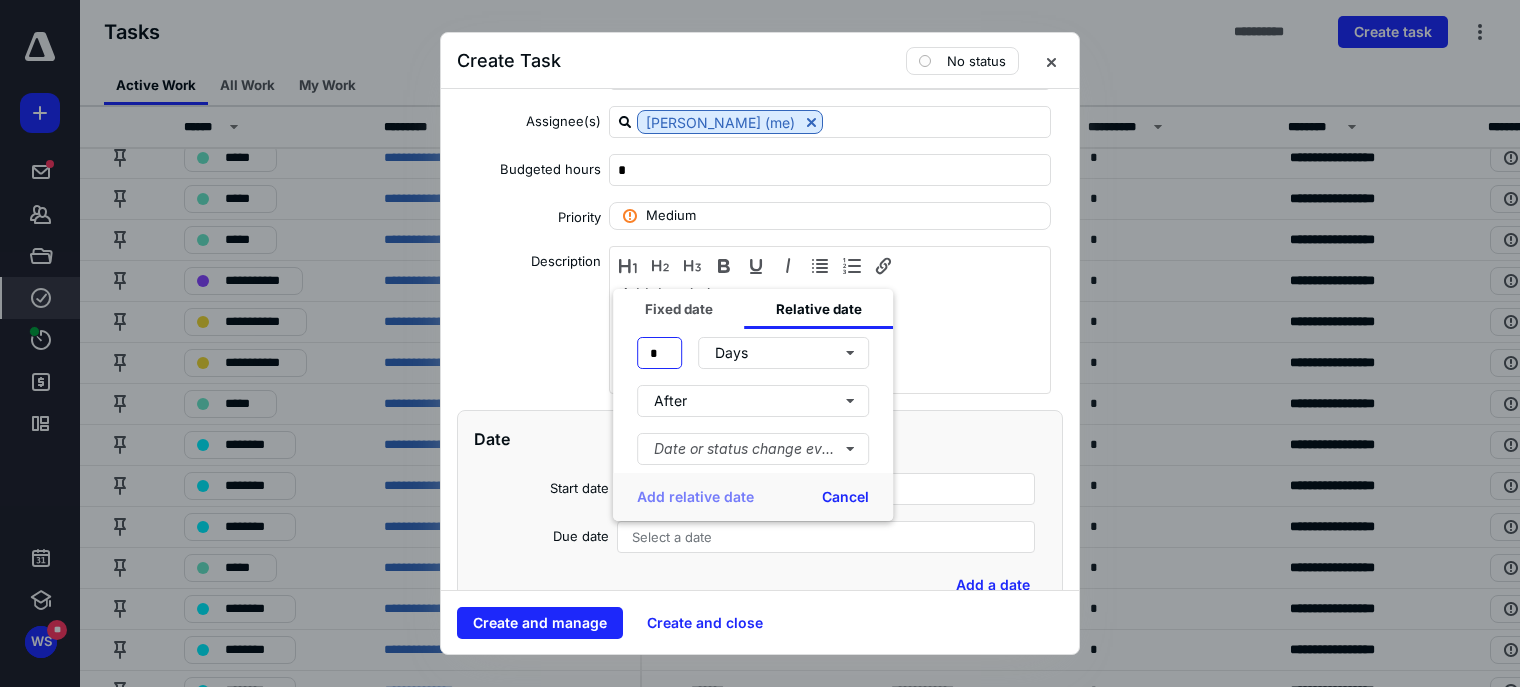 click on "*" at bounding box center (659, 353) 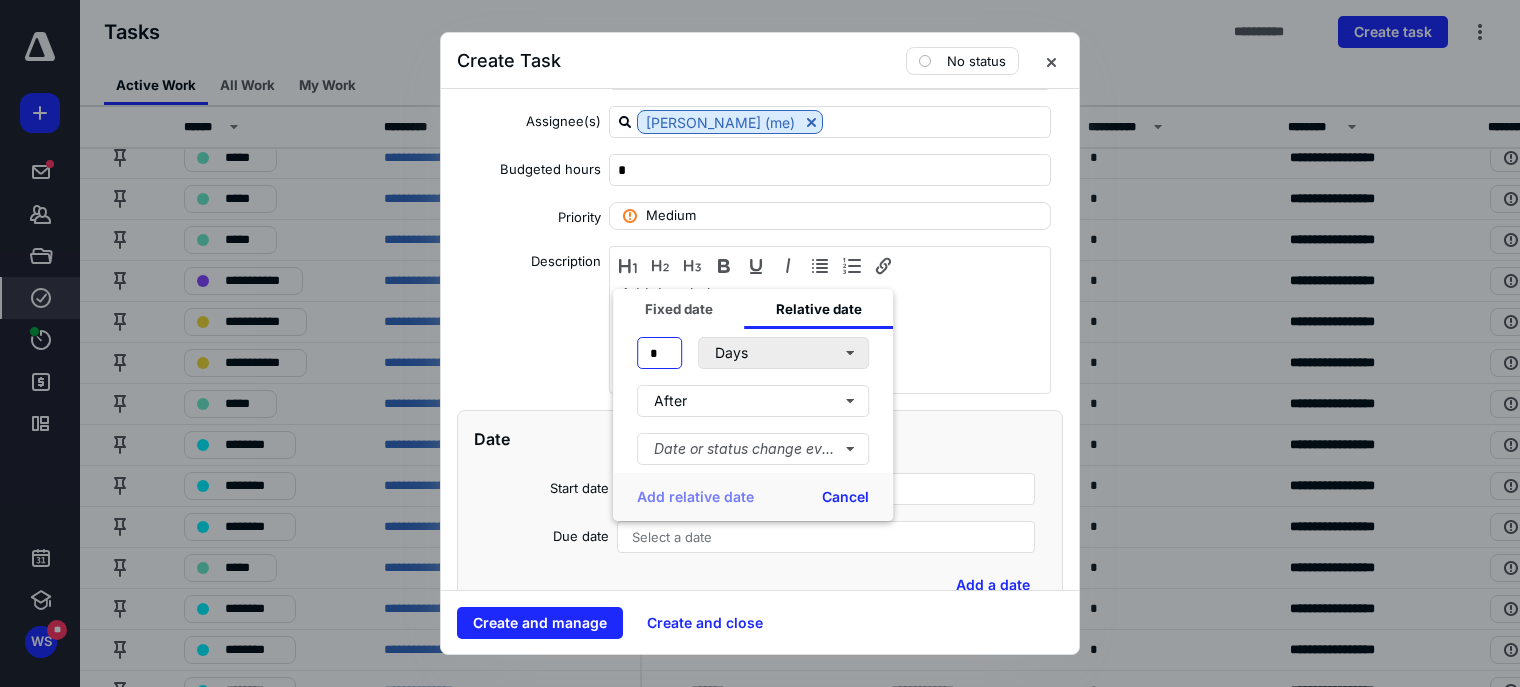 type on "*" 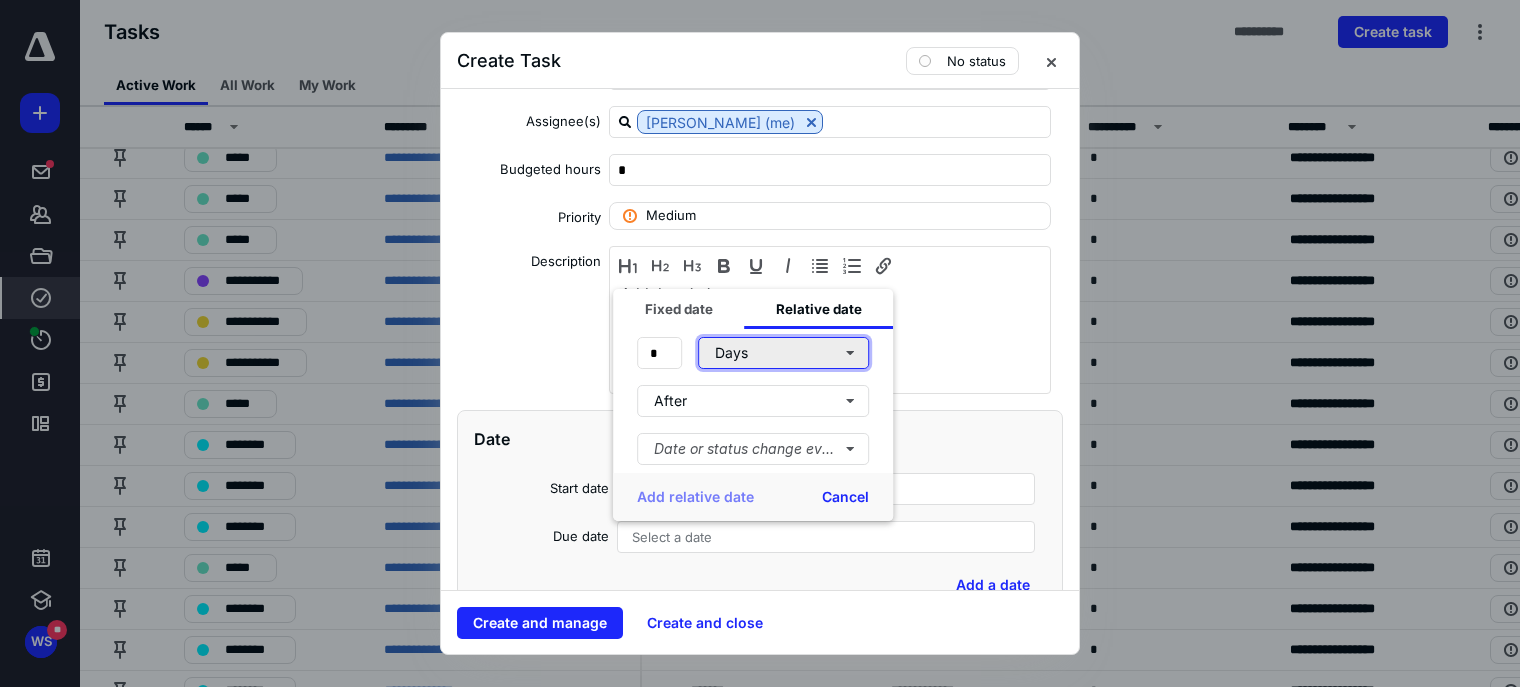 click on "Days" at bounding box center [783, 353] 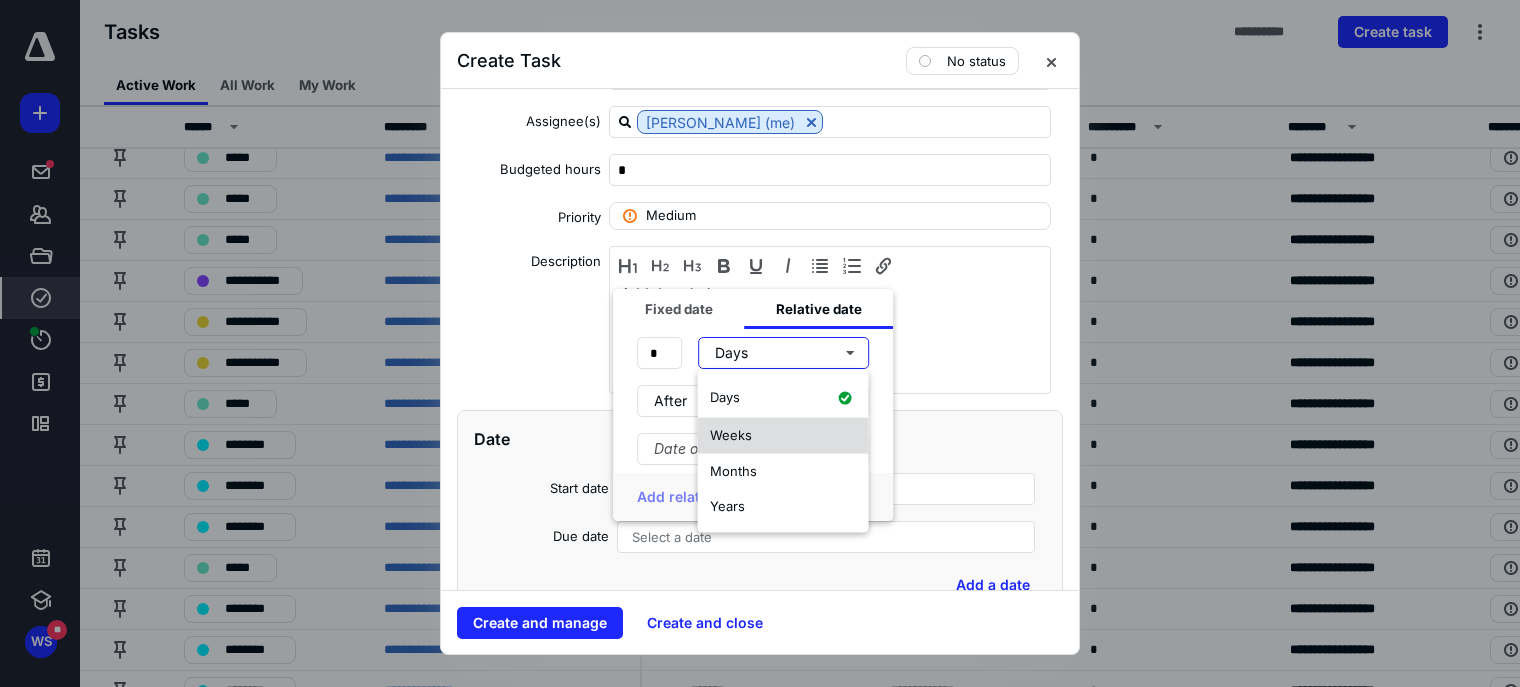 click on "Weeks" at bounding box center [783, 436] 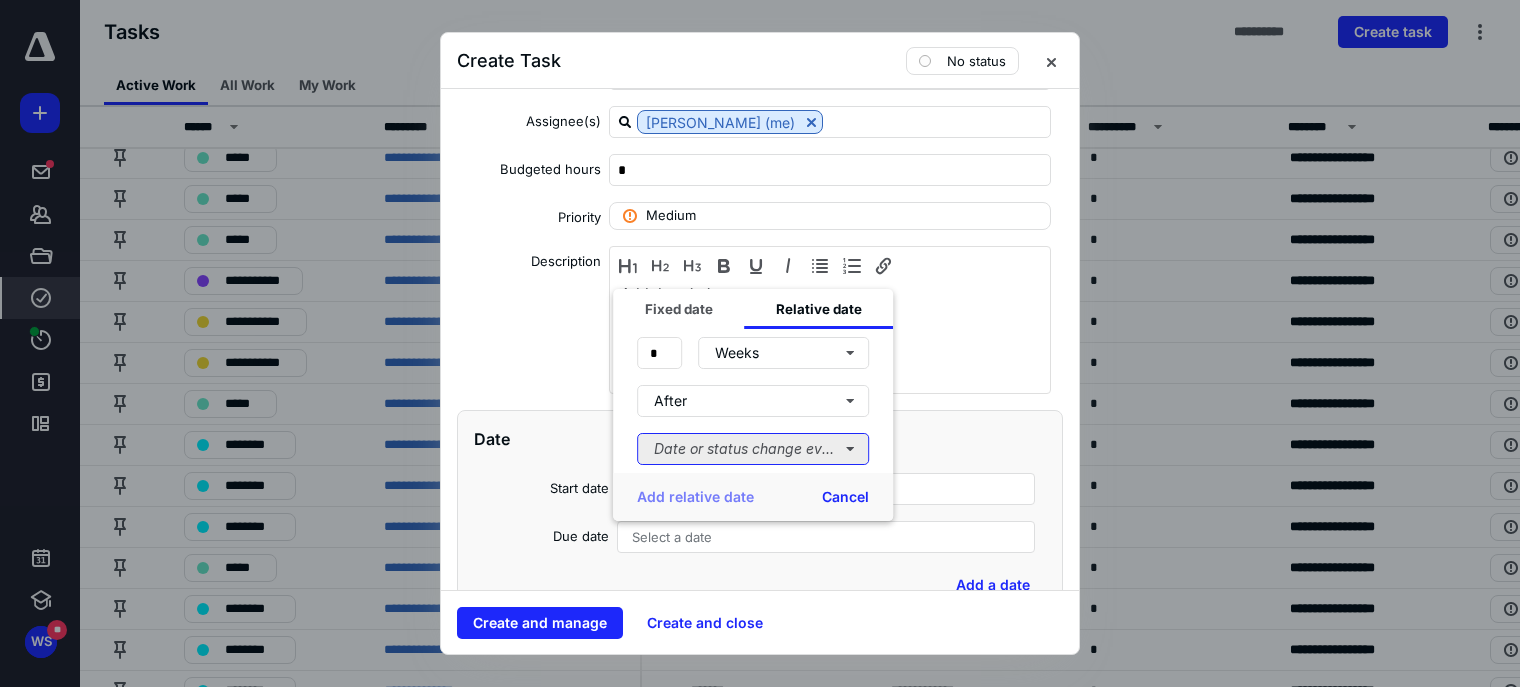click on "Date or status change event" at bounding box center [753, 449] 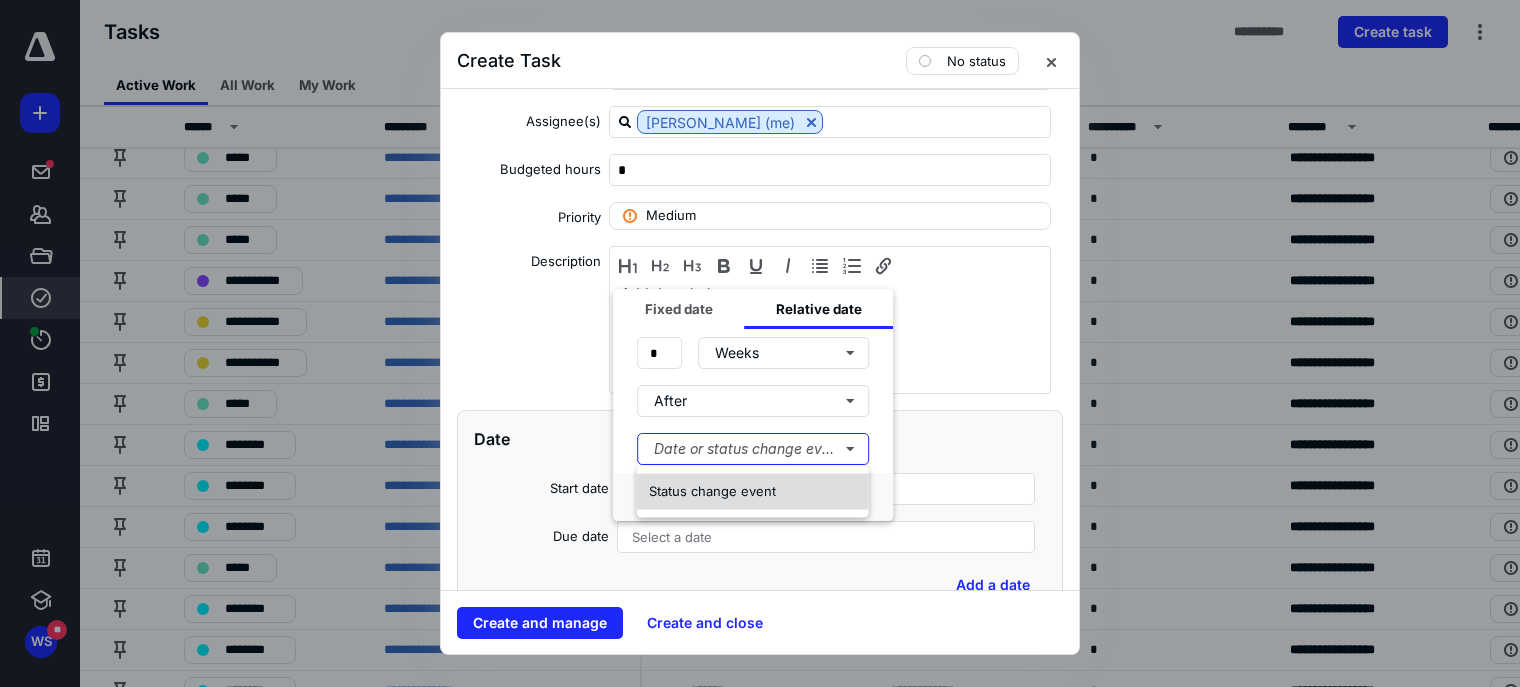 click on "Status change event" at bounding box center [753, 492] 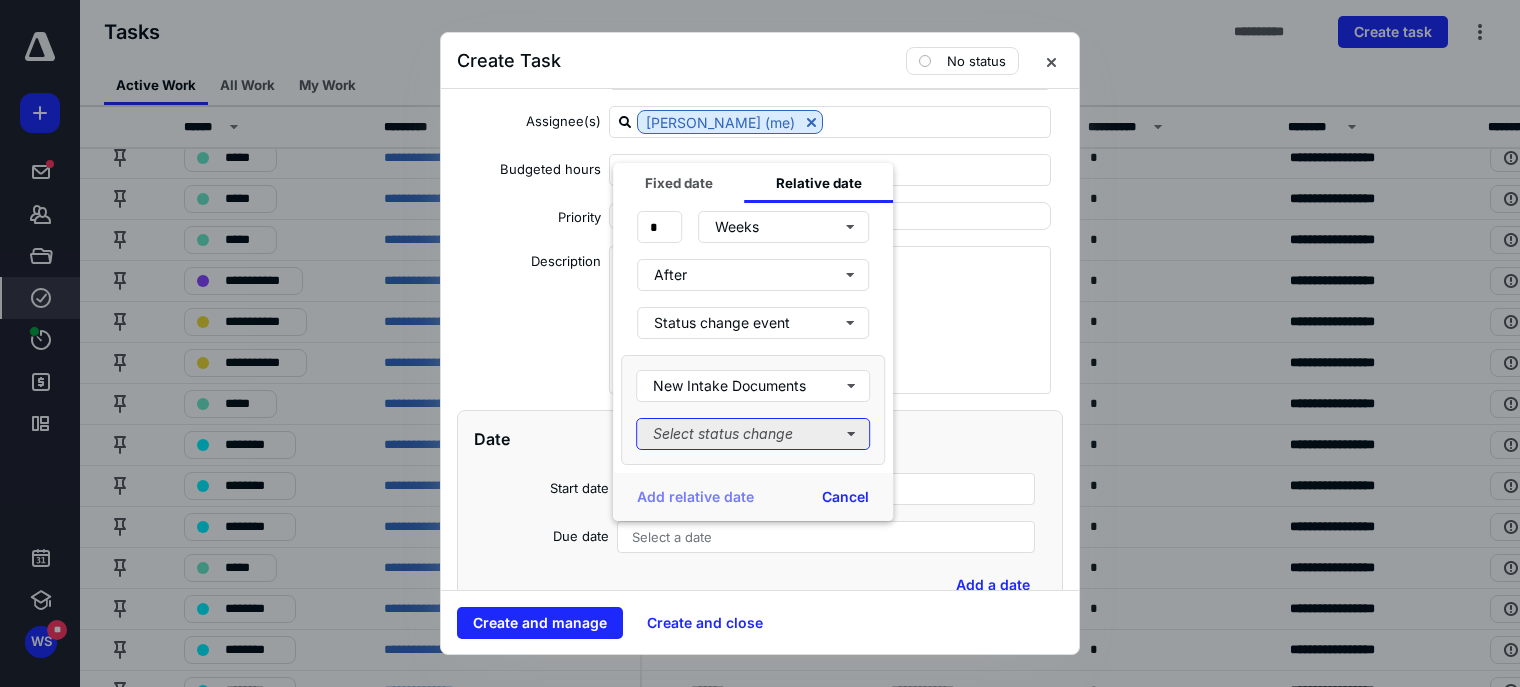 click on "Select status change" at bounding box center [753, 434] 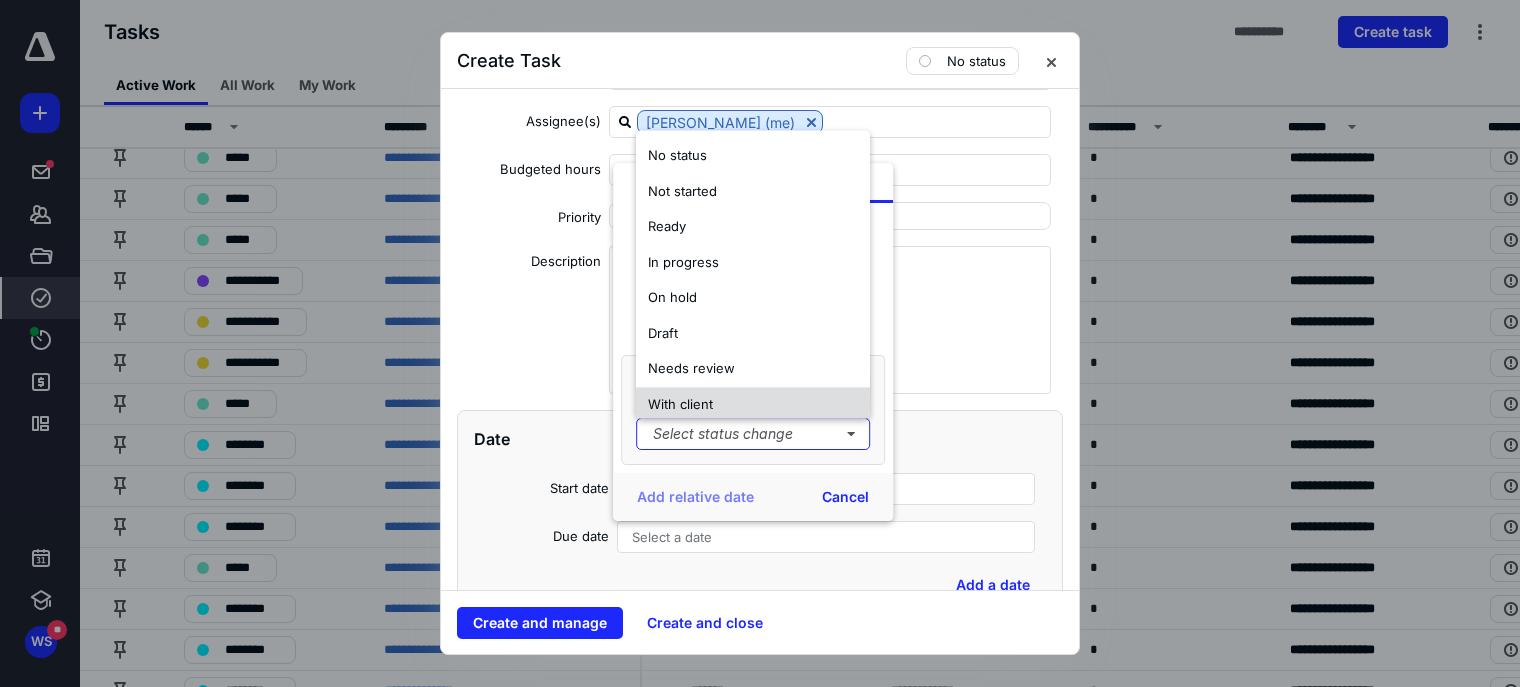 click on "With client" at bounding box center [680, 404] 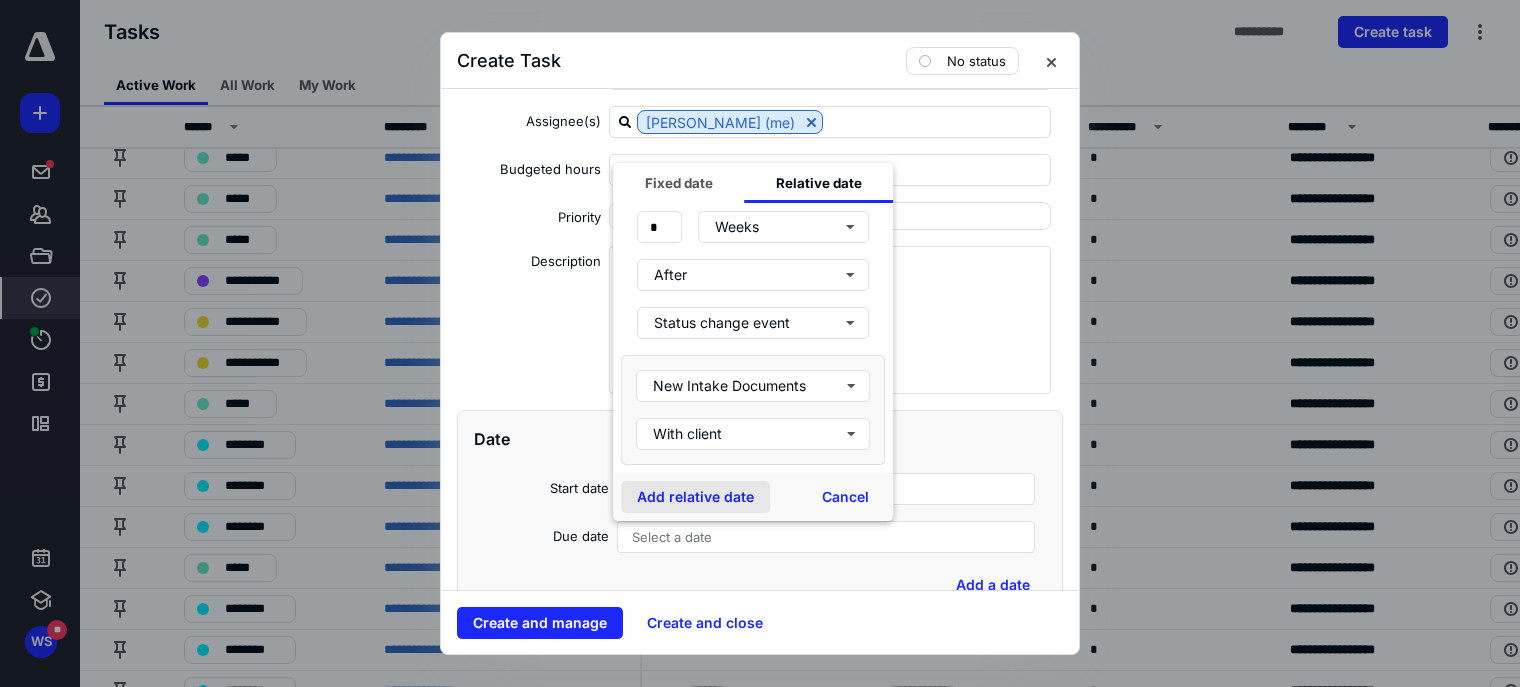 click on "Add relative date" at bounding box center [695, 497] 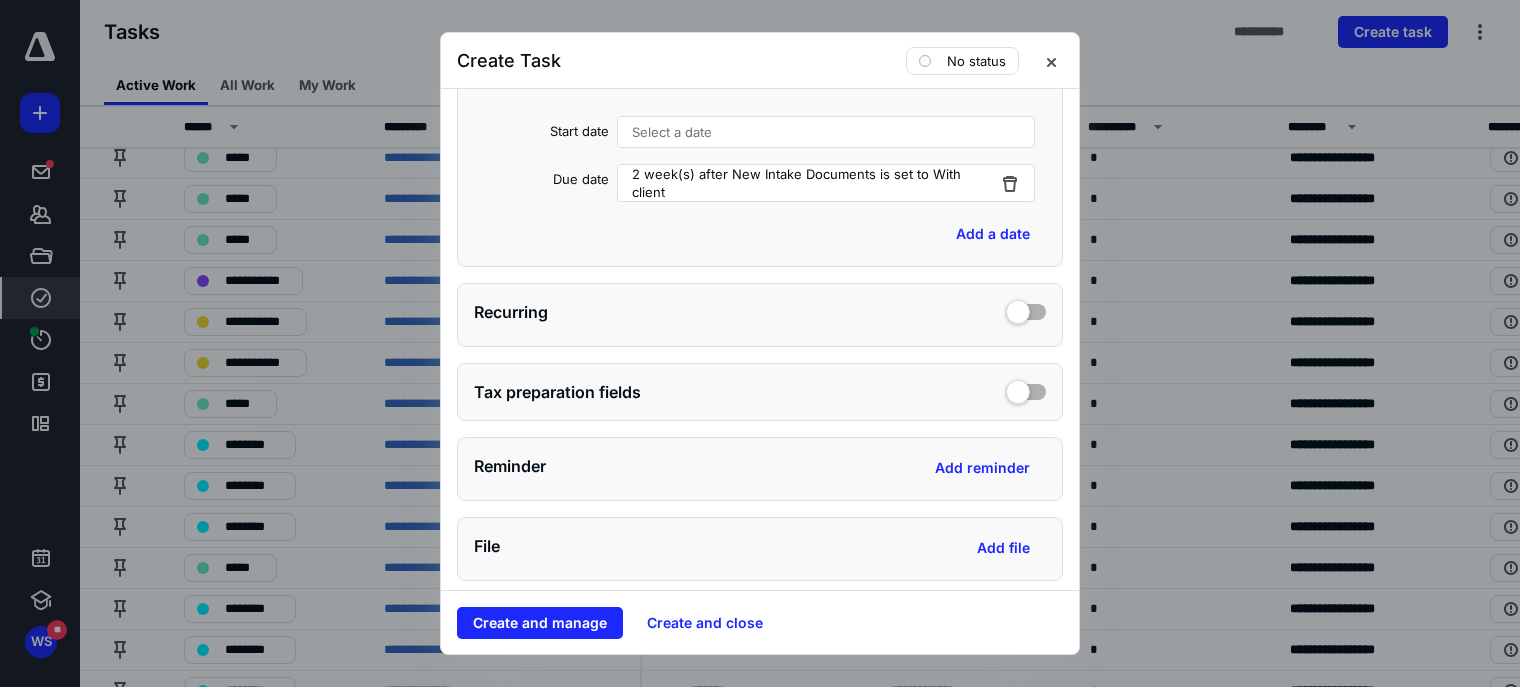 scroll, scrollTop: 0, scrollLeft: 0, axis: both 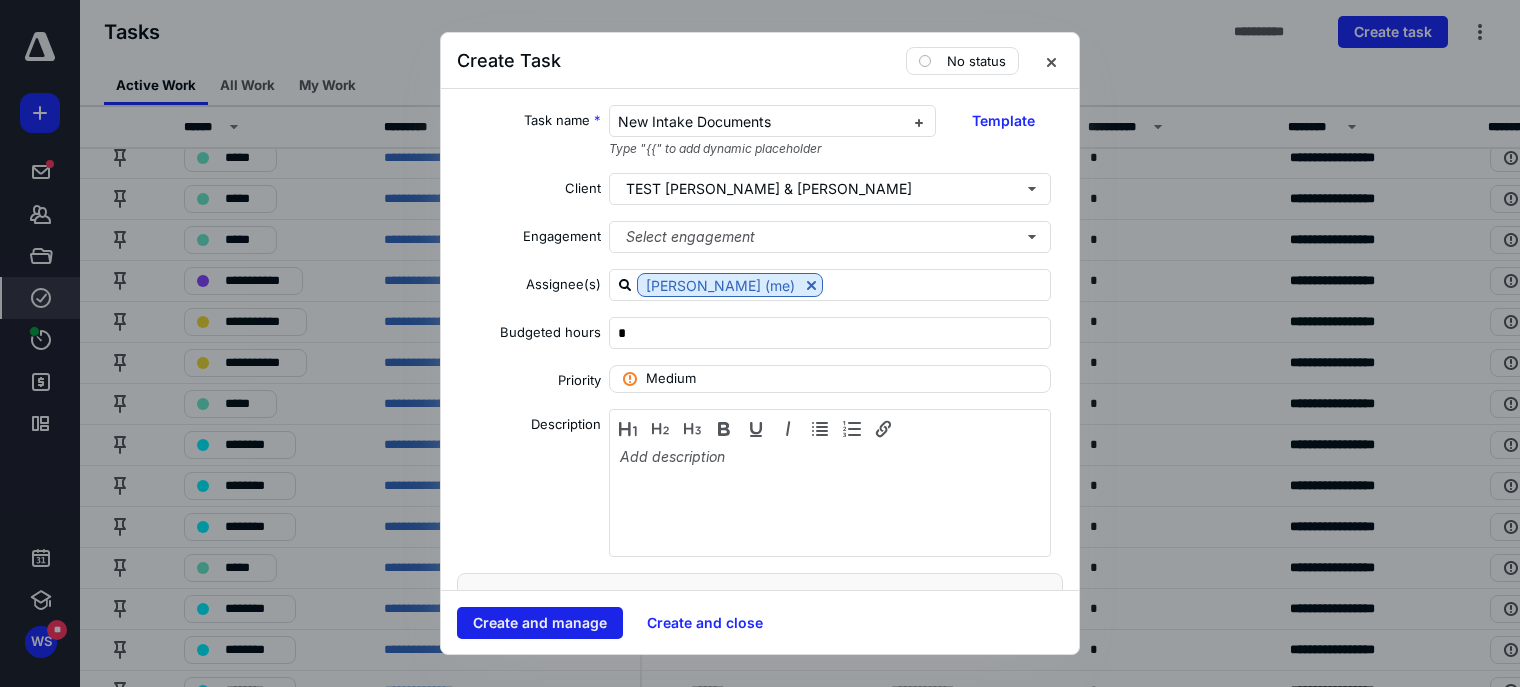 click on "Create and manage" at bounding box center [540, 623] 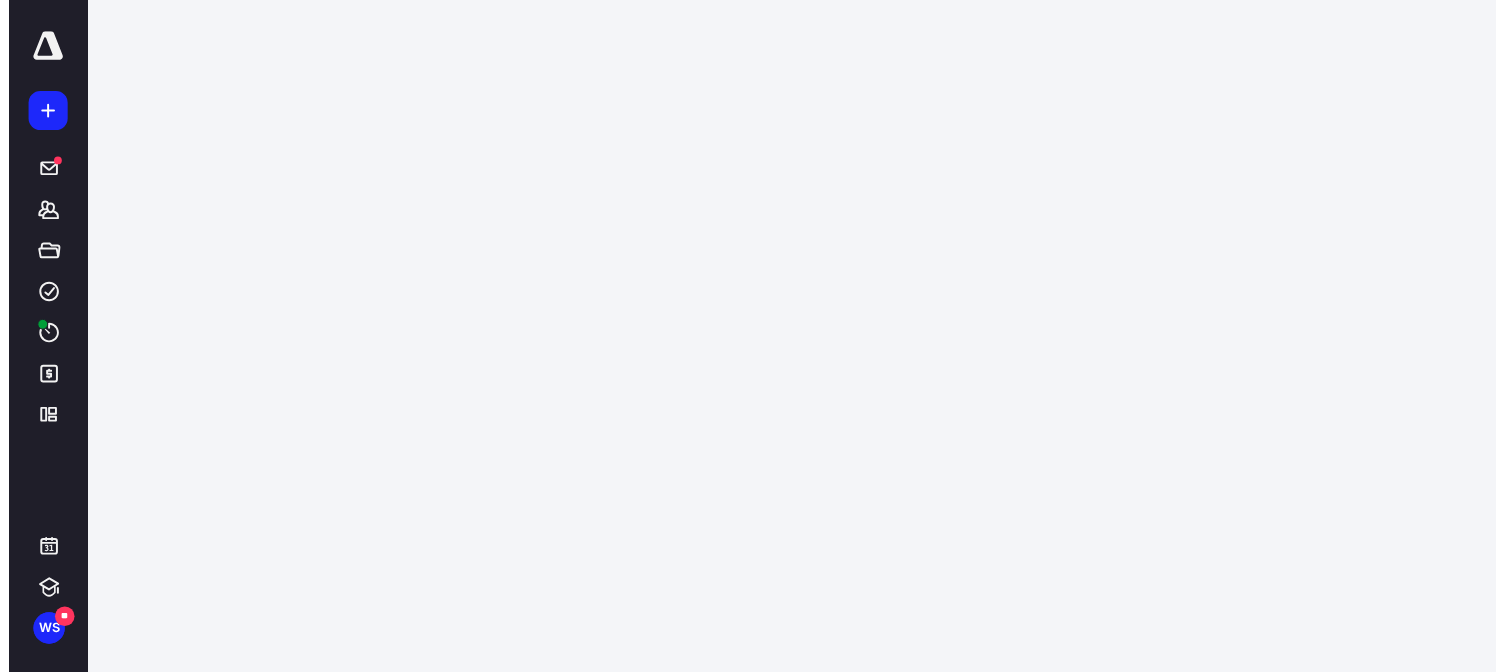 scroll, scrollTop: 0, scrollLeft: 0, axis: both 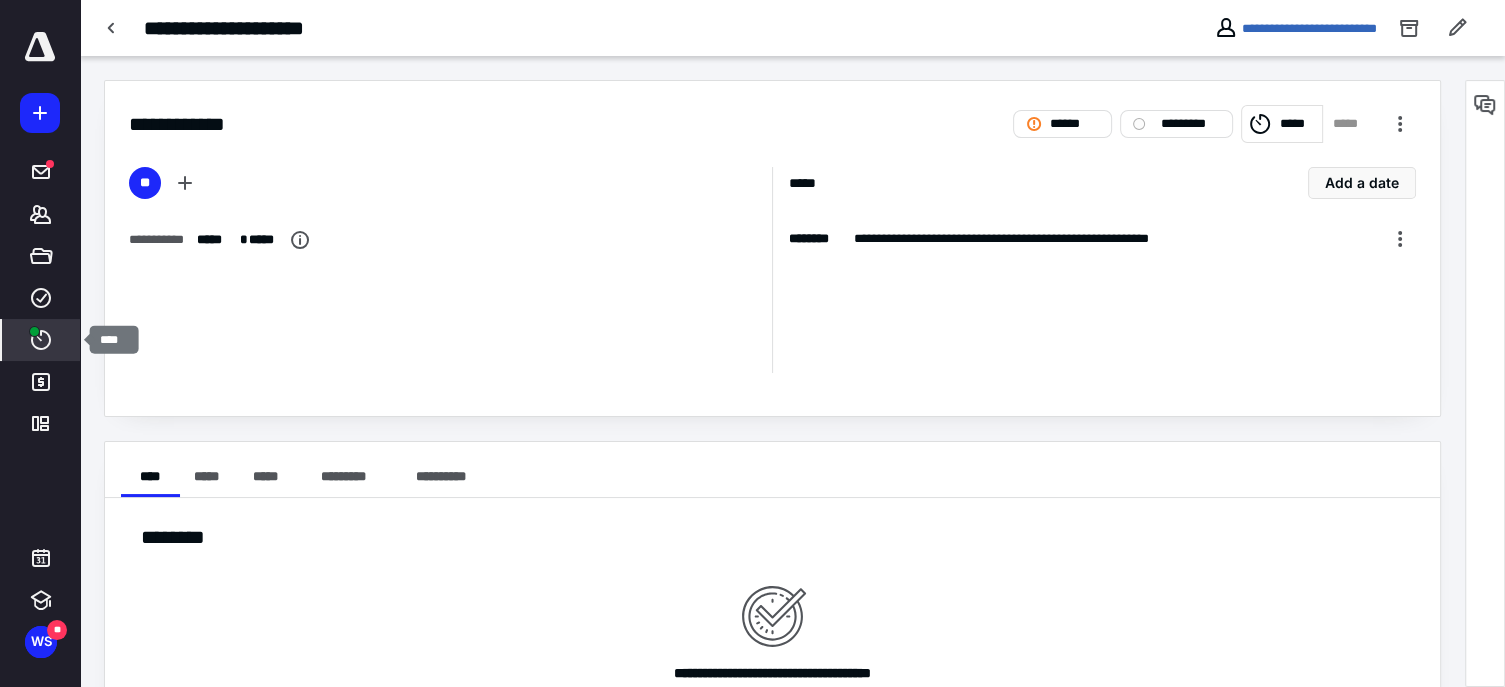 click at bounding box center [34, 331] 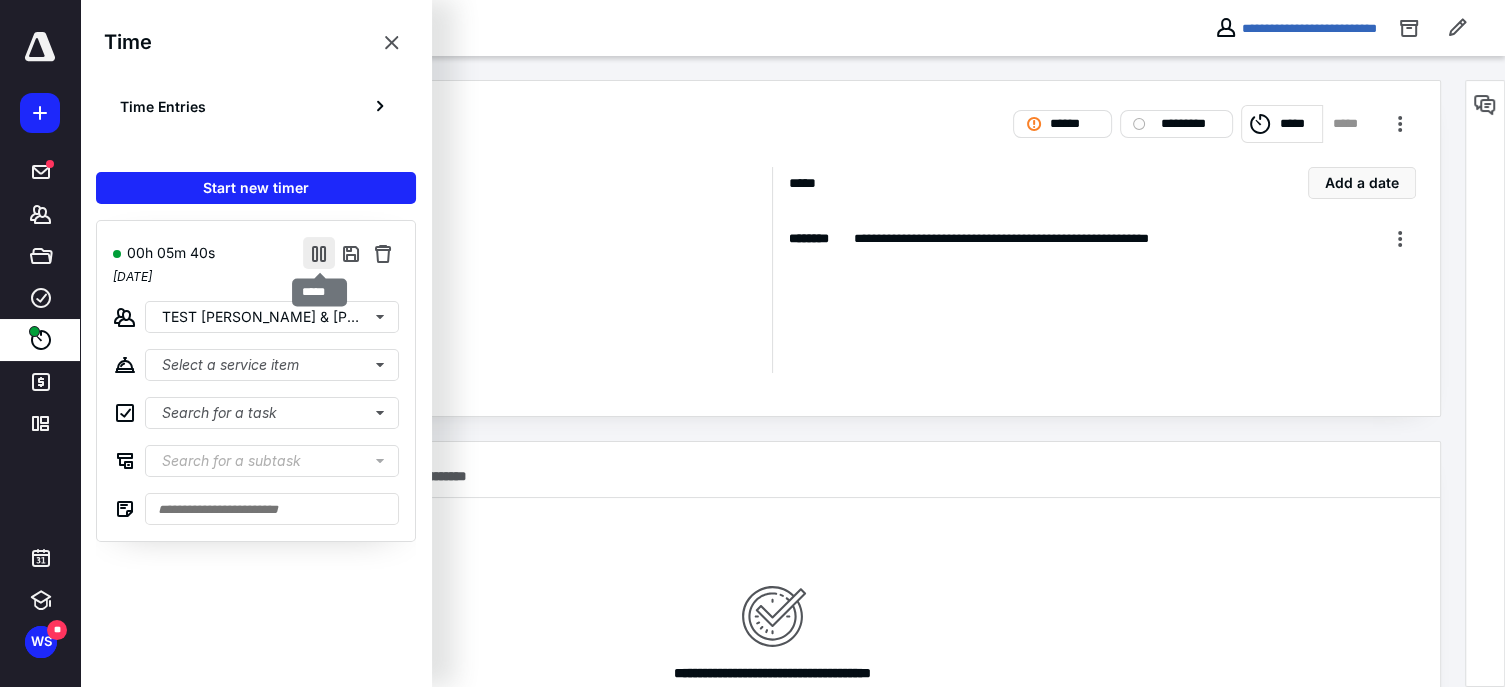 click at bounding box center [319, 253] 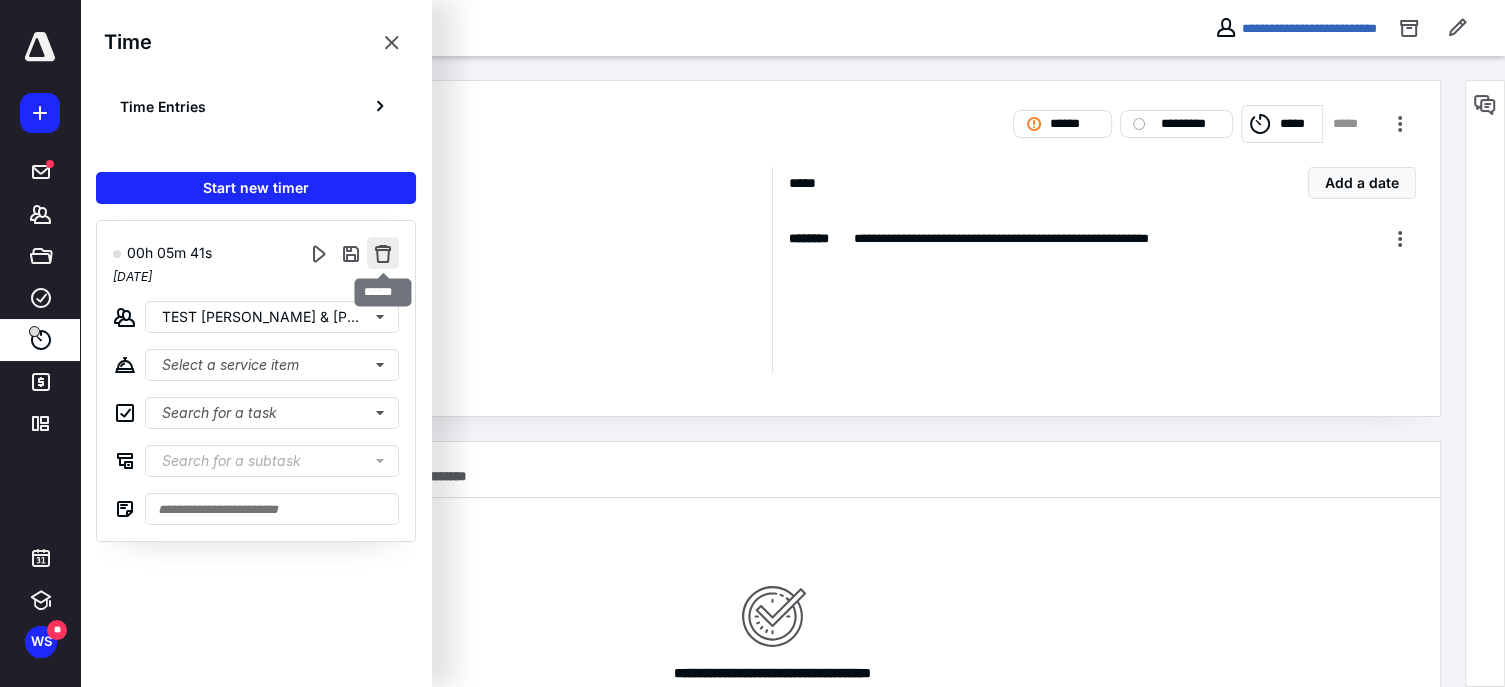 click at bounding box center [383, 253] 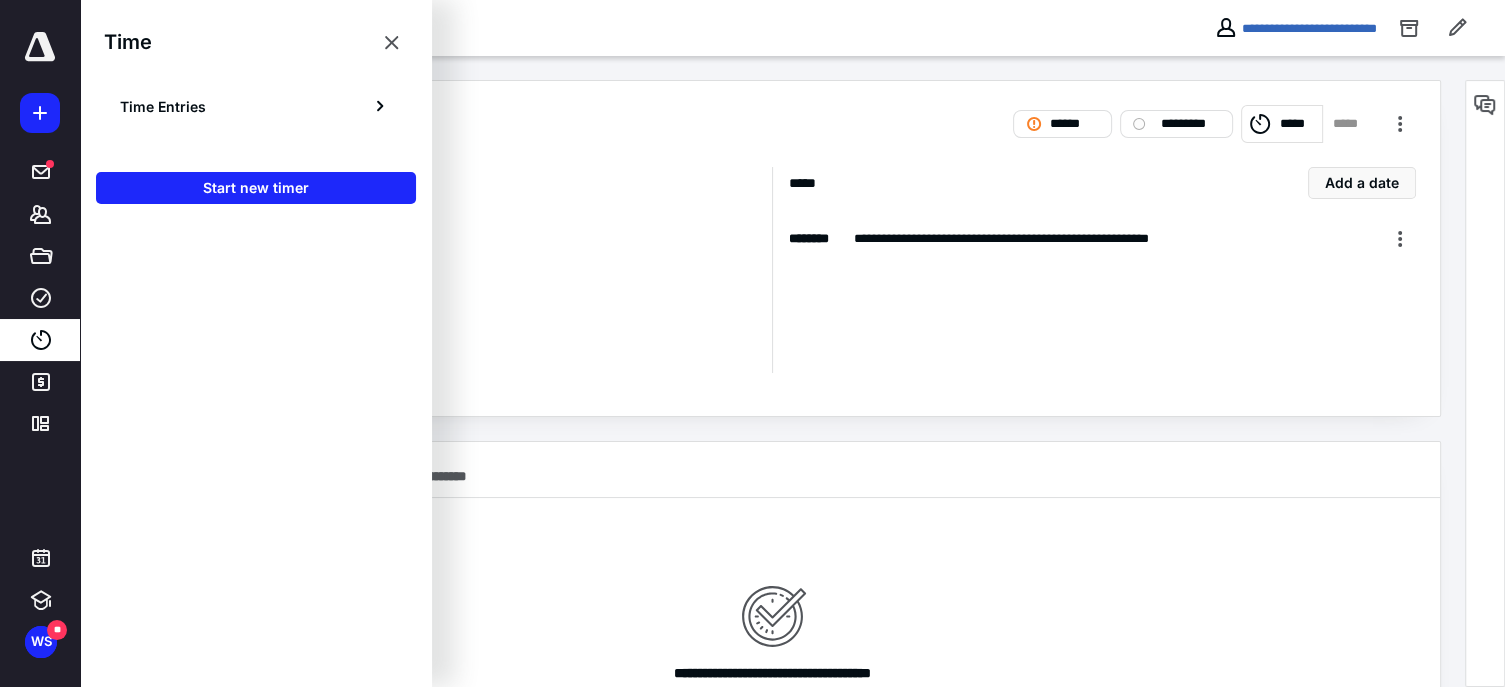 click on "**********" at bounding box center (587, 28) 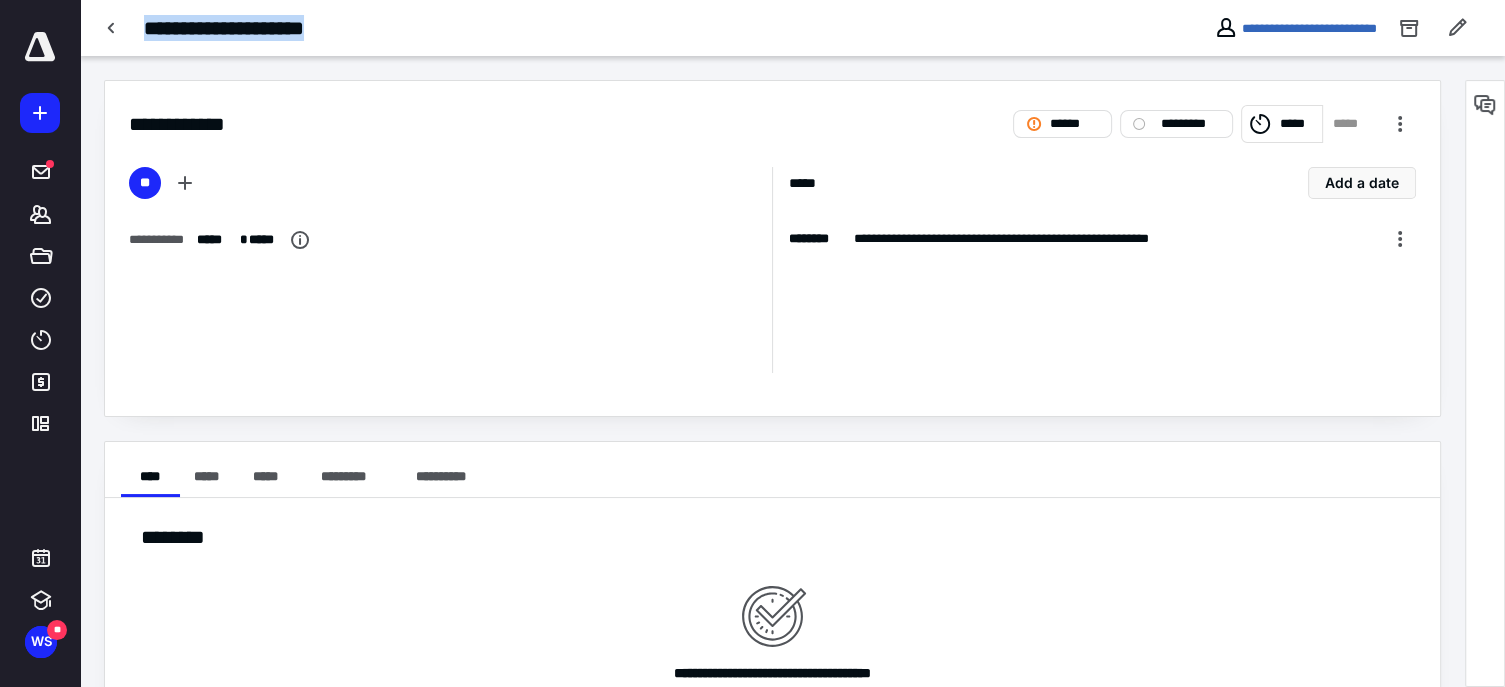 drag, startPoint x: 881, startPoint y: 26, endPoint x: 1491, endPoint y: -105, distance: 623.90784 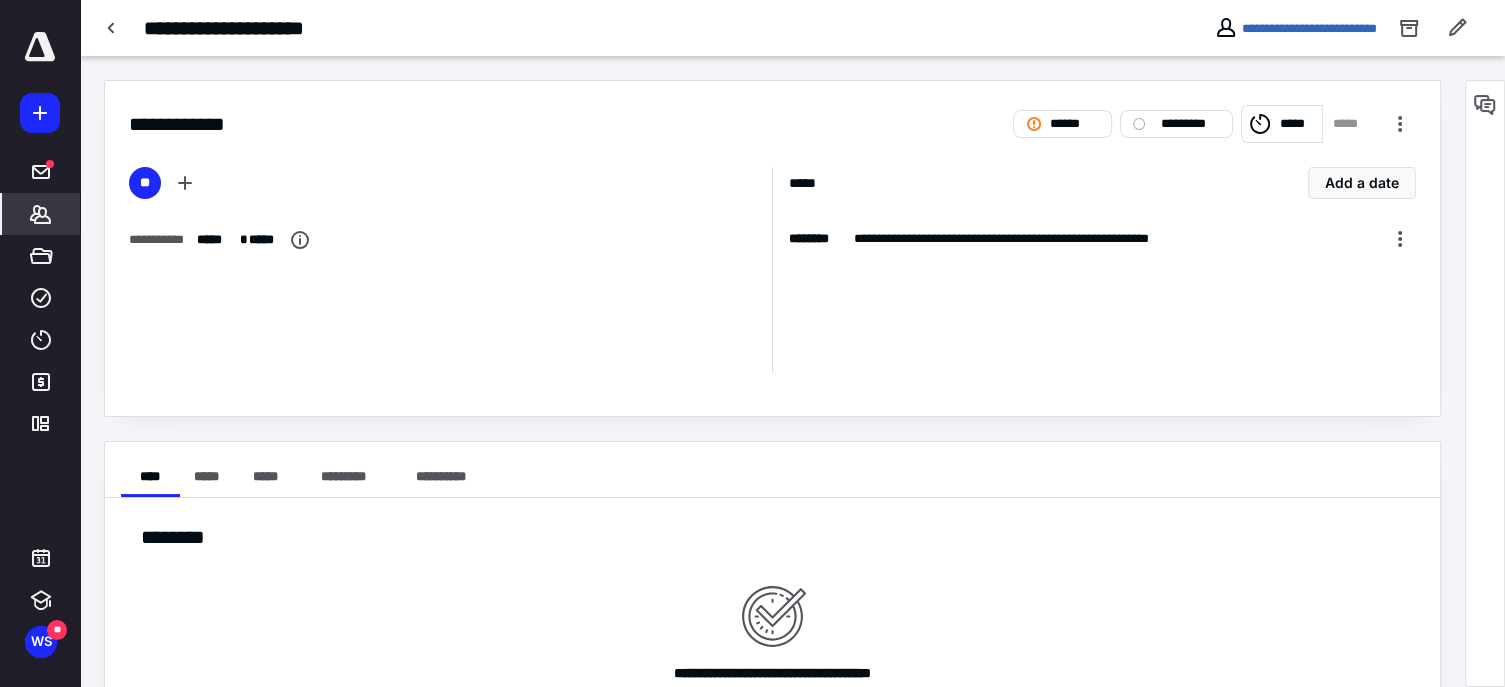 click 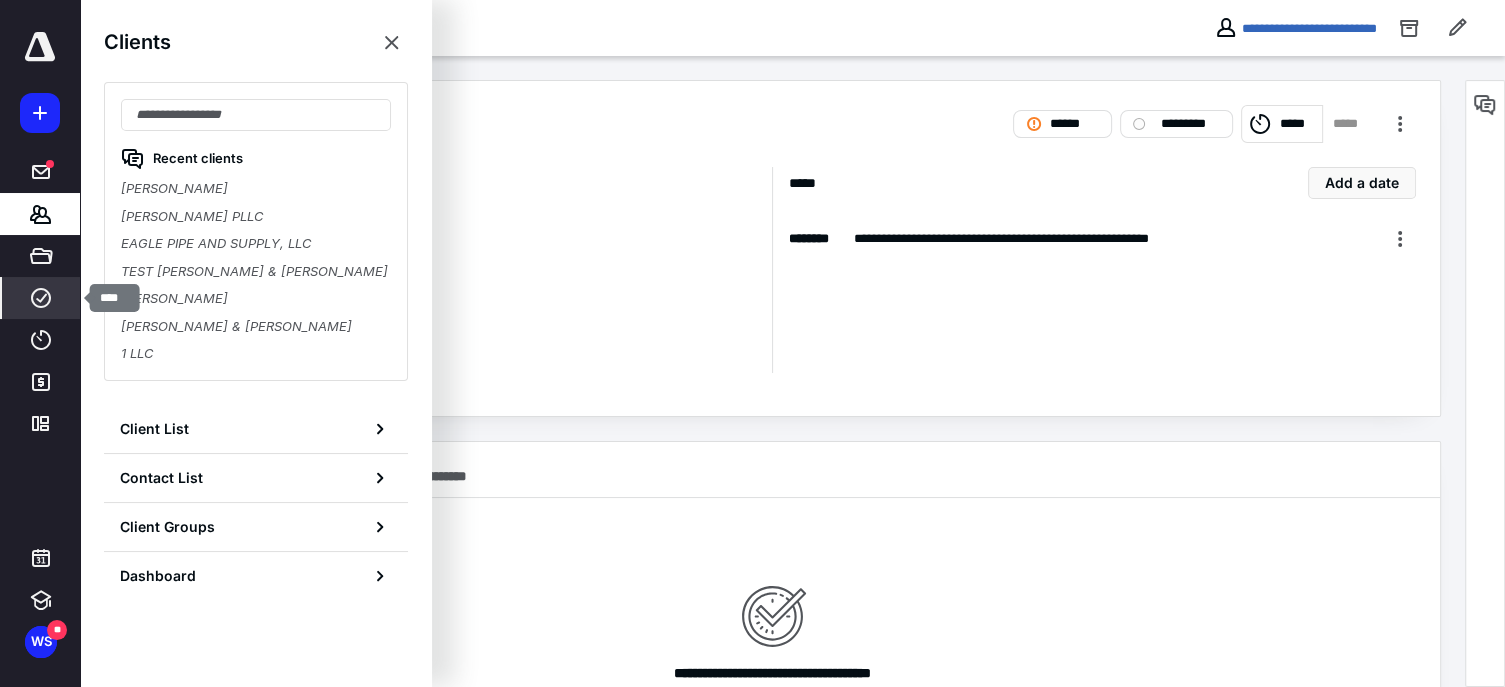 click 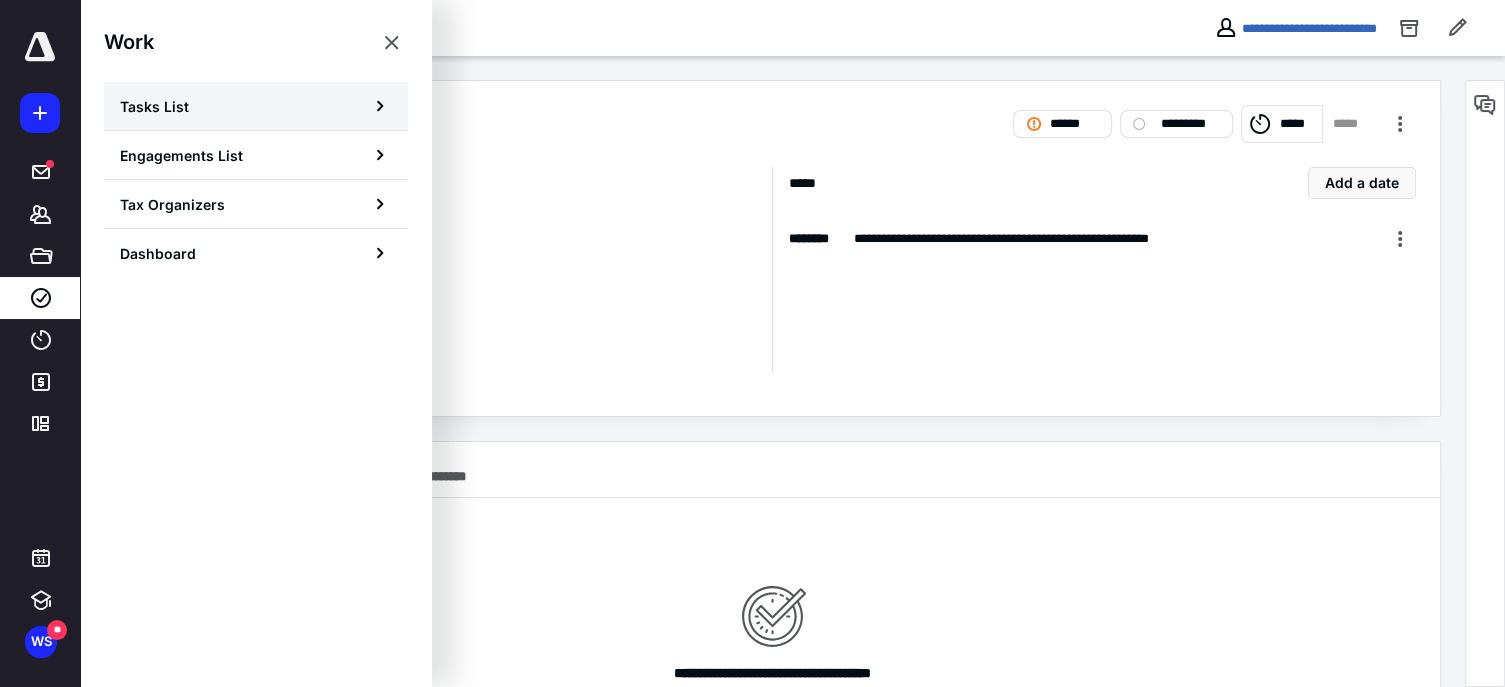 click on "Tasks List" at bounding box center (256, 106) 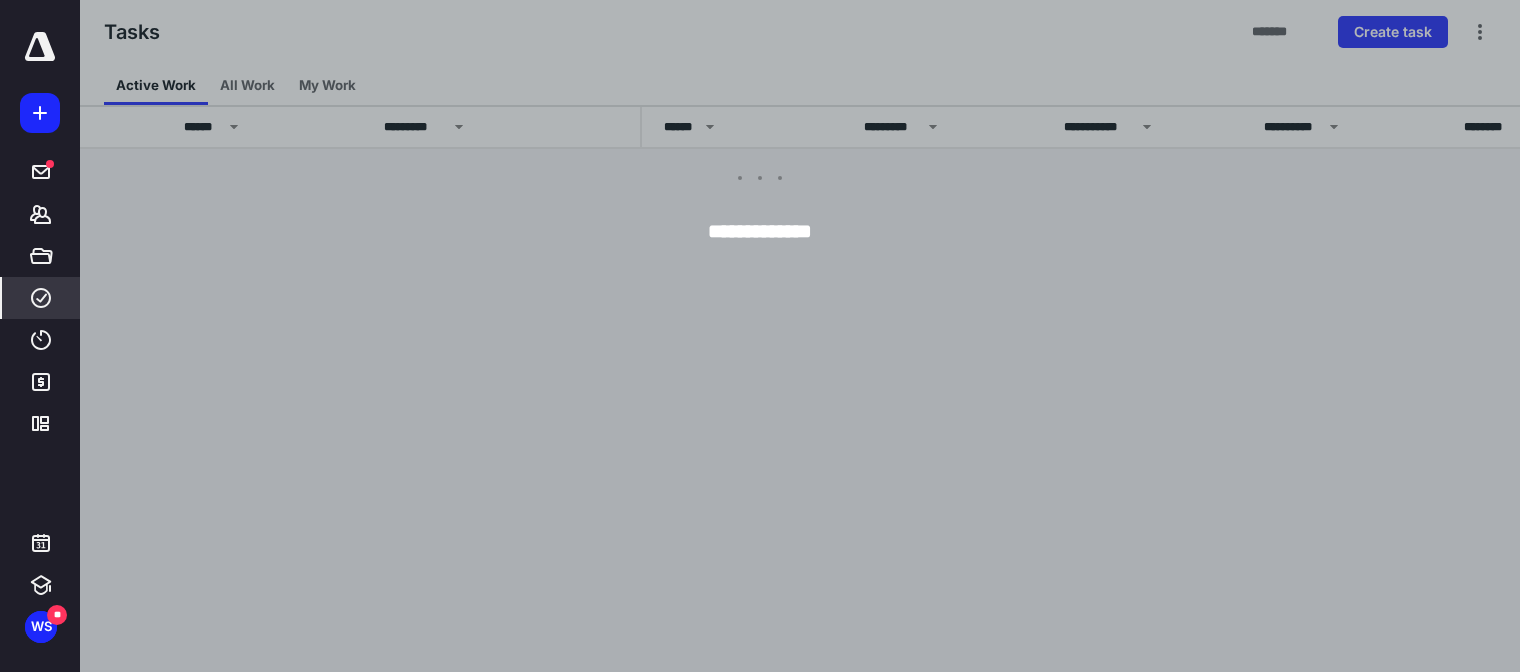 click at bounding box center (840, 336) 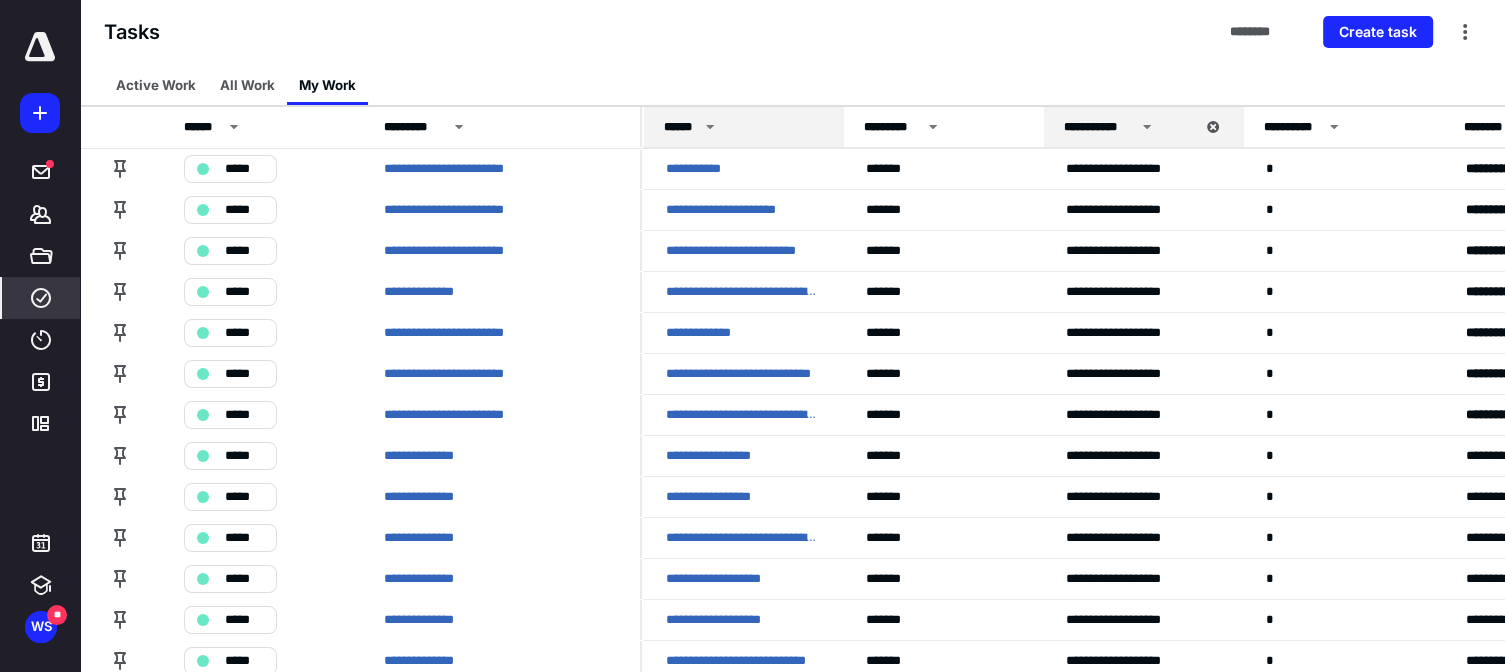 click on "******" at bounding box center (744, 127) 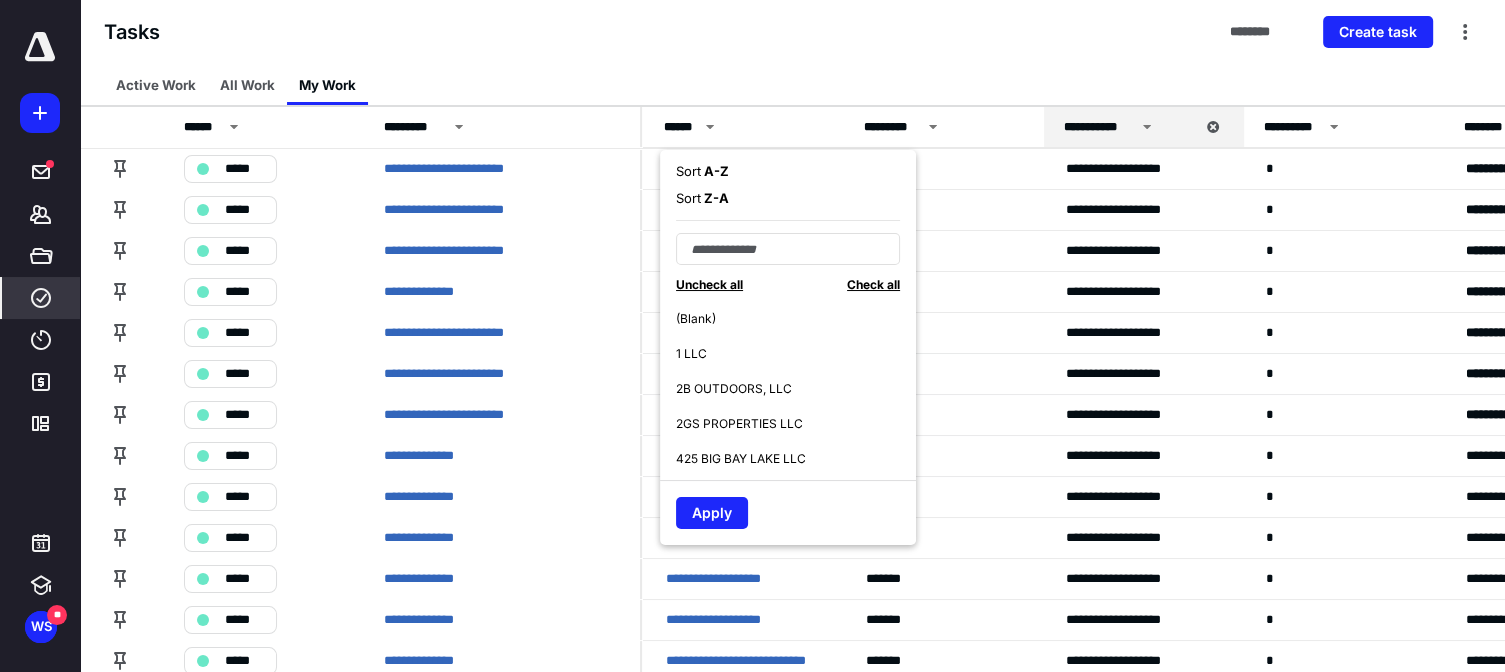 click on "Sort   A  -  Z" at bounding box center [702, 172] 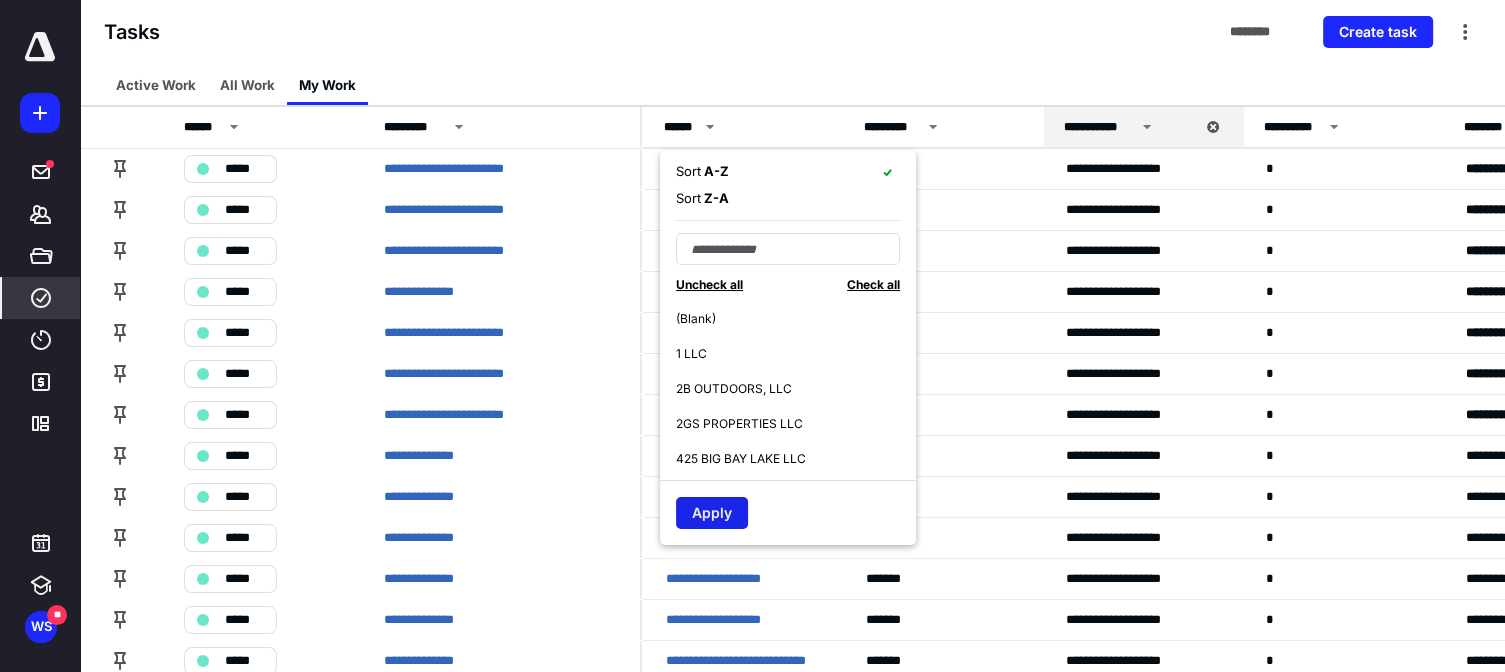 click on "Apply" at bounding box center [712, 513] 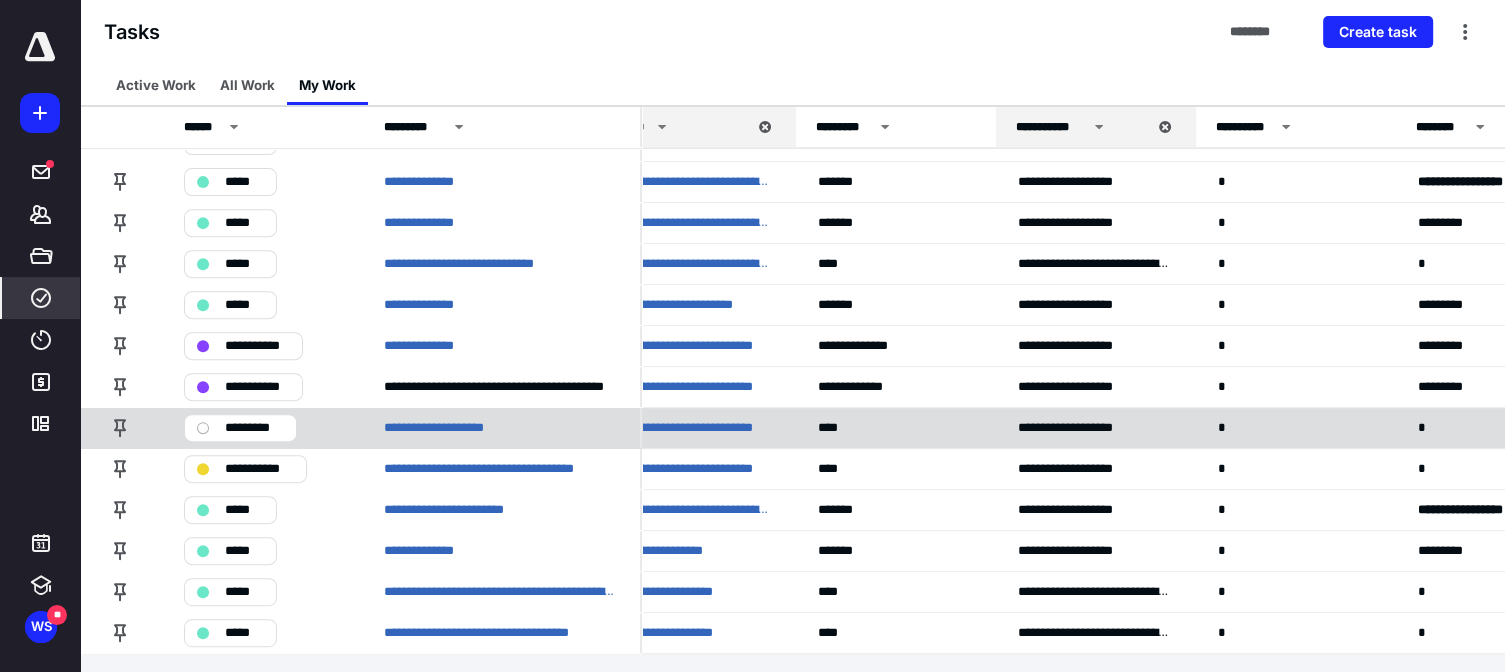 scroll, scrollTop: 736, scrollLeft: 0, axis: vertical 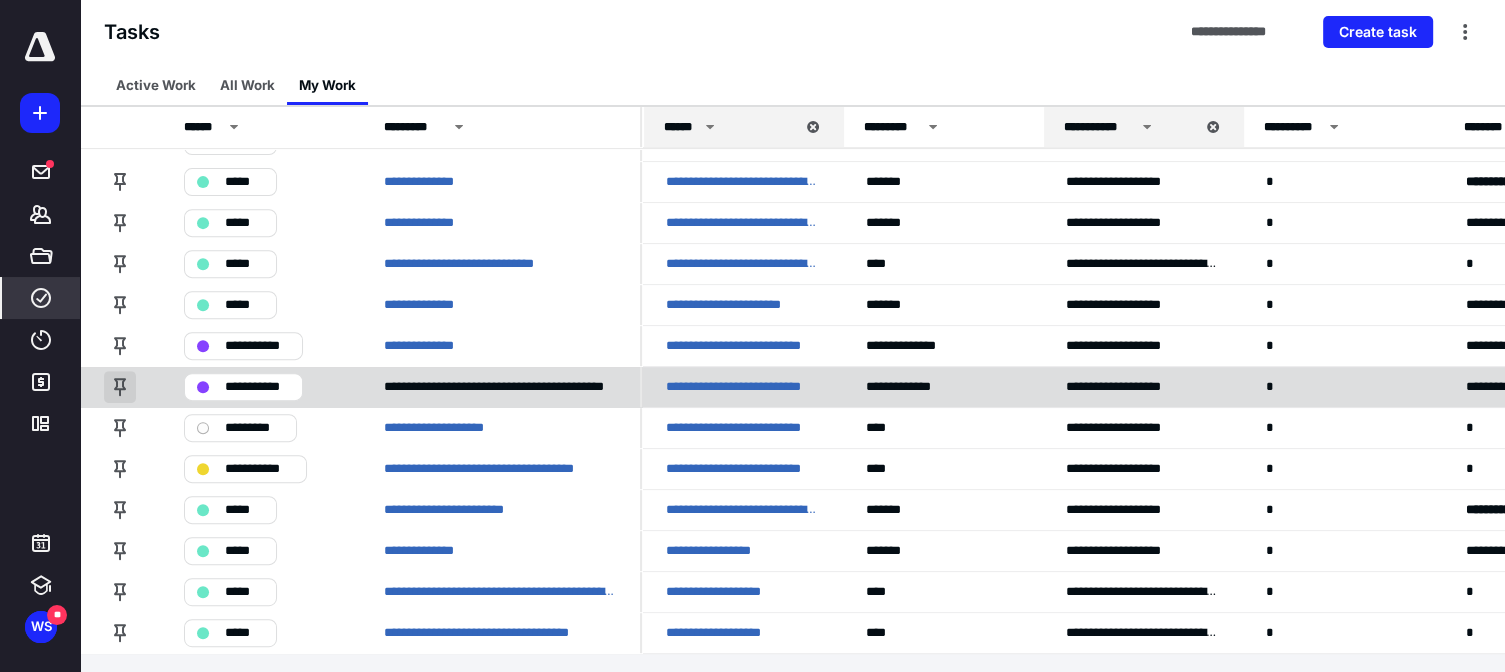 click at bounding box center [120, 387] 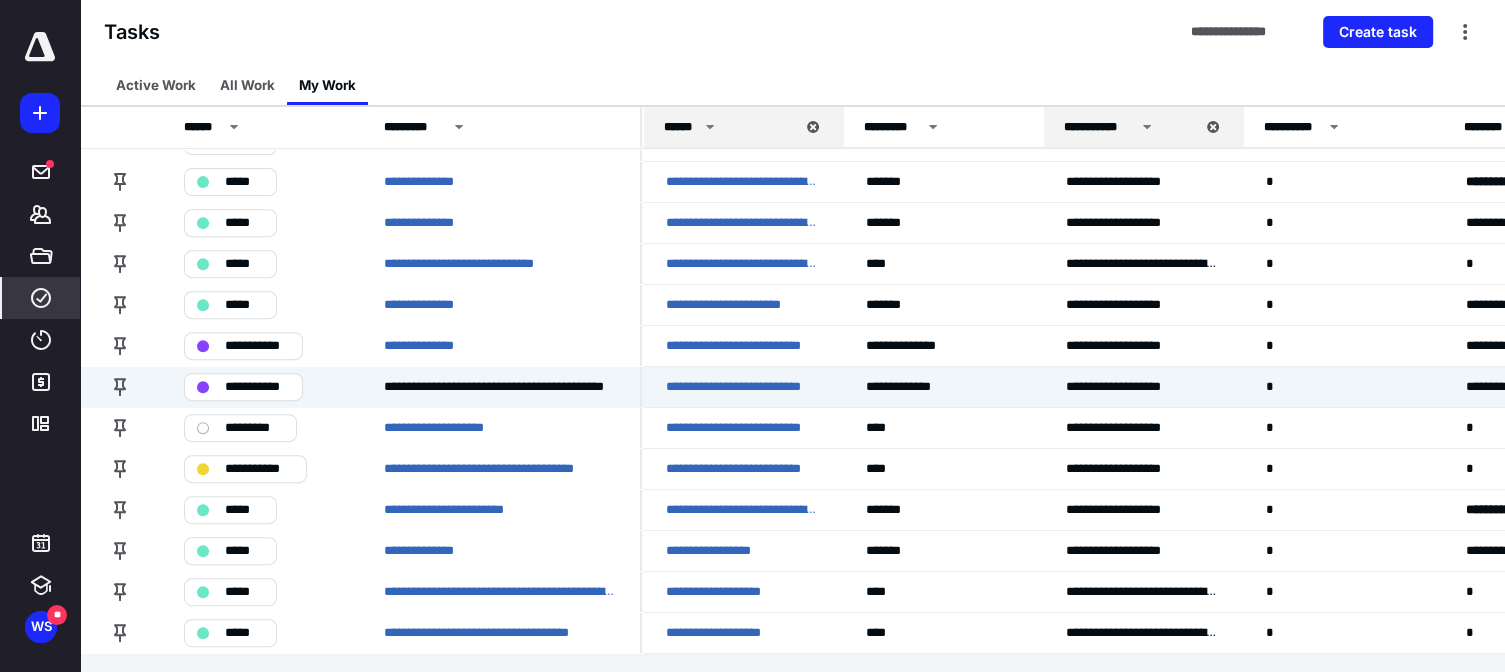 scroll, scrollTop: 0, scrollLeft: 0, axis: both 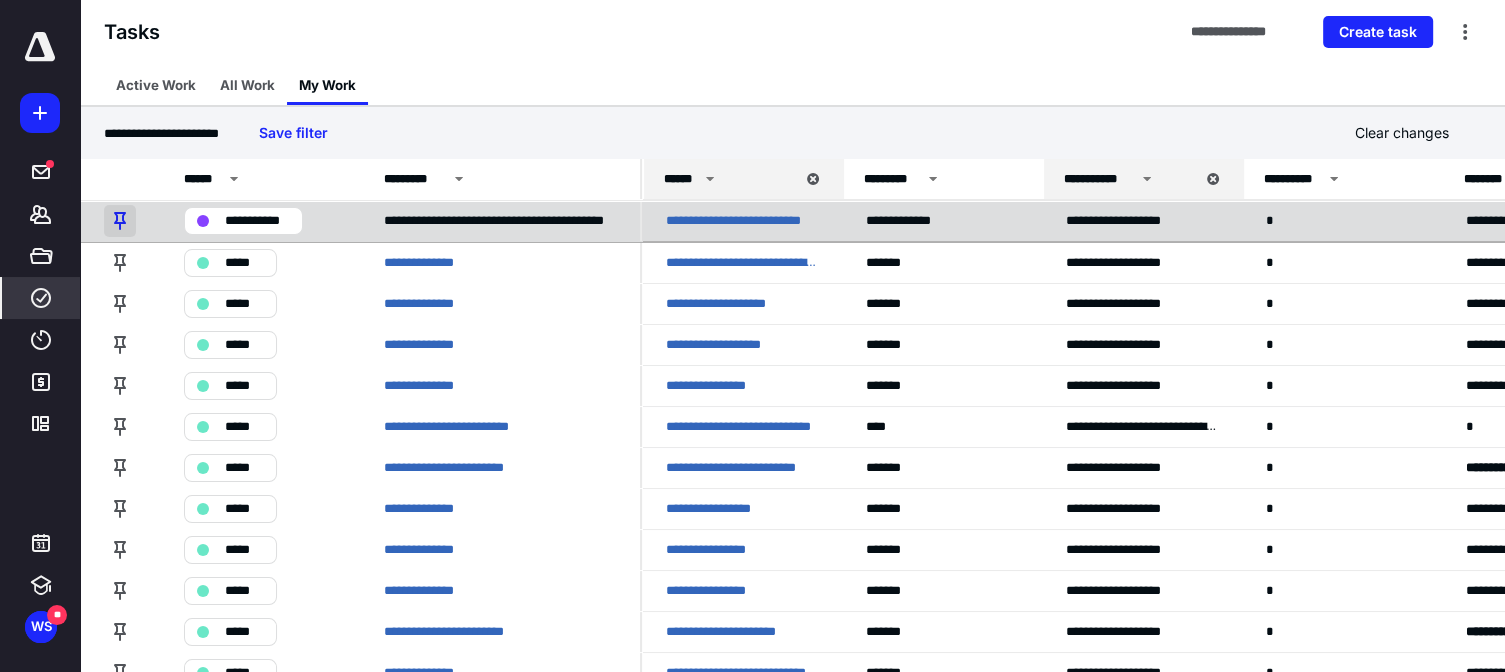 click at bounding box center (120, 221) 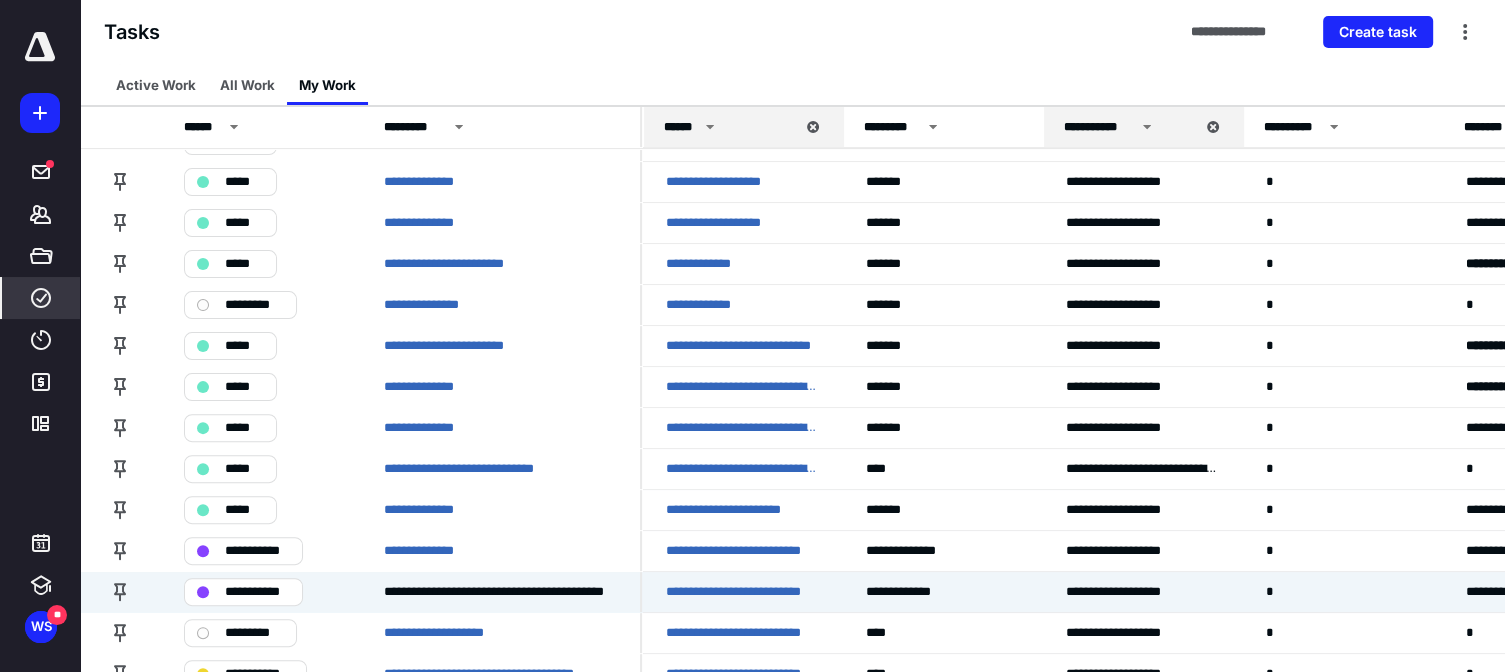 scroll, scrollTop: 736, scrollLeft: 0, axis: vertical 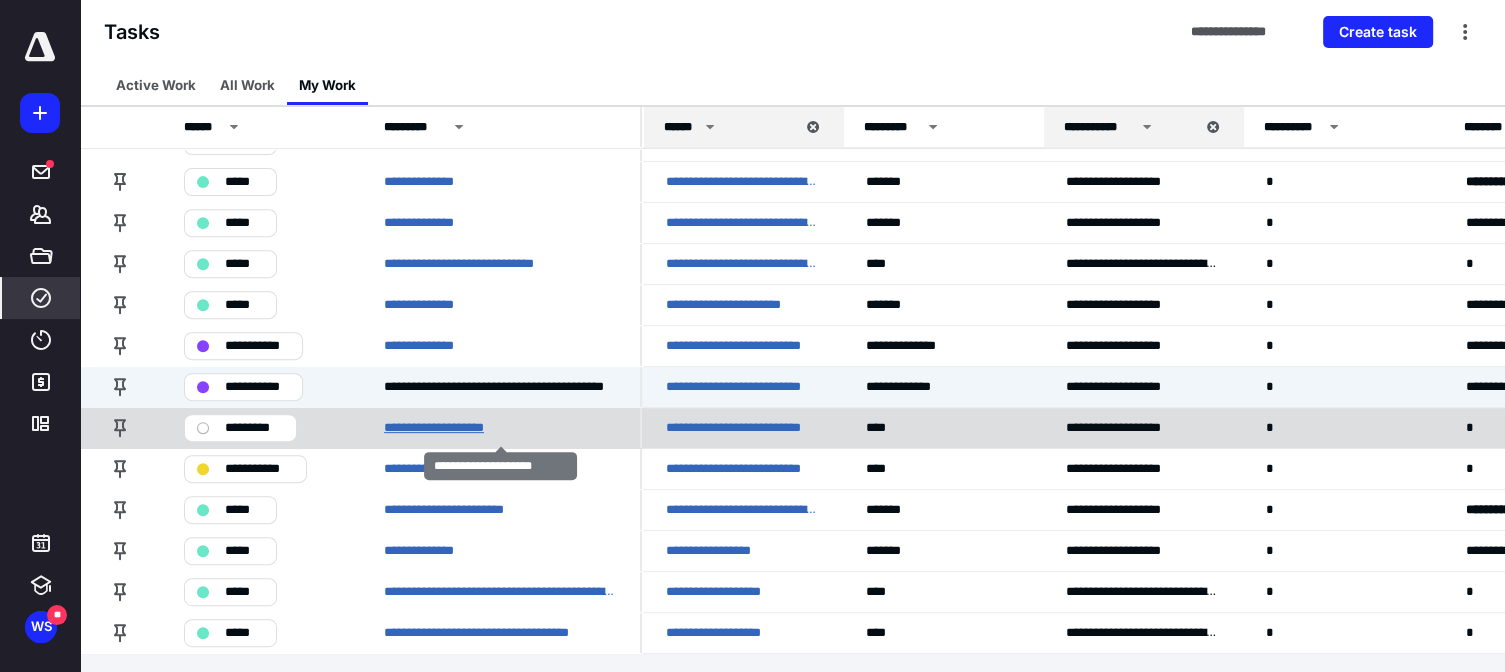 click on "**********" at bounding box center [455, 428] 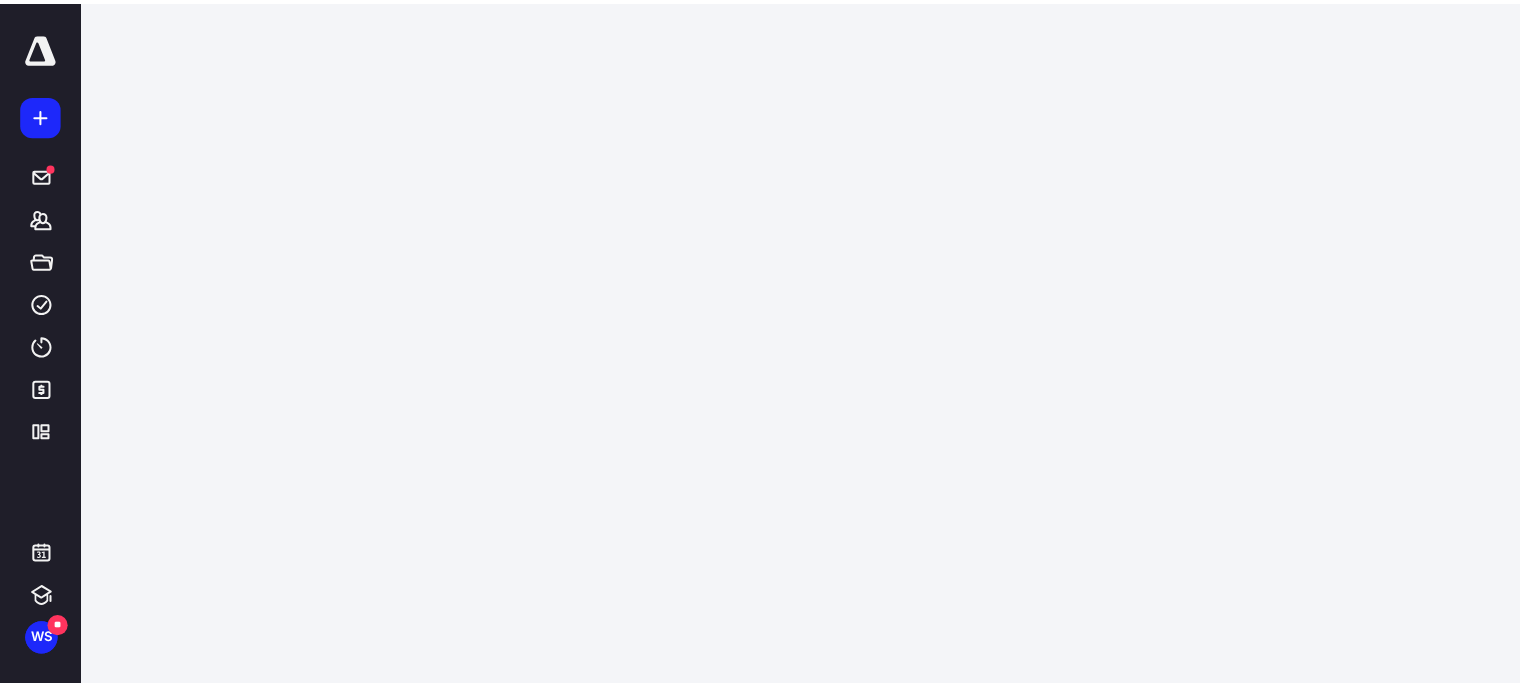 scroll, scrollTop: 0, scrollLeft: 0, axis: both 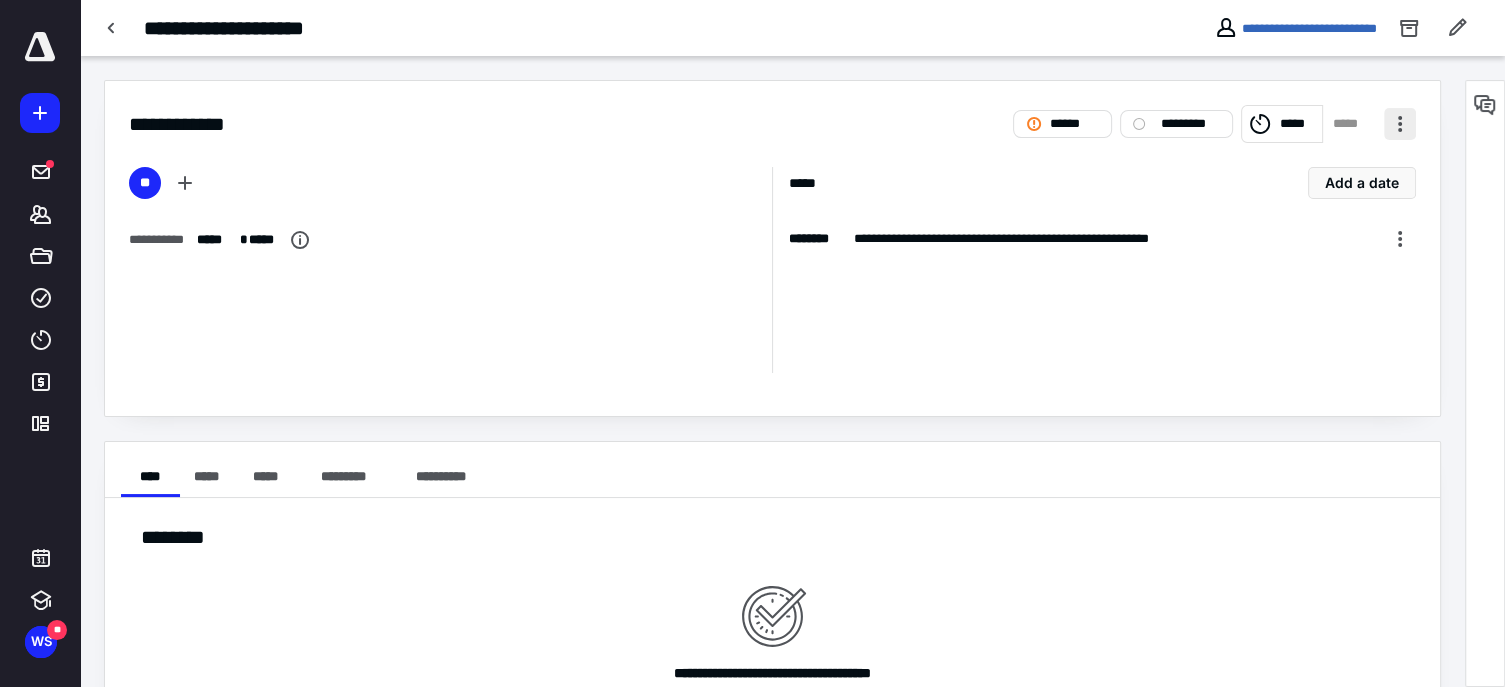 click at bounding box center [1400, 124] 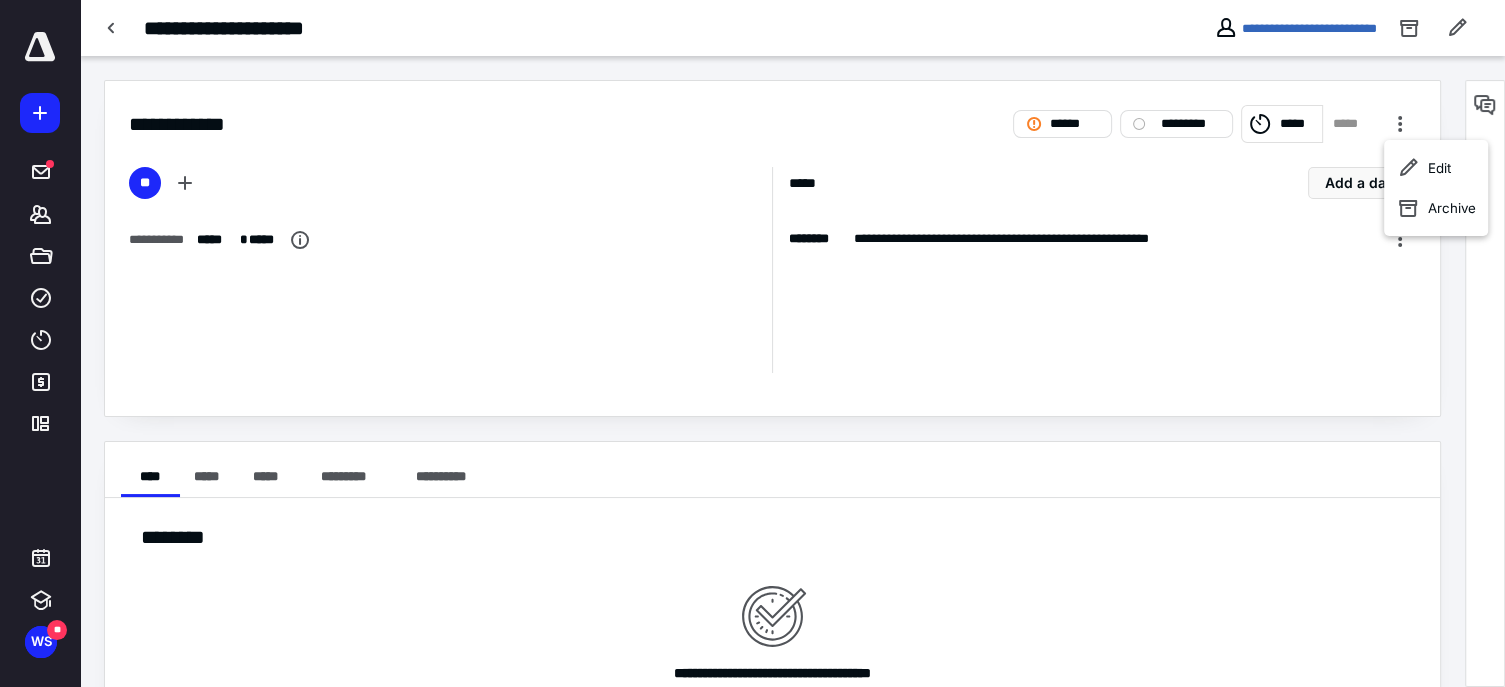 click on "**********" at bounding box center (772, 428) 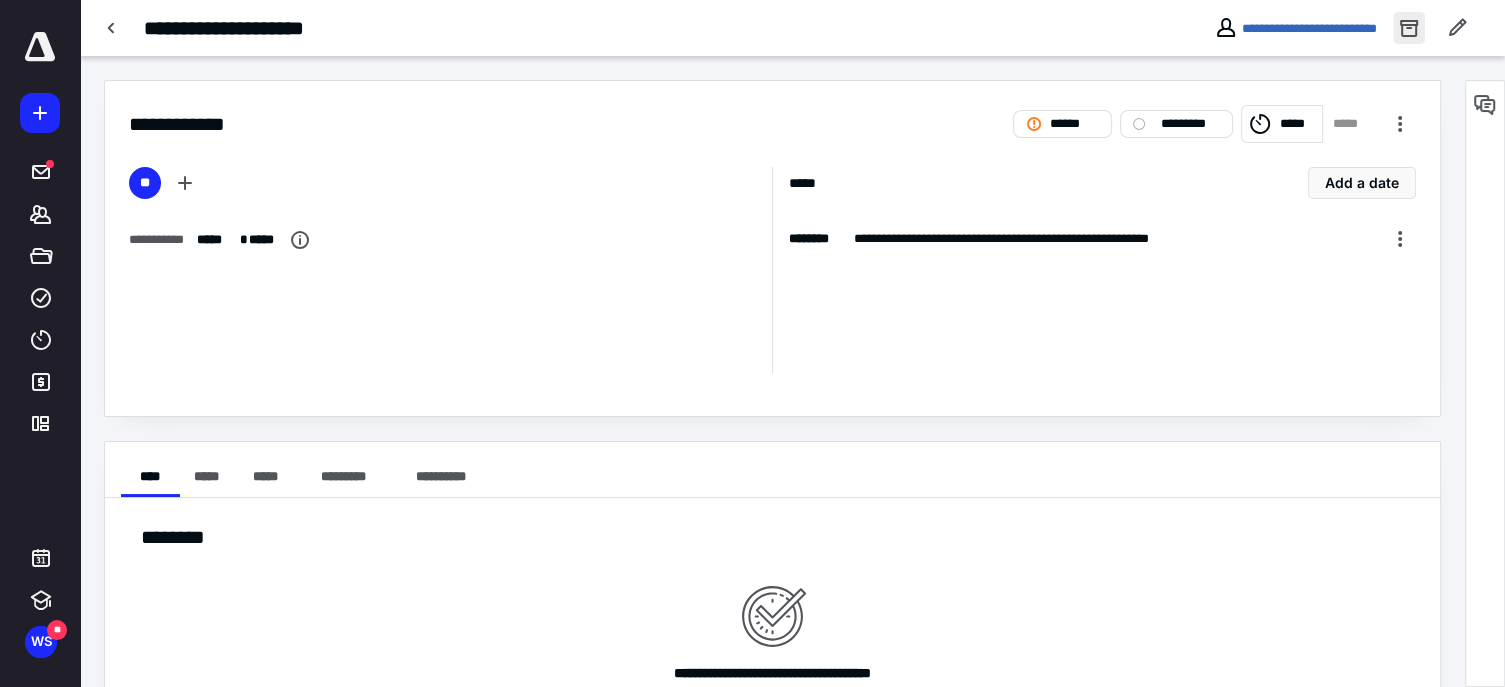 click at bounding box center [1409, 28] 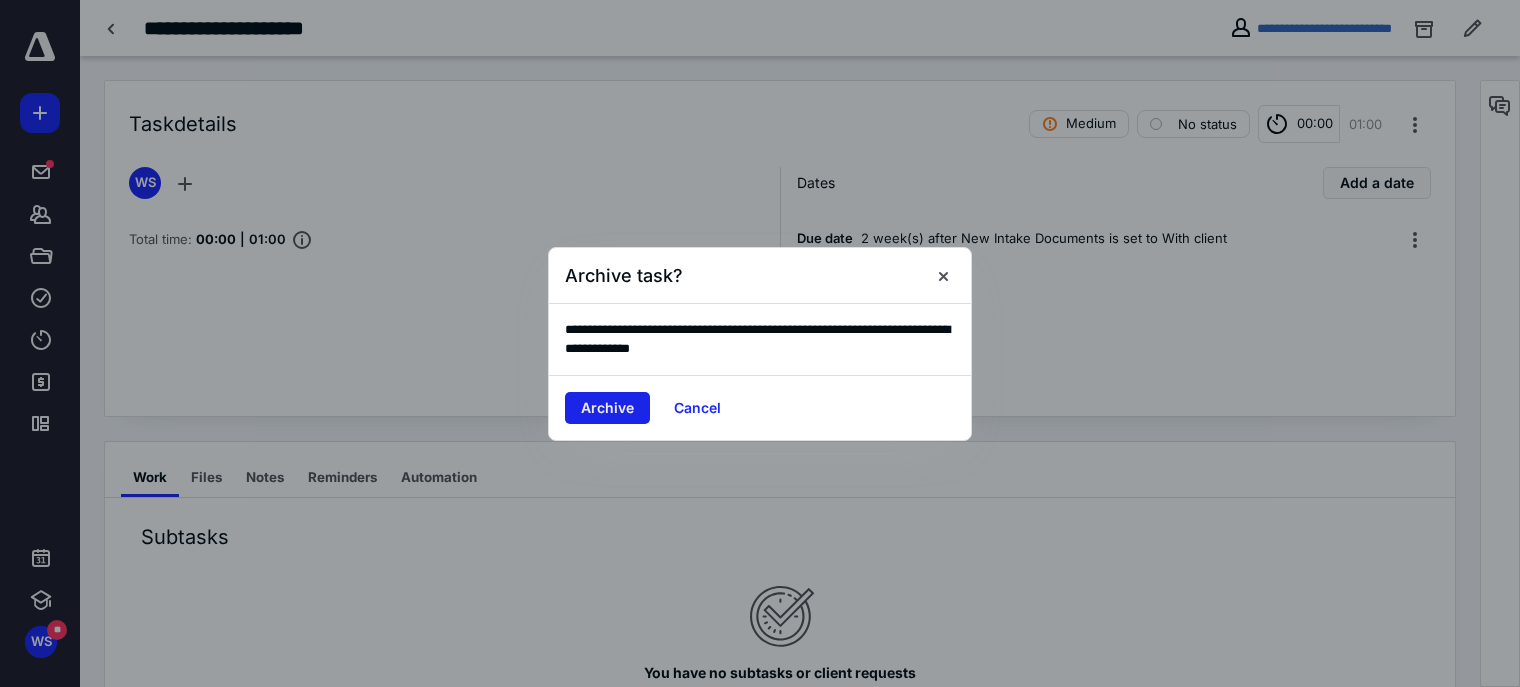 click on "Archive" at bounding box center (607, 408) 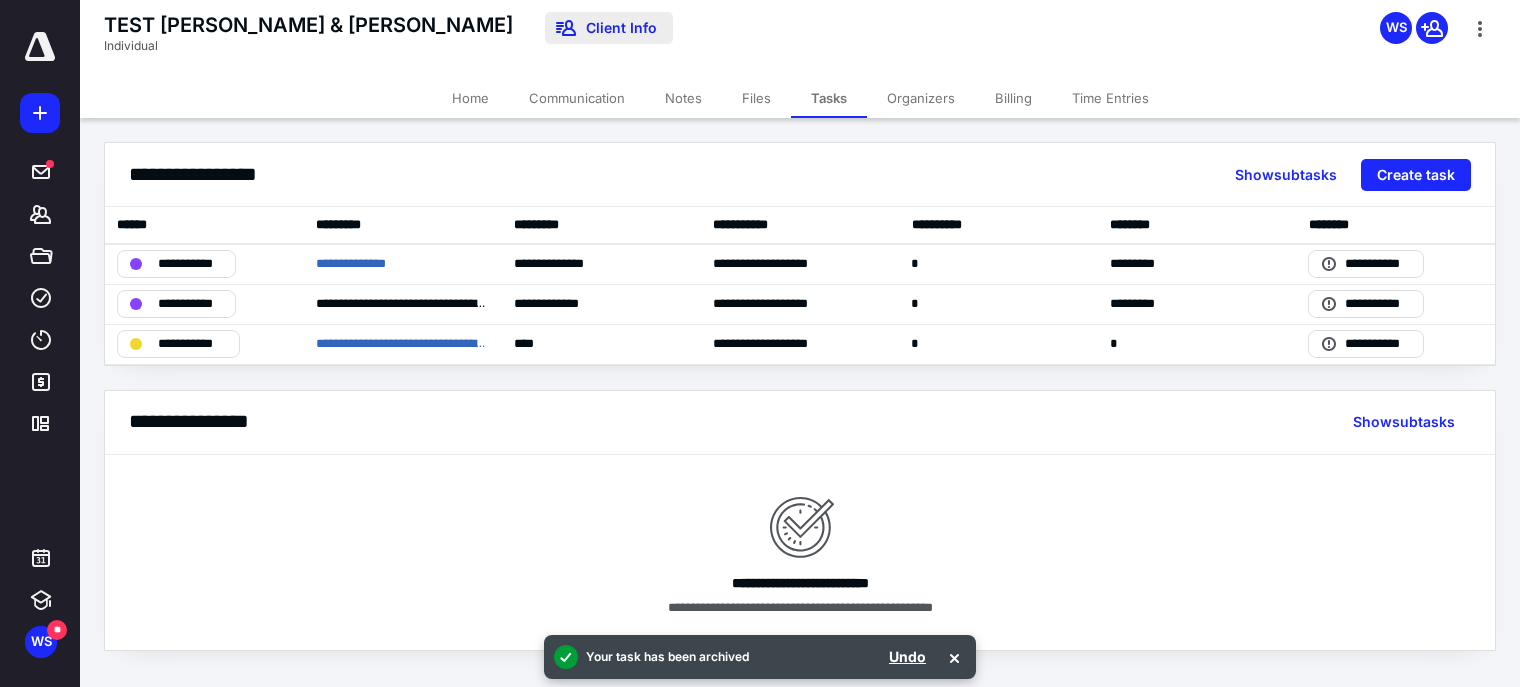 click on "Client Info" at bounding box center [609, 28] 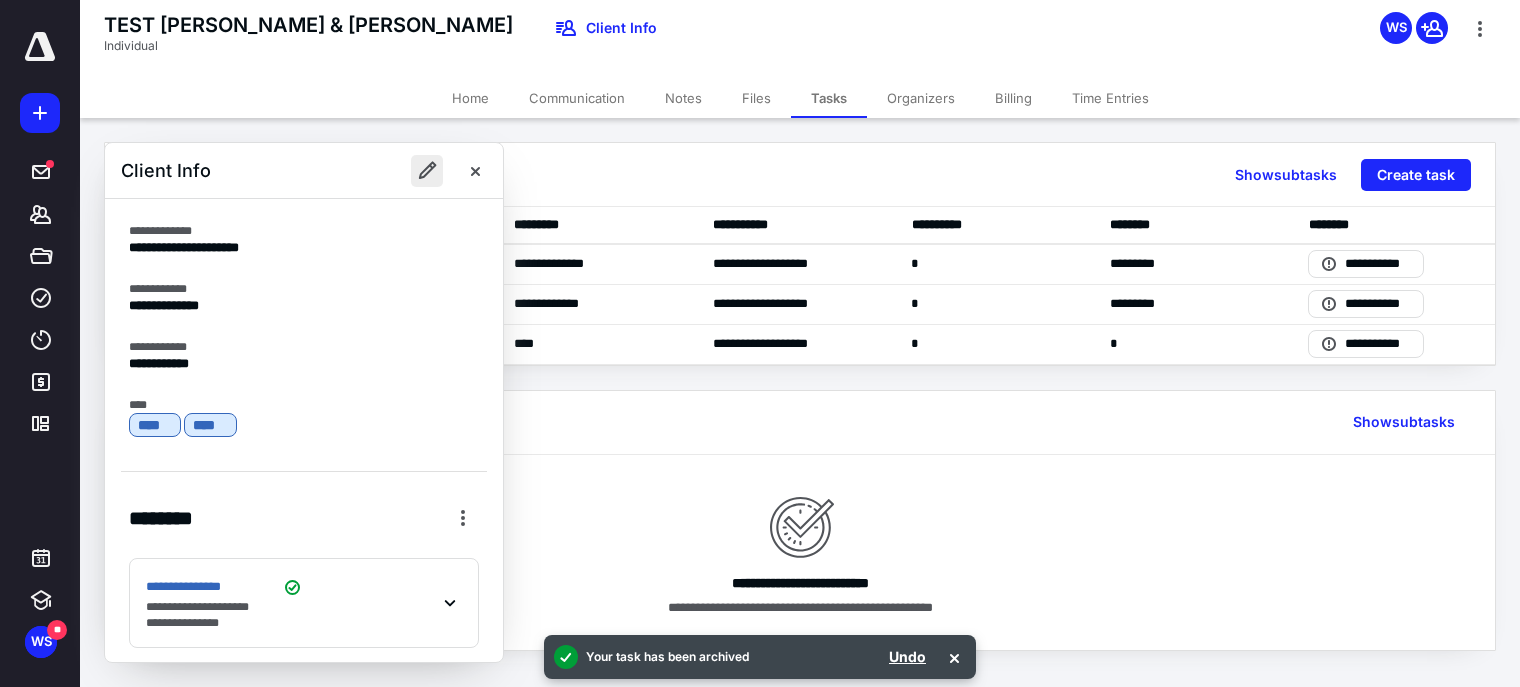 click at bounding box center (427, 171) 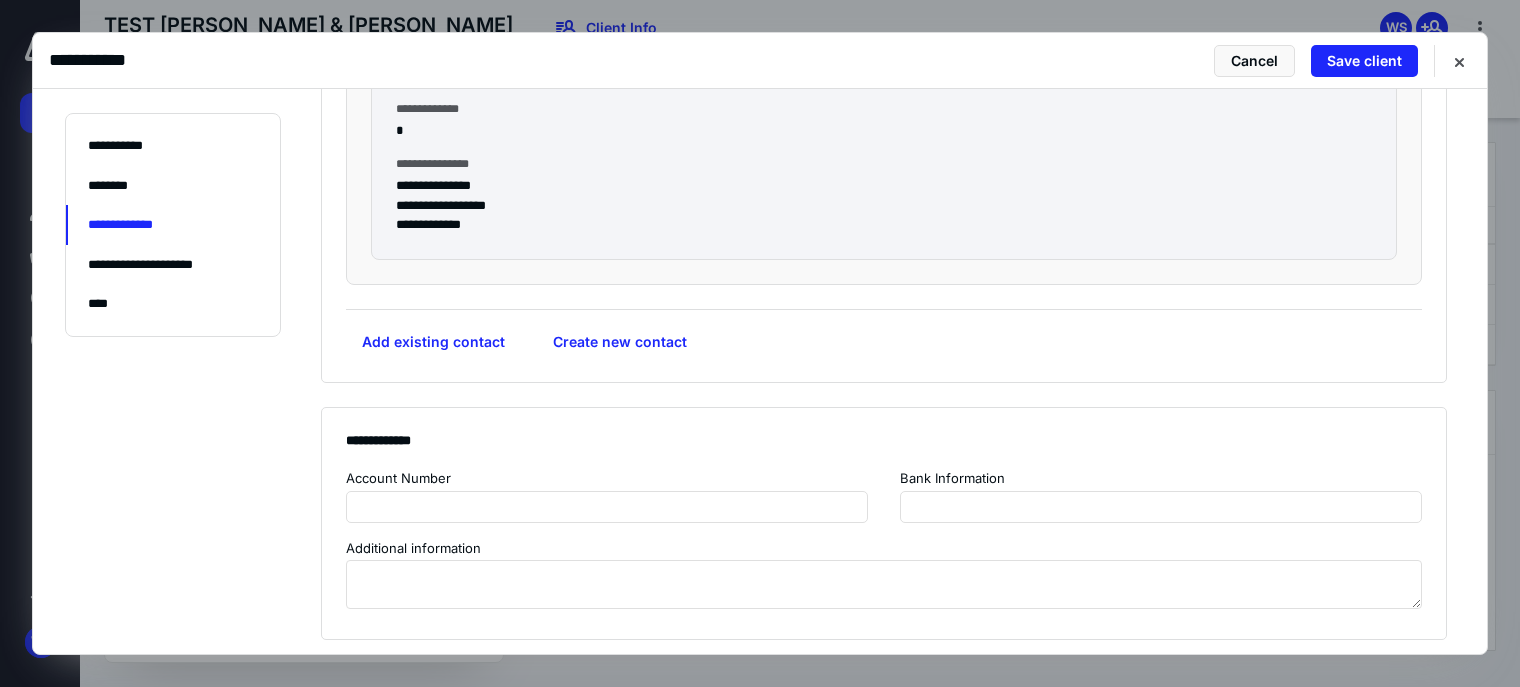 scroll, scrollTop: 1850, scrollLeft: 0, axis: vertical 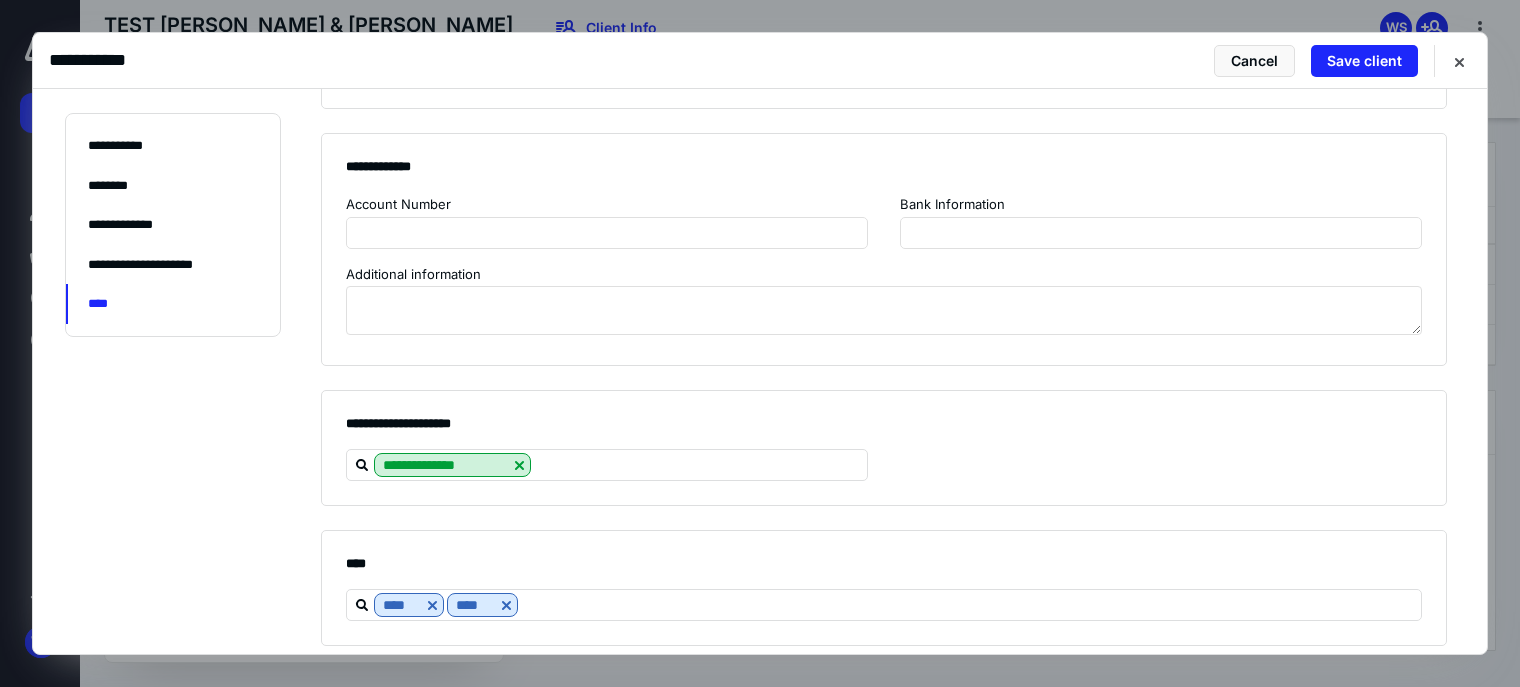 click on "**********" at bounding box center (760, 61) 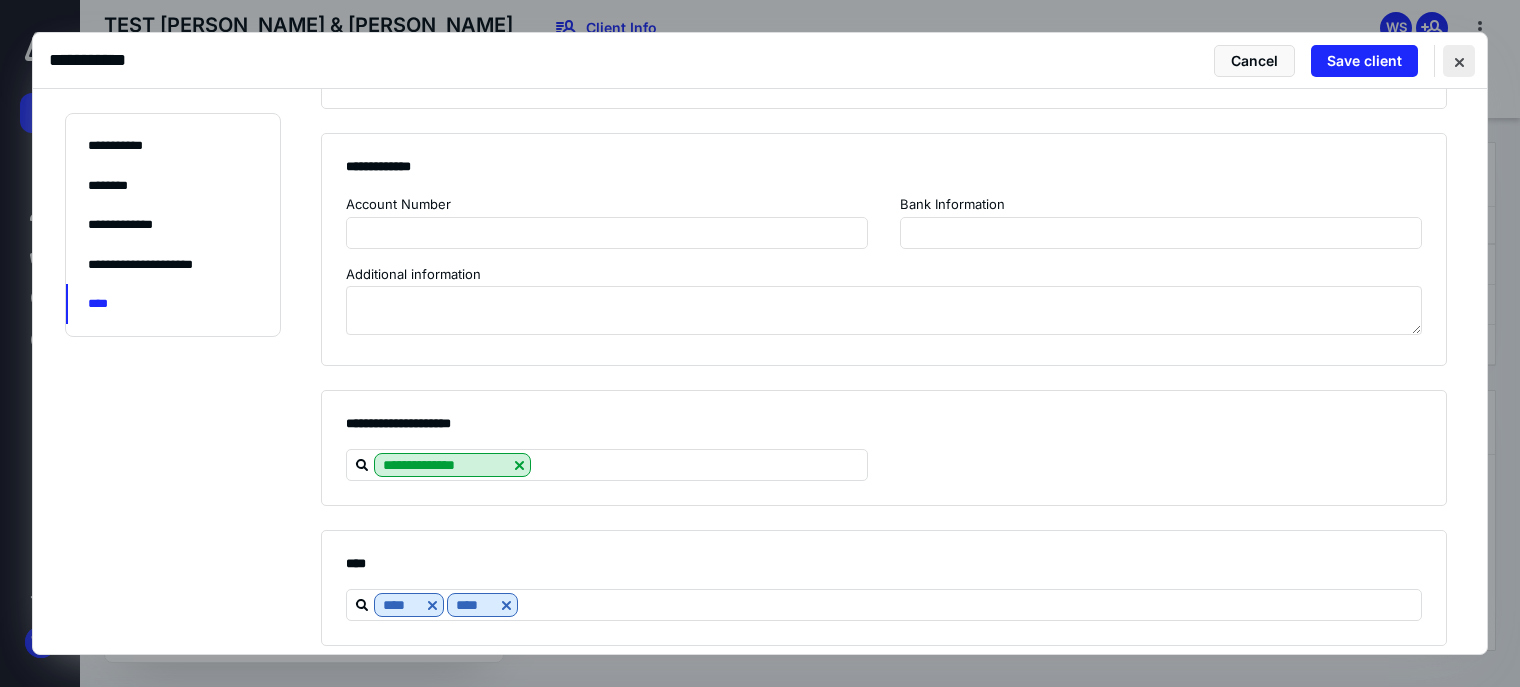 click at bounding box center (1459, 61) 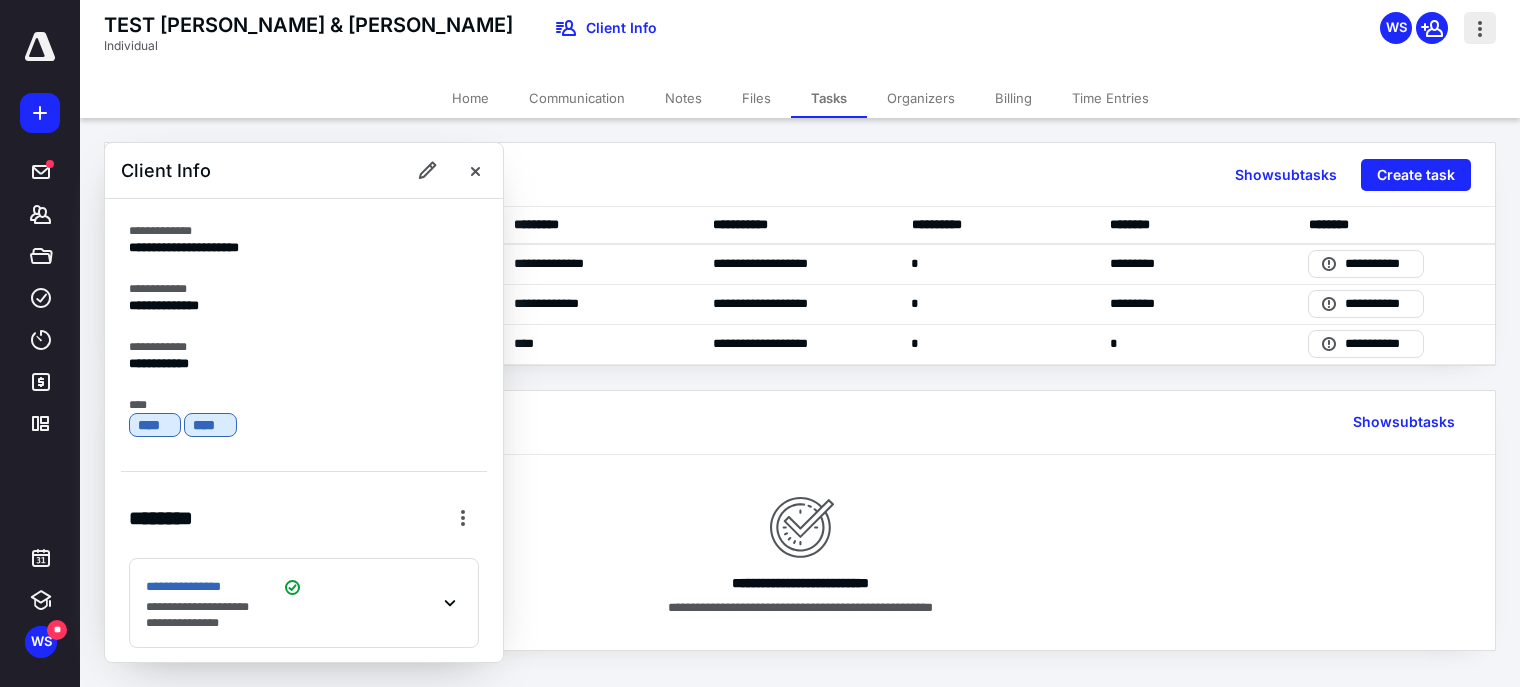 click at bounding box center (1480, 28) 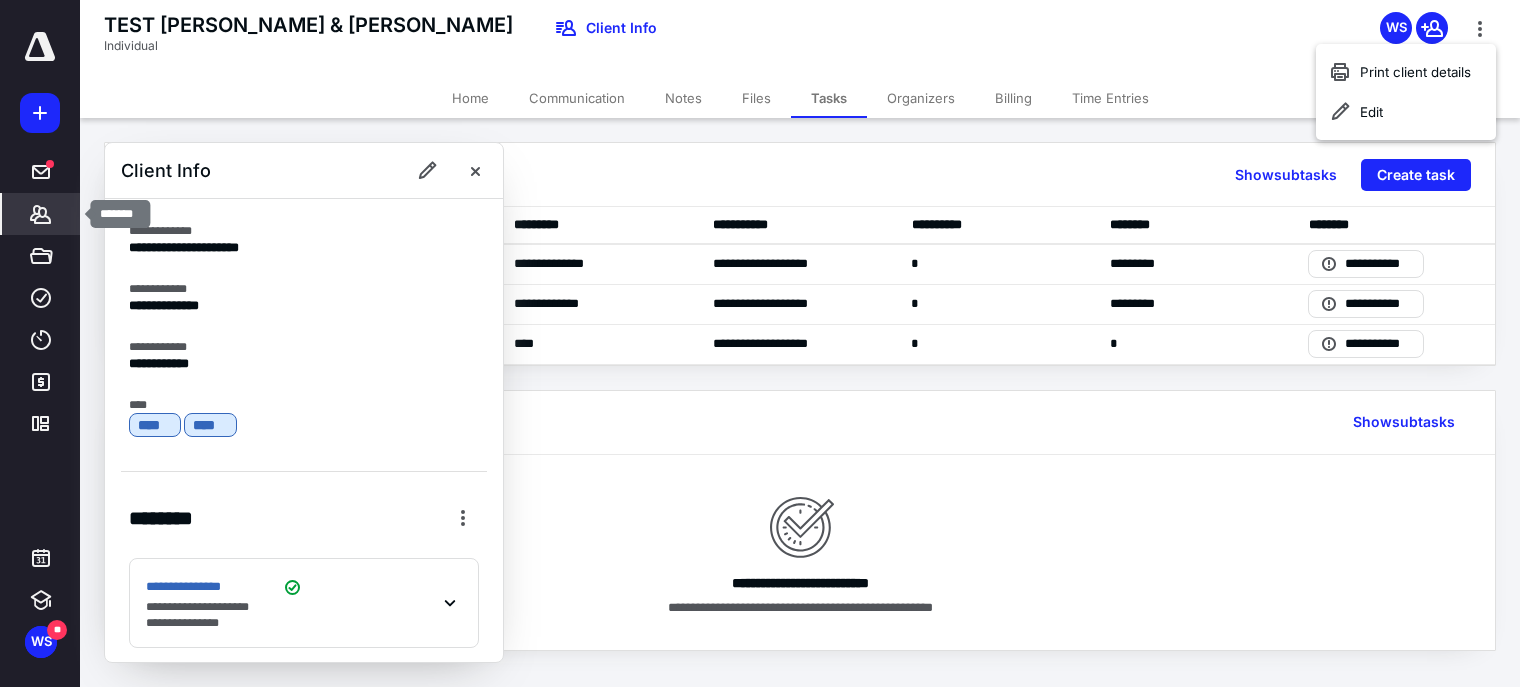 click 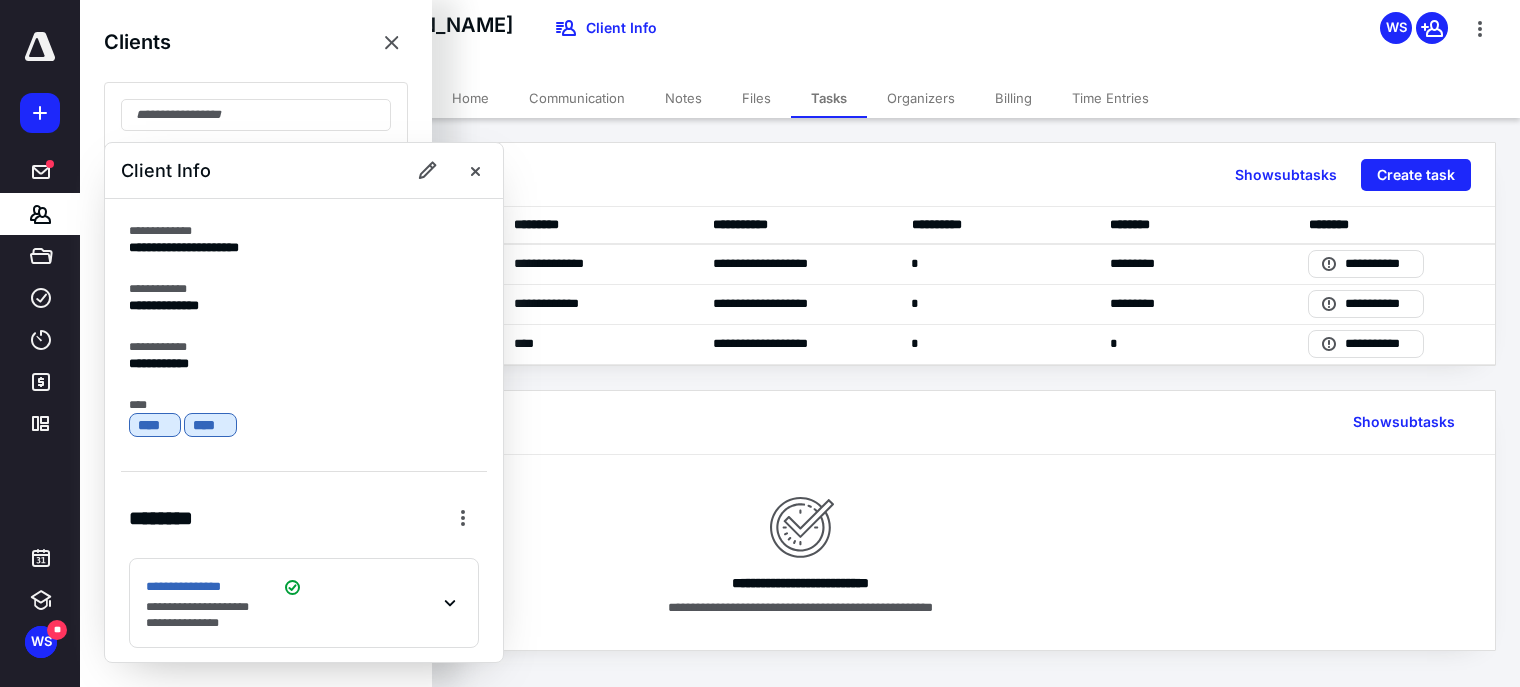 click on "Clients Recent clients TEST WALDEN, HARRISON & JOY DAO, SARA CHRISTOPHER P. PALMER PLLC EAGLE PIPE AND SUPPLY, LLC BALL, TRAVIS P APPLEWHITE, COREY & ASHLEY 1 LLC Client List Contact List Client Groups Dashboard" at bounding box center [256, 313] 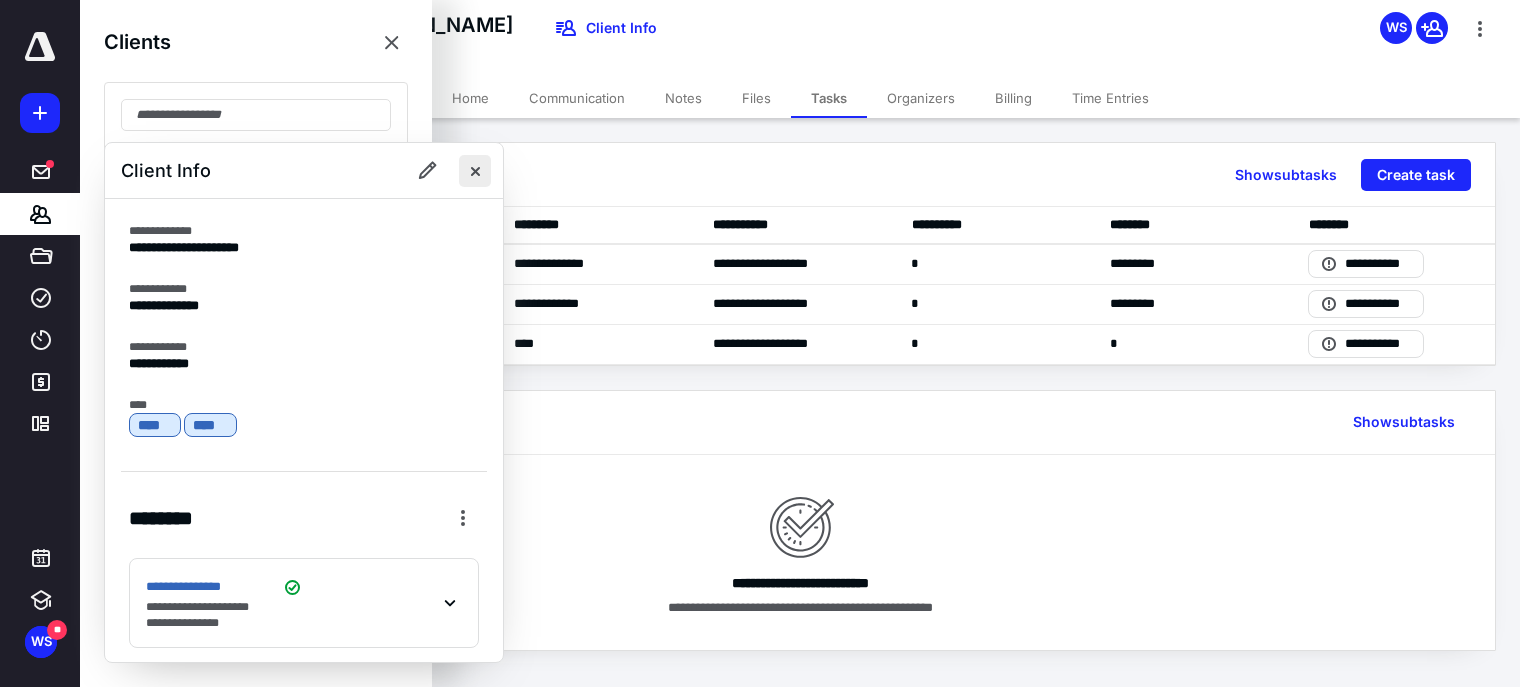 click at bounding box center [475, 171] 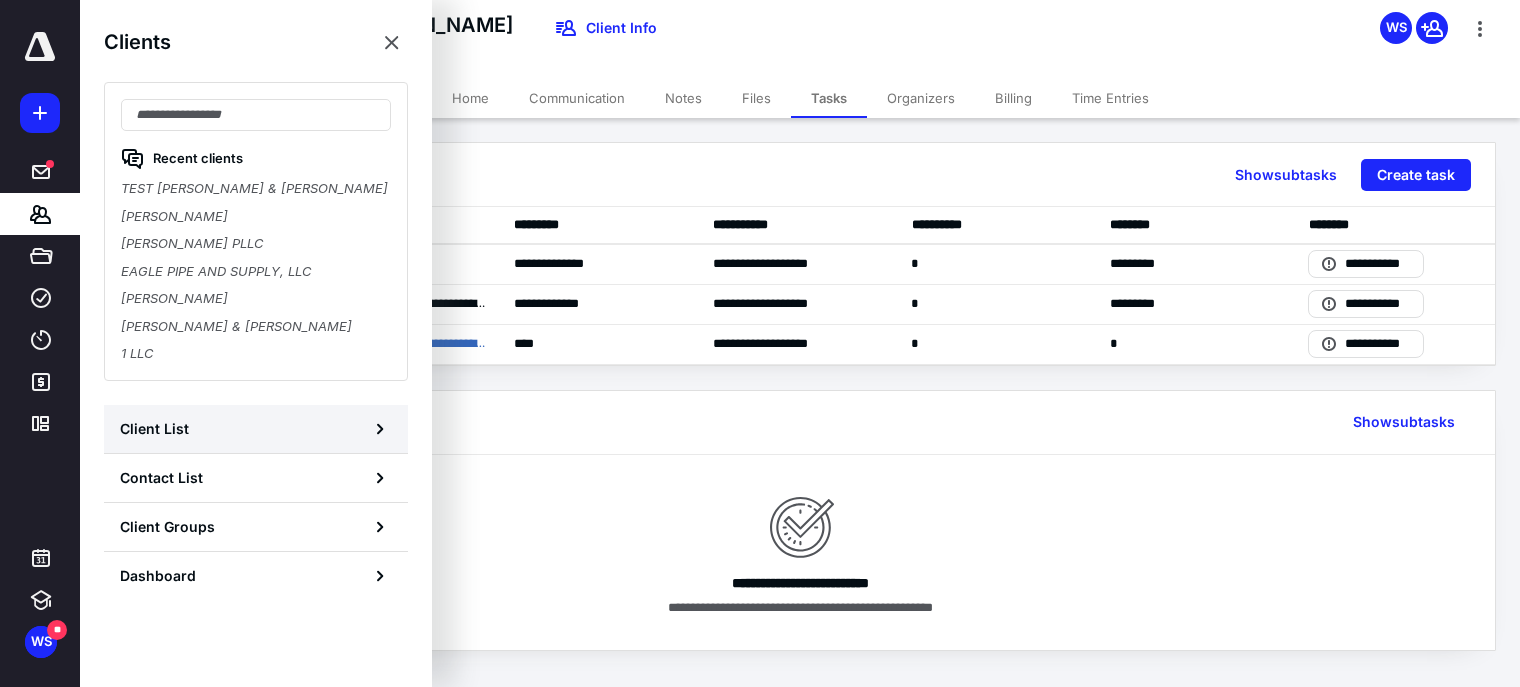 click on "Client List" at bounding box center (256, 429) 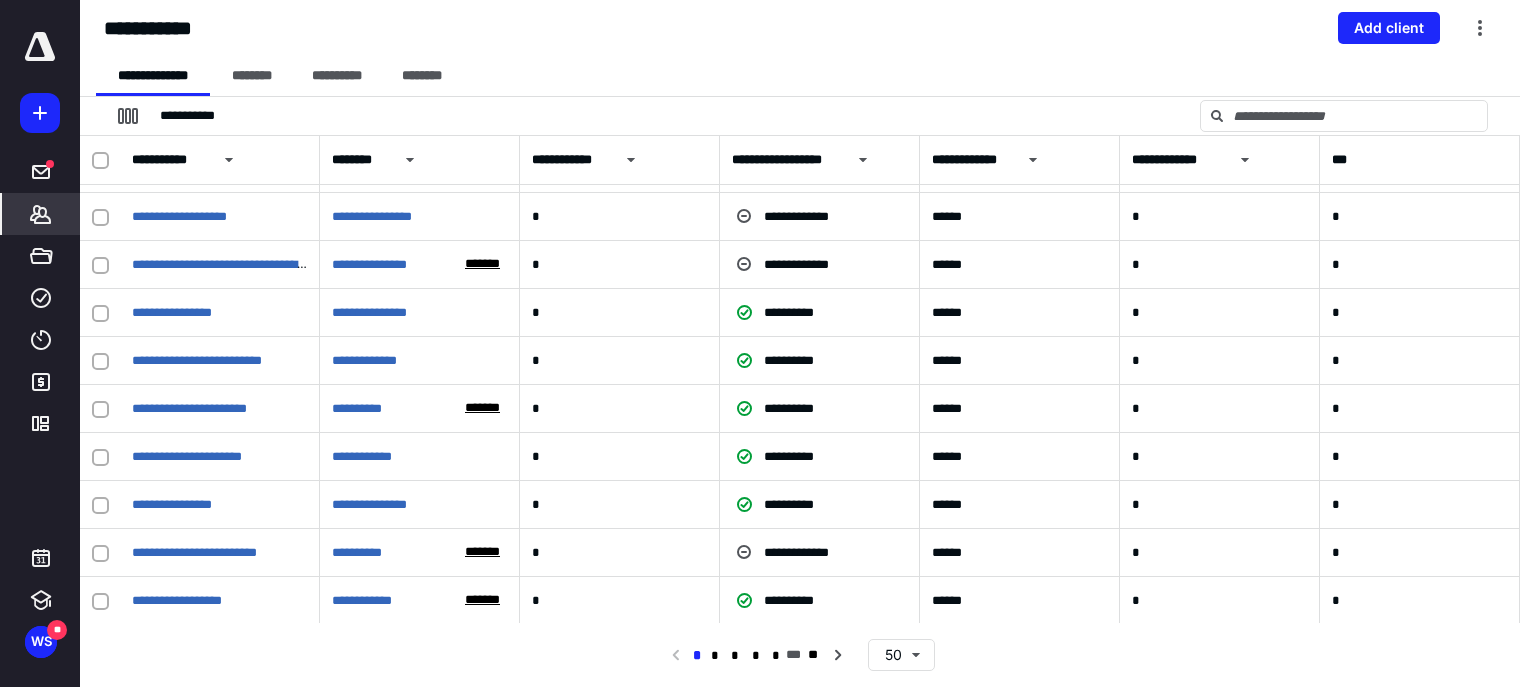 scroll, scrollTop: 1976, scrollLeft: 0, axis: vertical 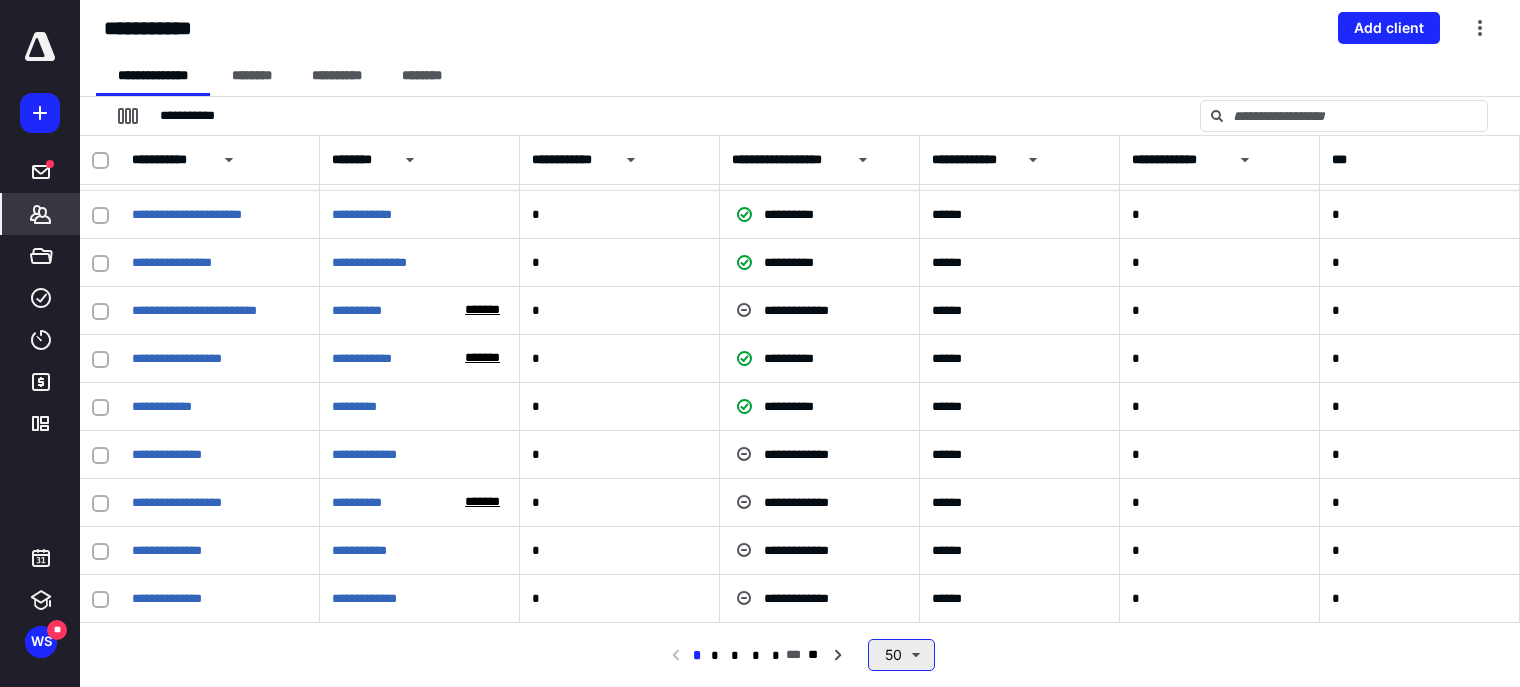 click on "50" at bounding box center (901, 655) 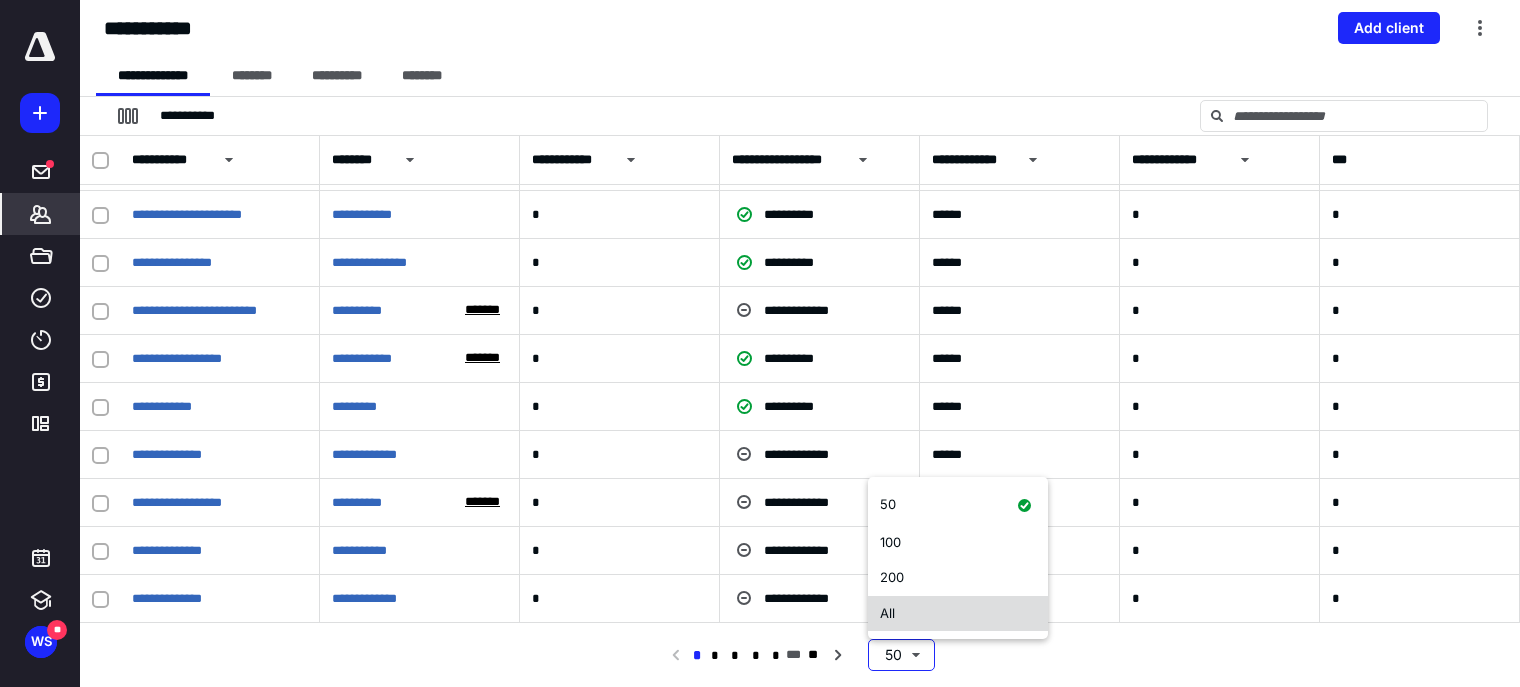 click on "All" at bounding box center (958, 614) 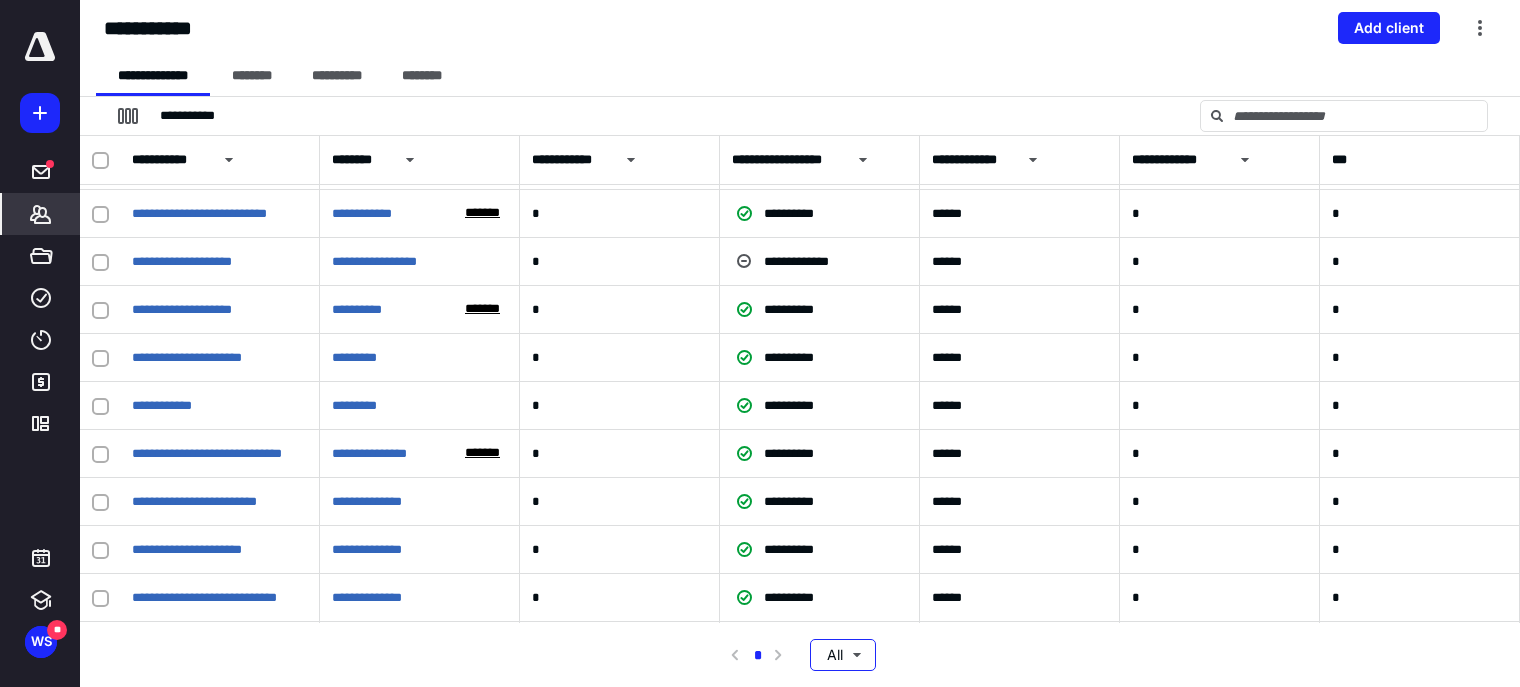 scroll, scrollTop: 4676, scrollLeft: 0, axis: vertical 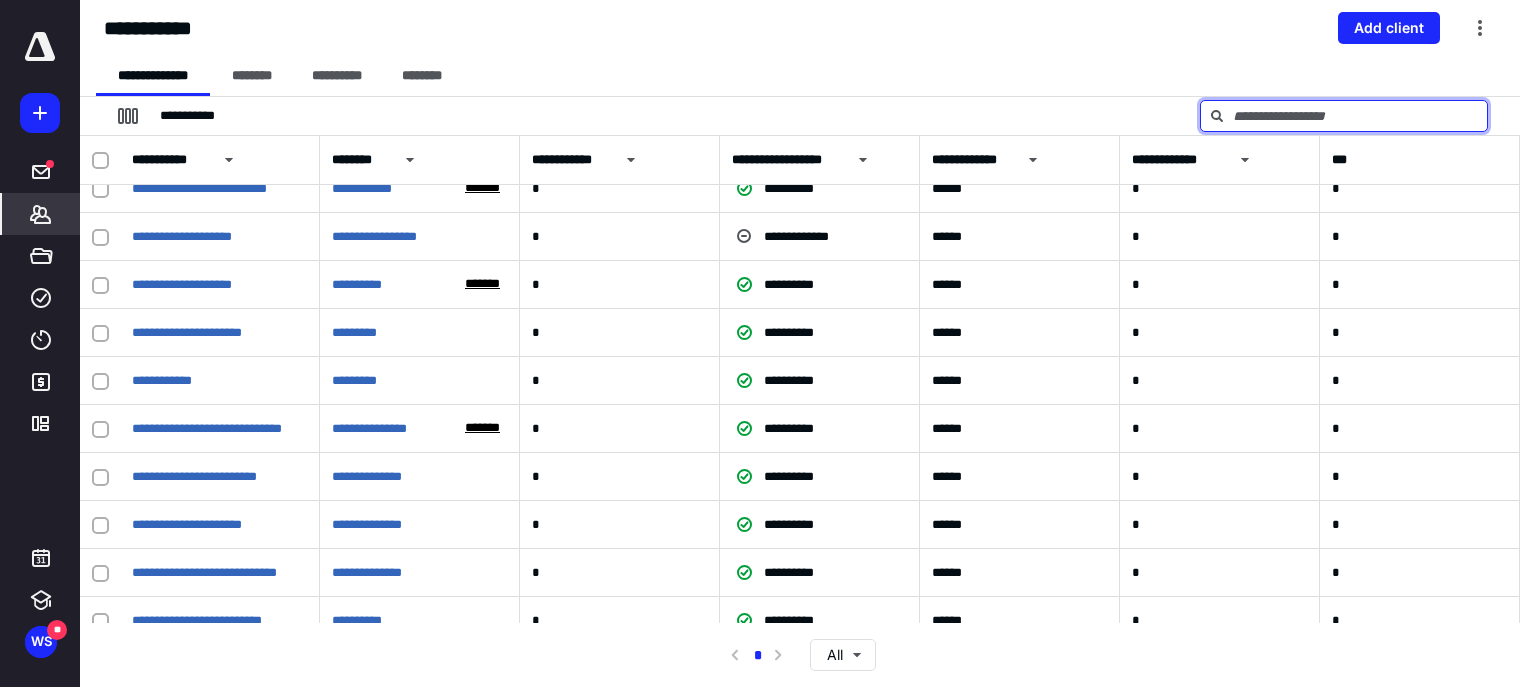 click at bounding box center [1344, 116] 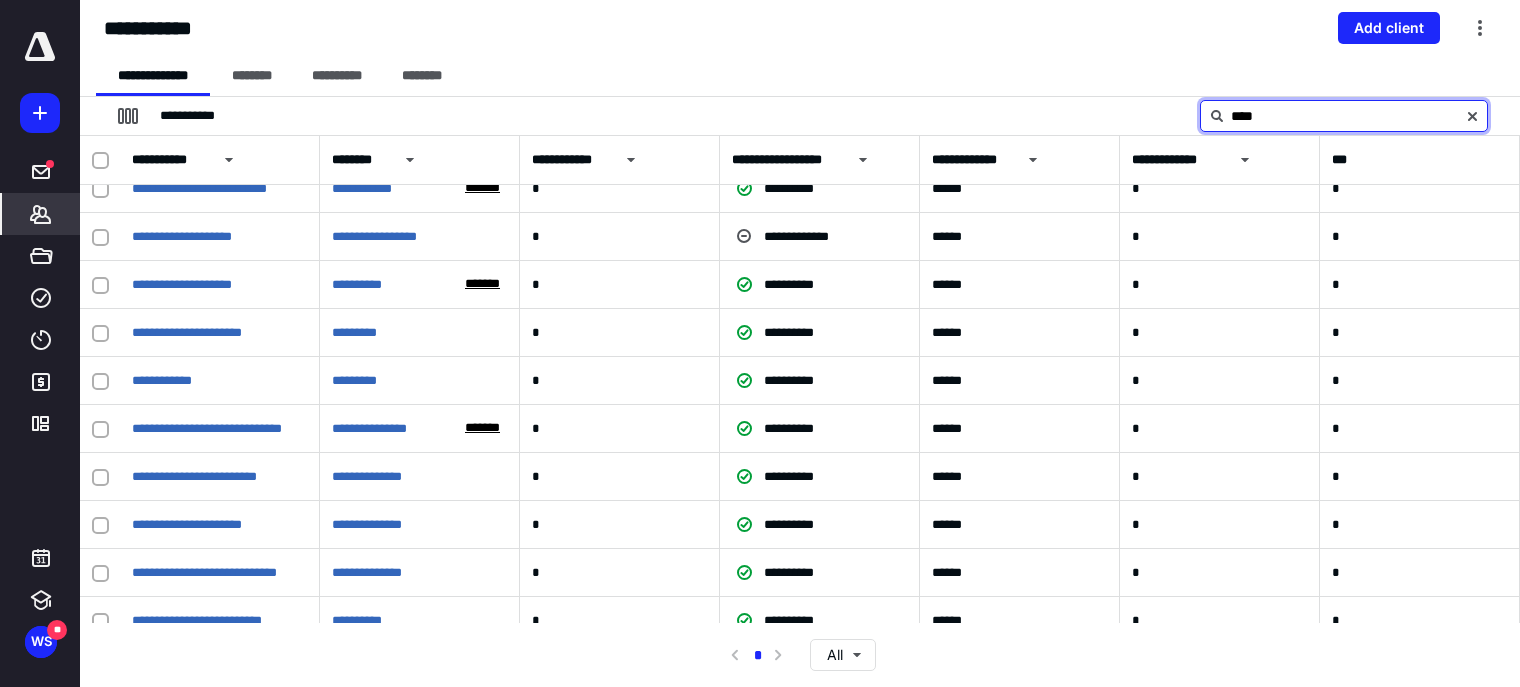scroll, scrollTop: 0, scrollLeft: 0, axis: both 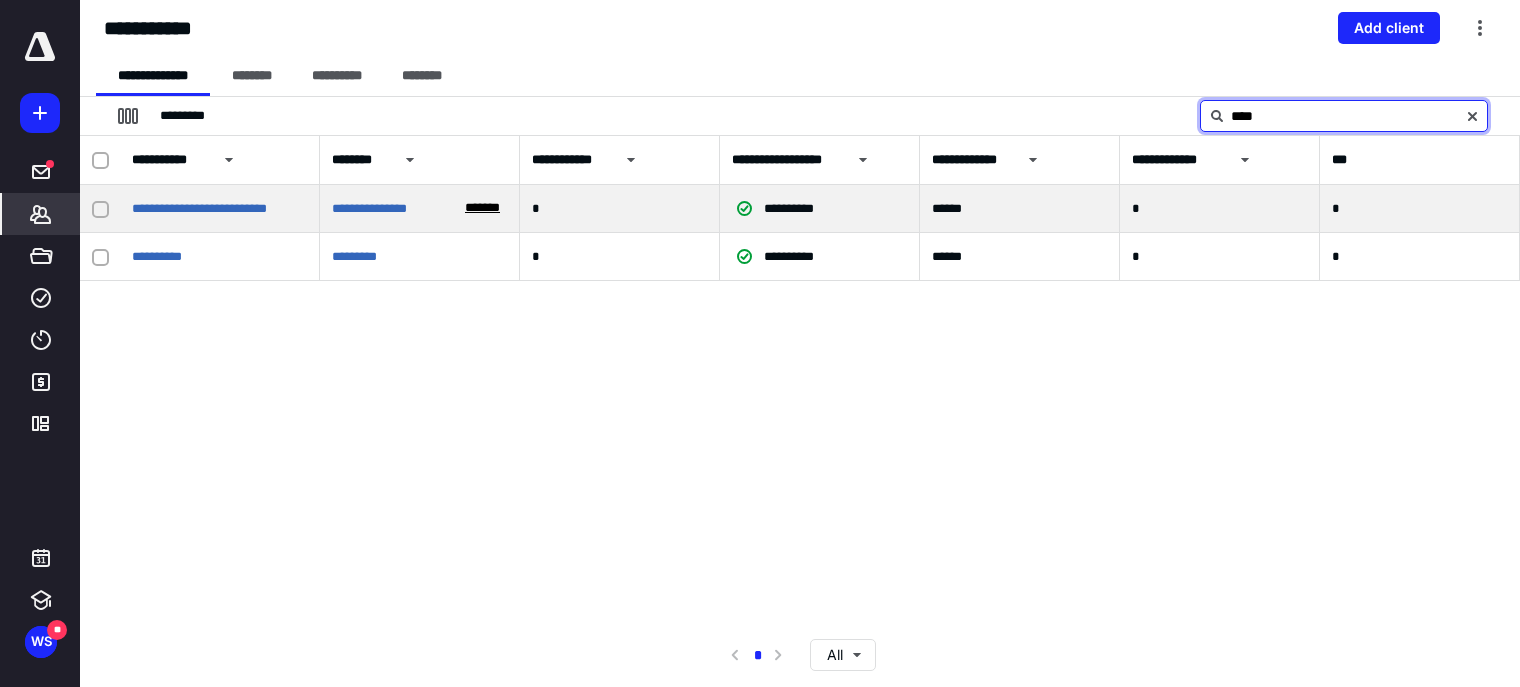 type on "****" 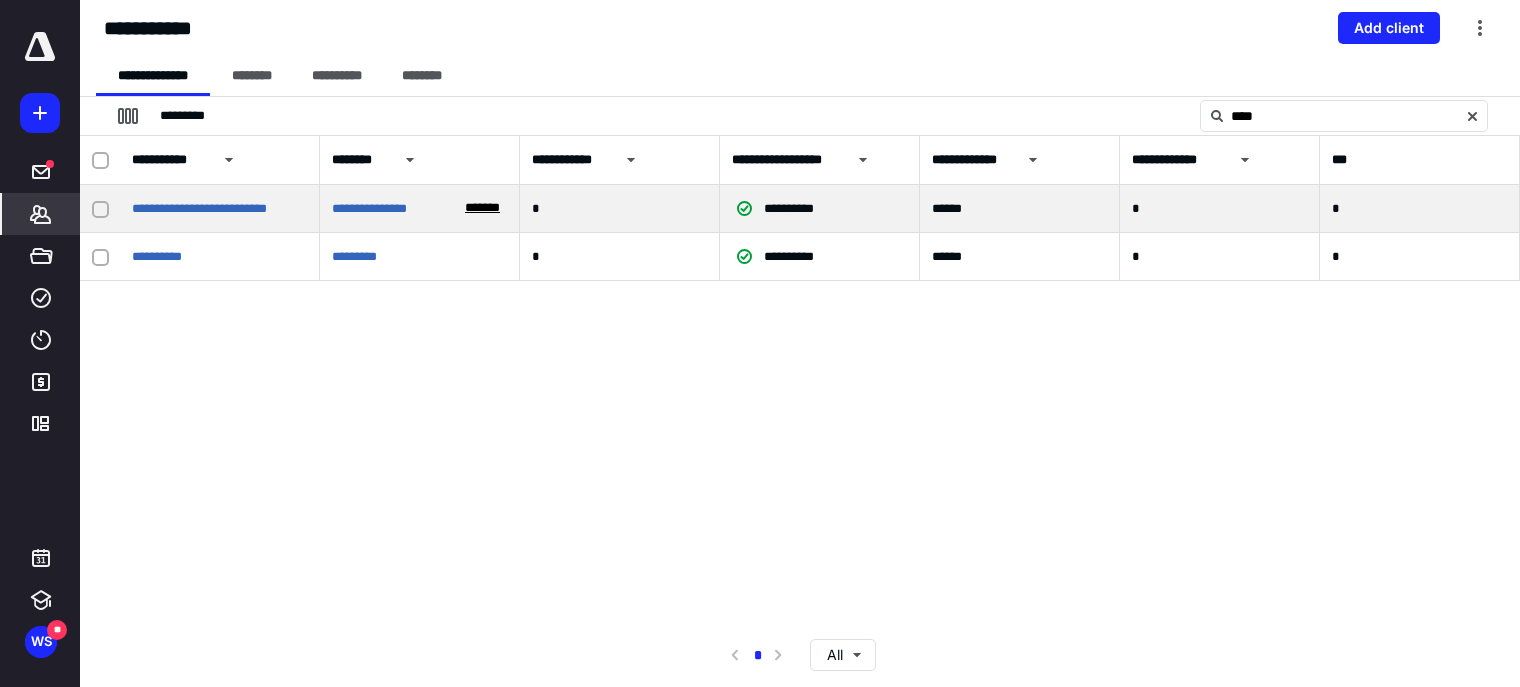 click 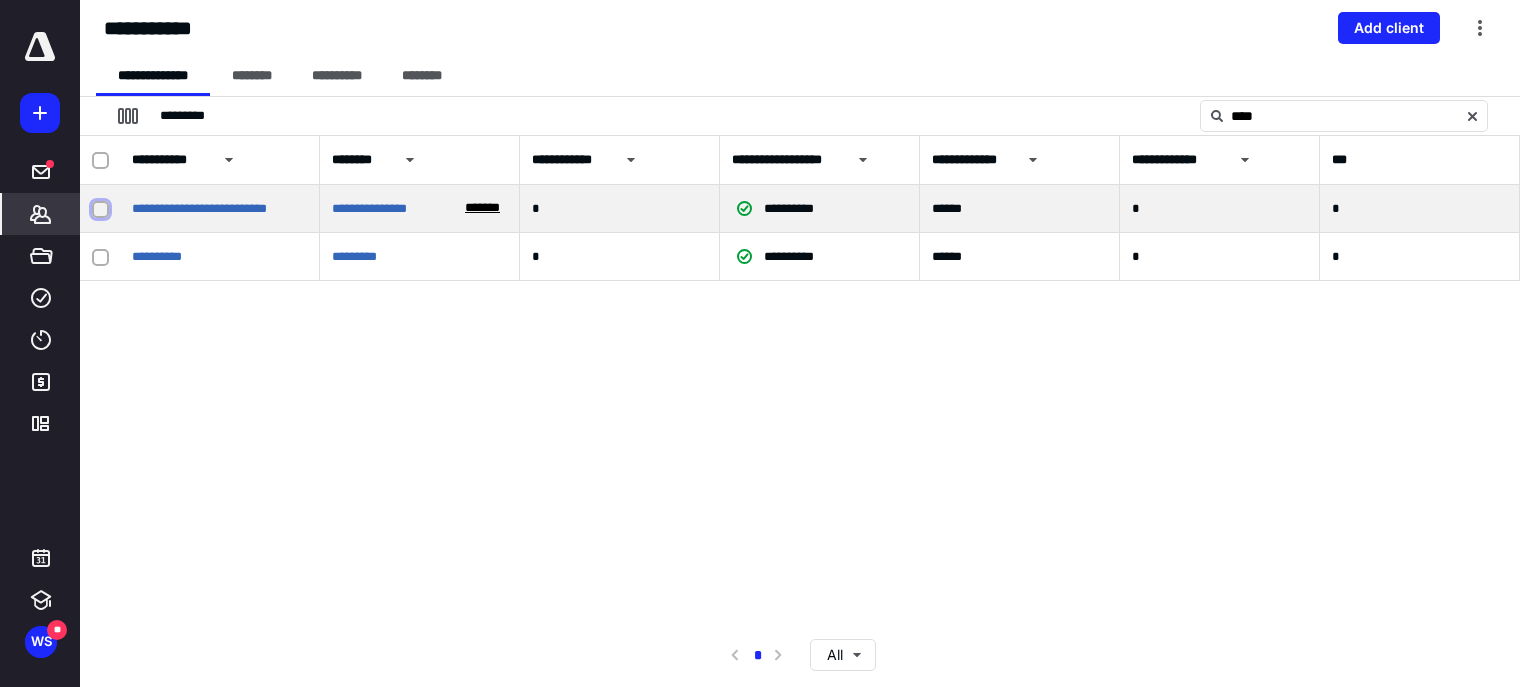 click at bounding box center (100, 209) 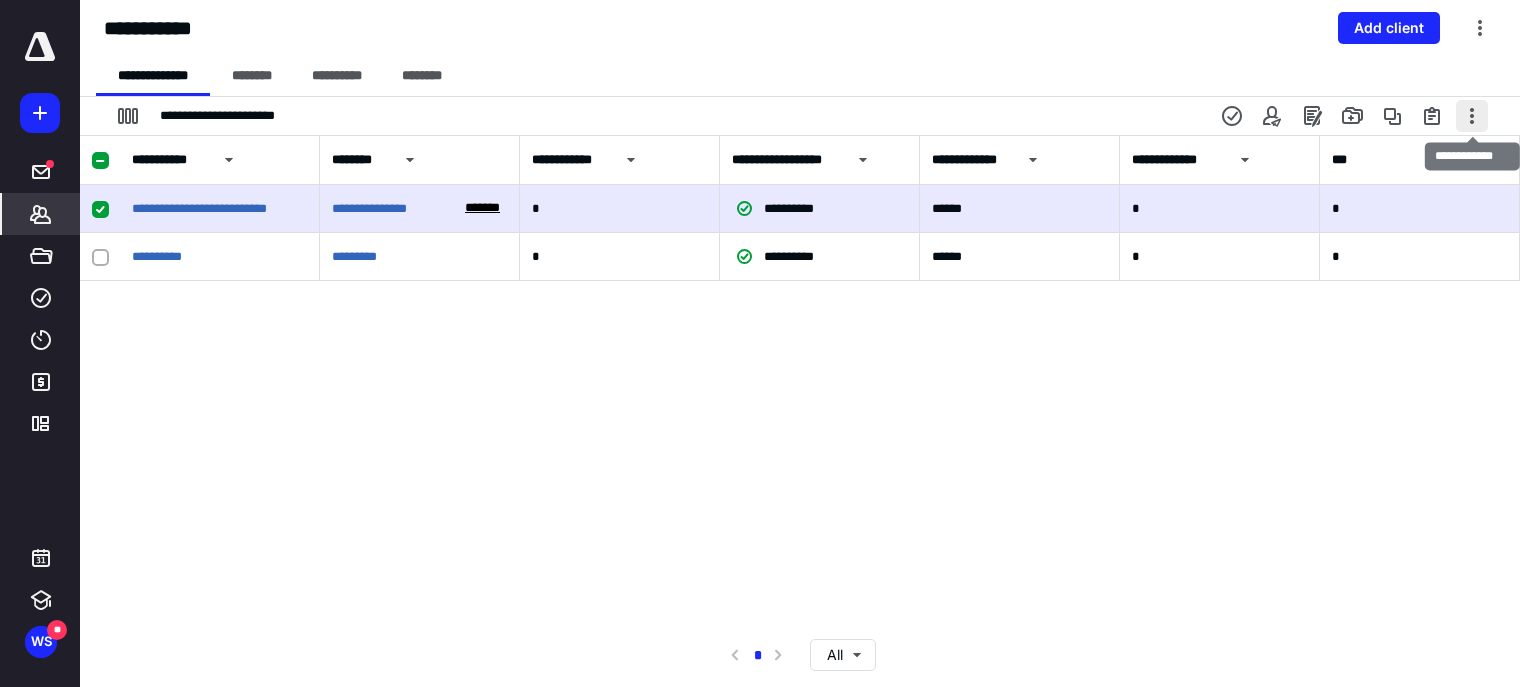 click at bounding box center (1472, 116) 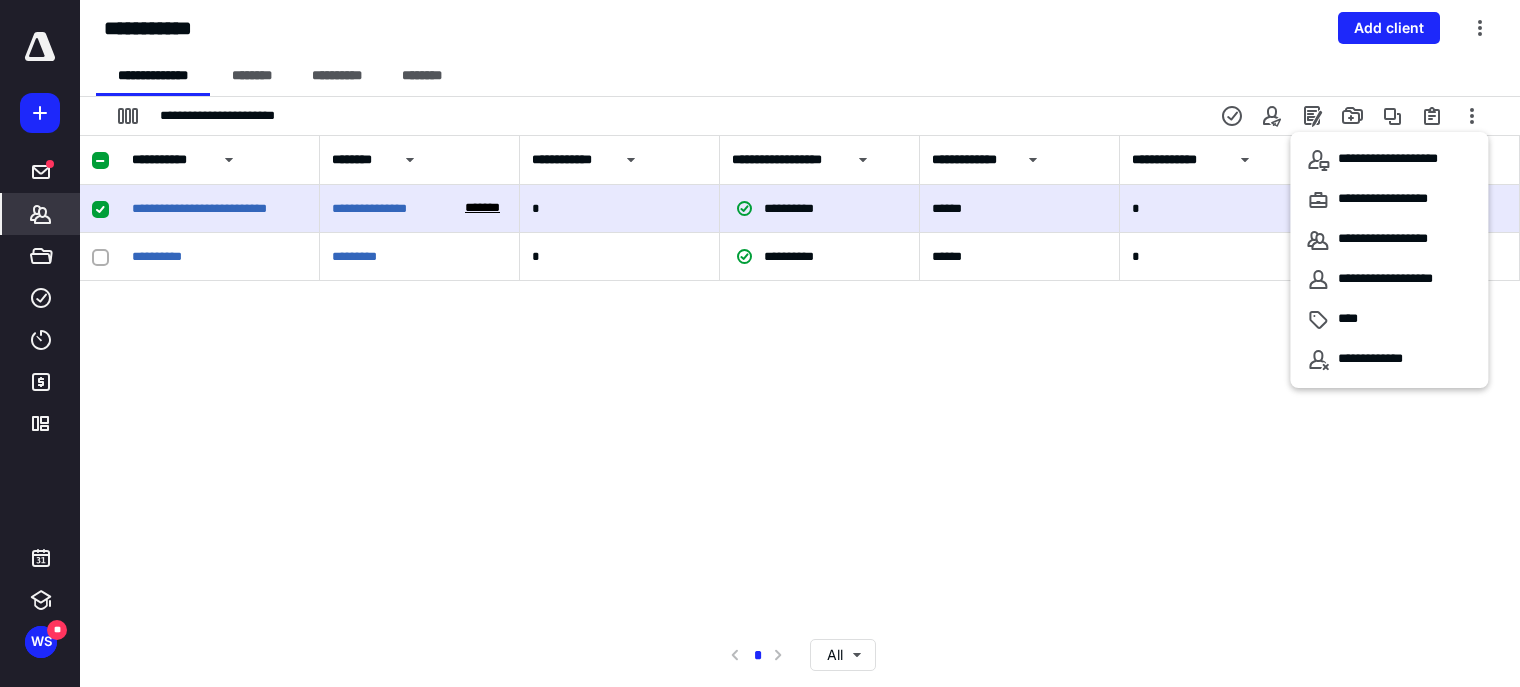 click on "**********" at bounding box center (808, 76) 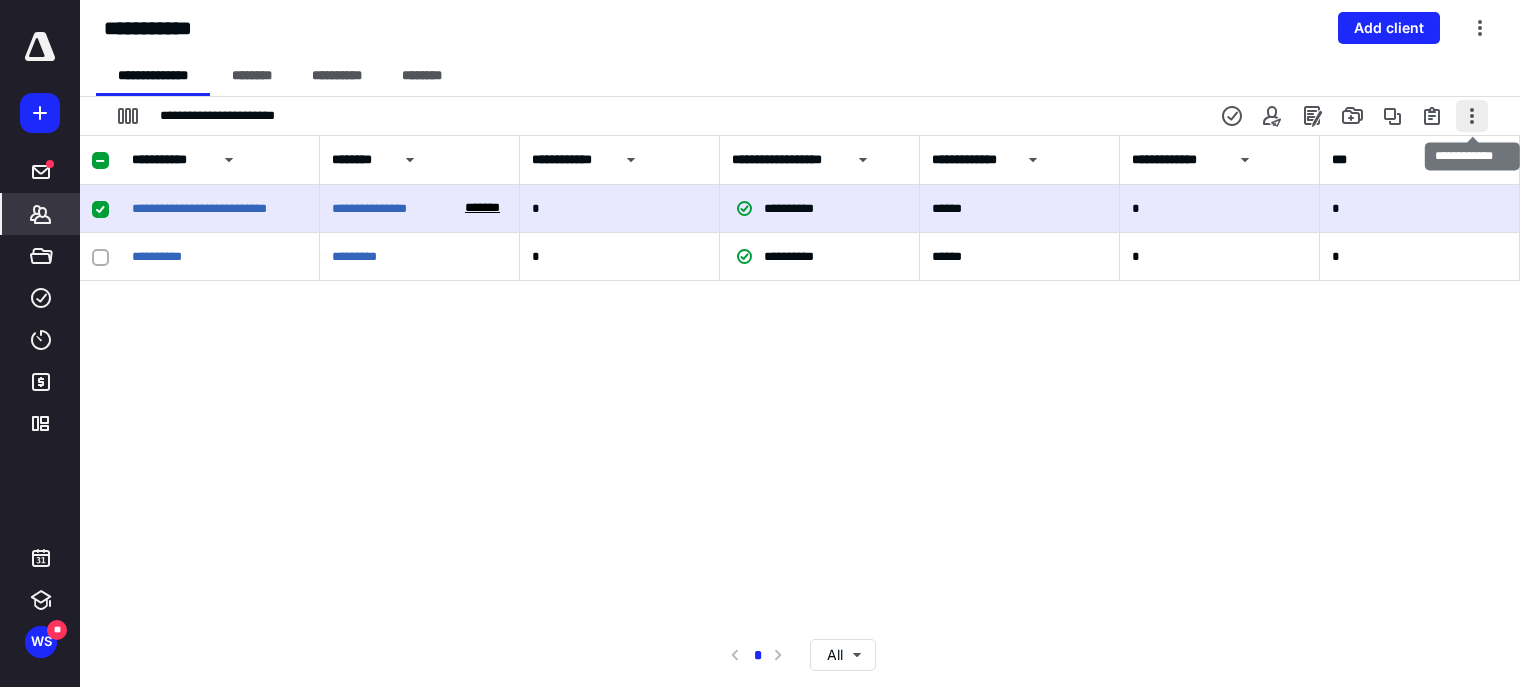 click at bounding box center [1472, 116] 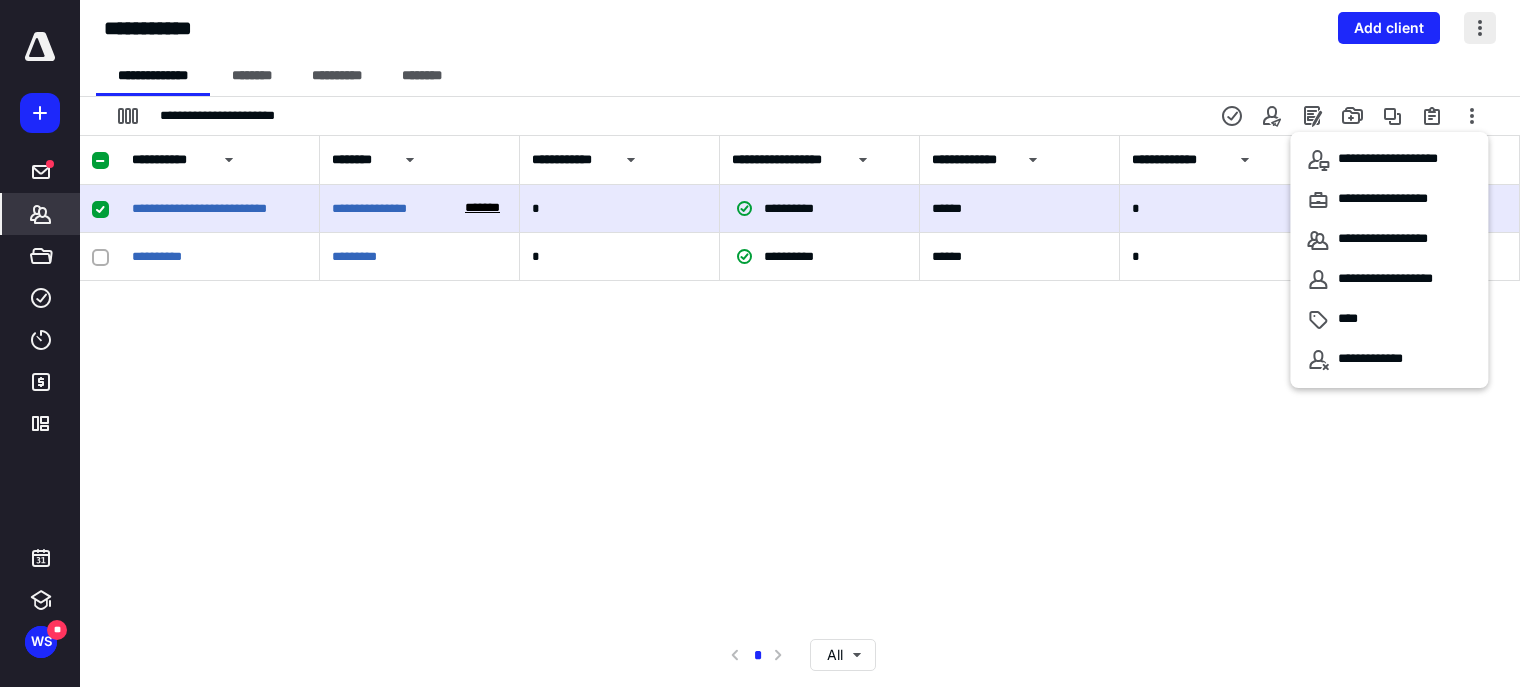 click at bounding box center (1480, 28) 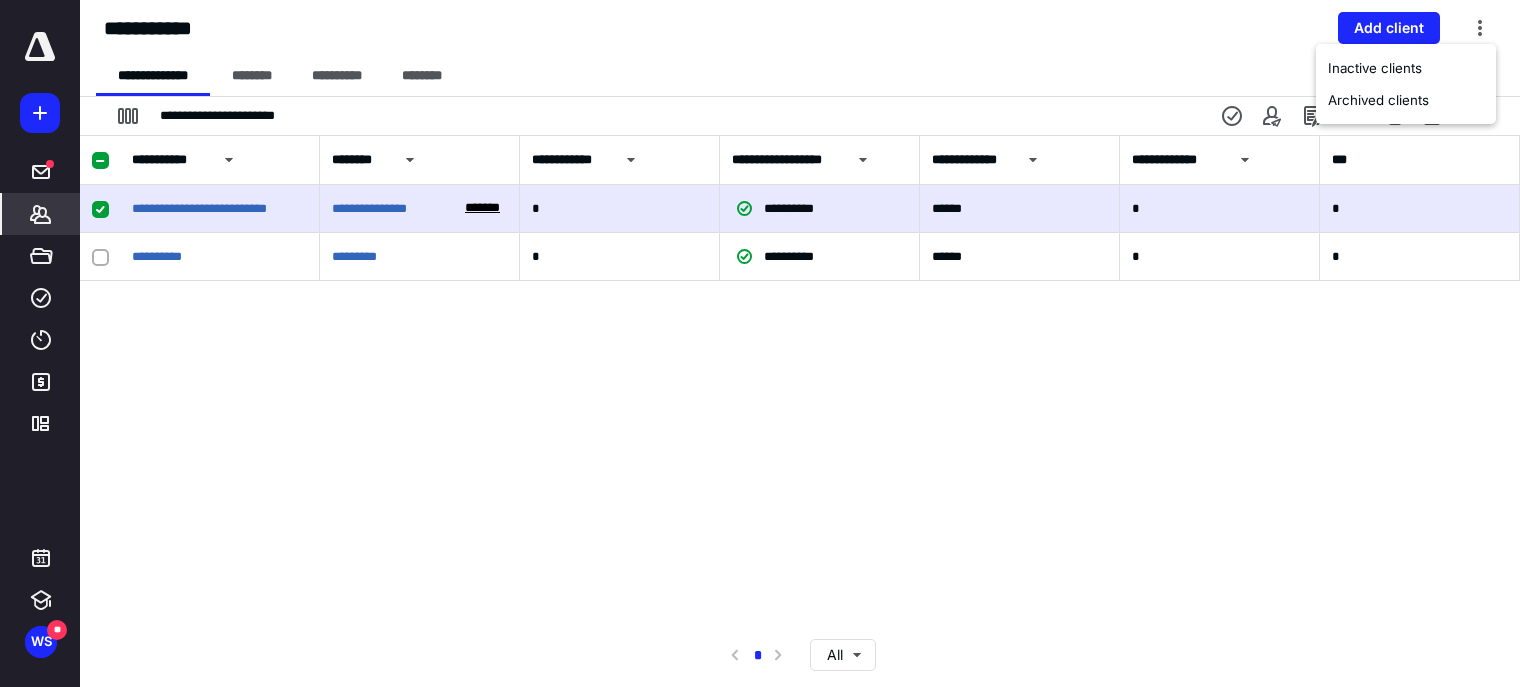 click on "**********" at bounding box center [800, 116] 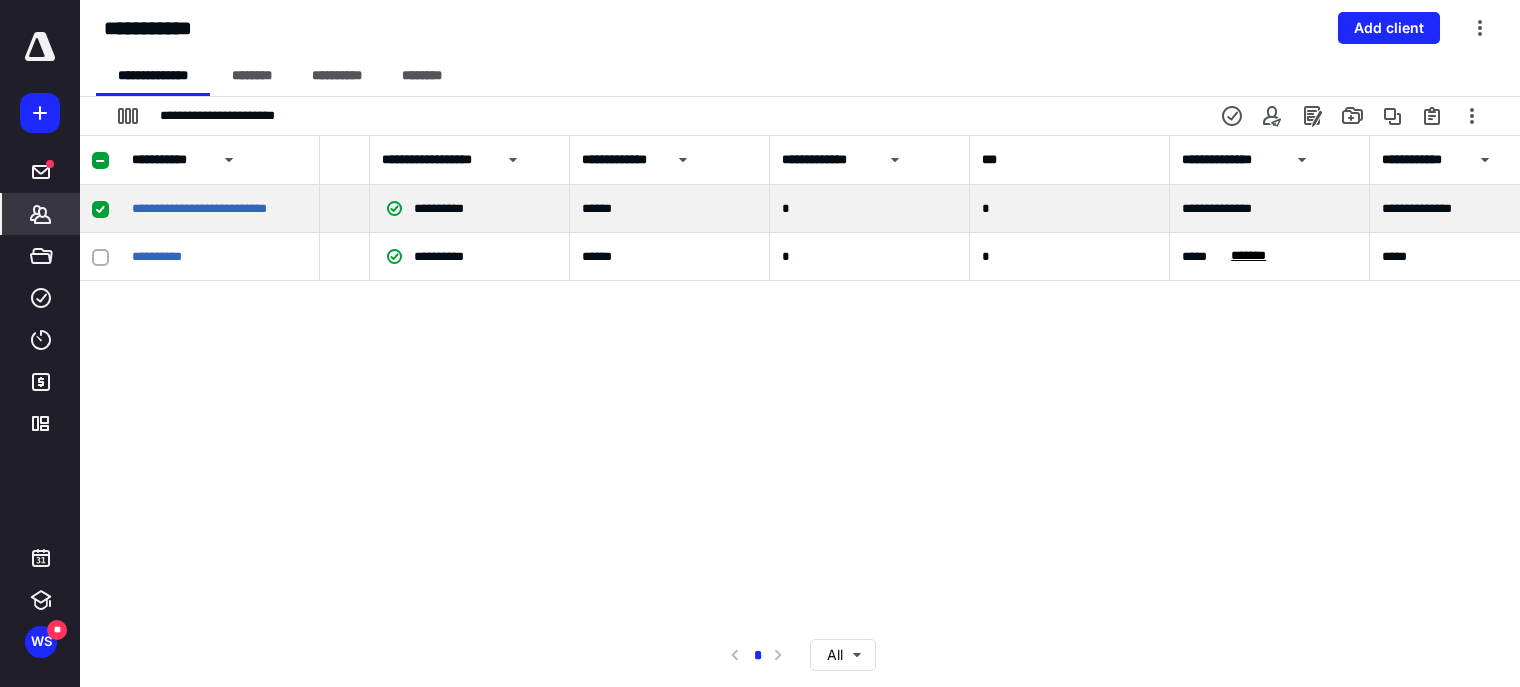scroll, scrollTop: 0, scrollLeft: 0, axis: both 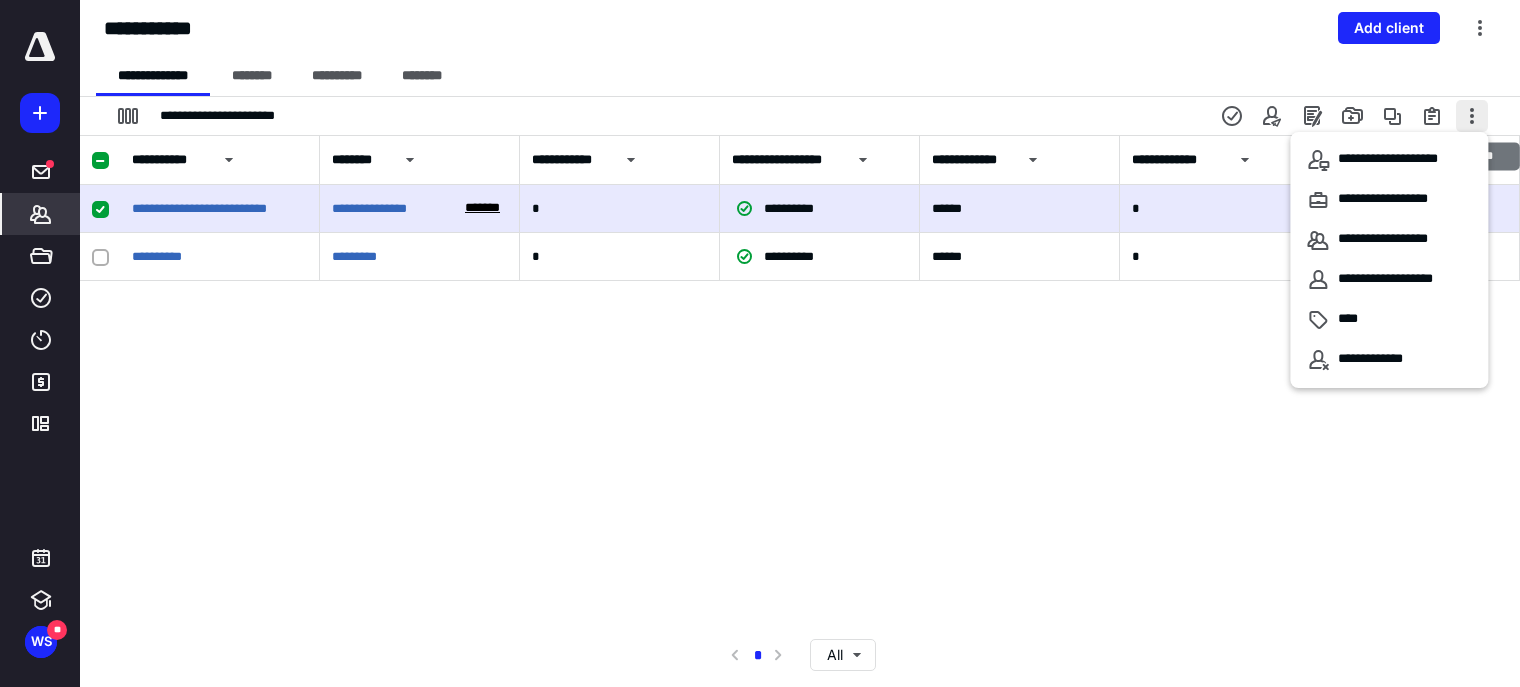 click at bounding box center (1472, 116) 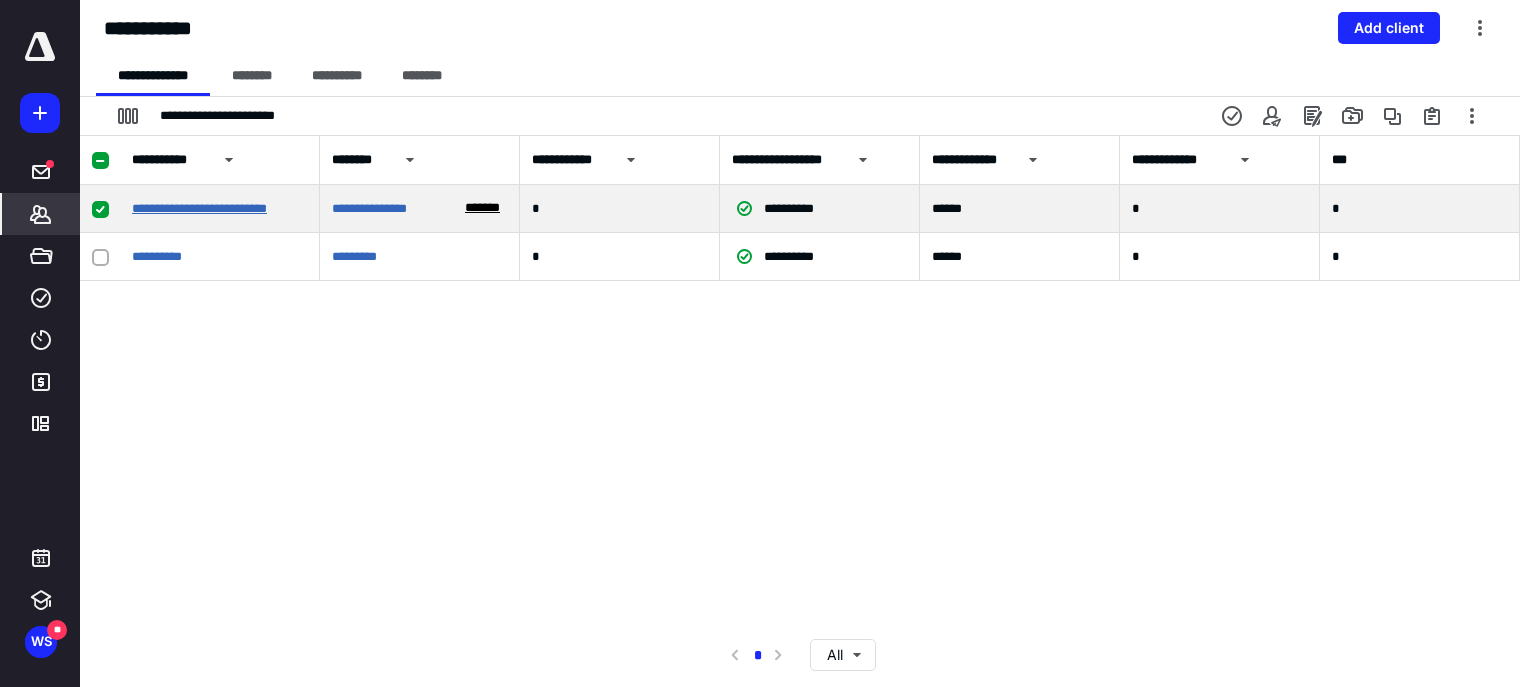 click on "**********" at bounding box center [199, 208] 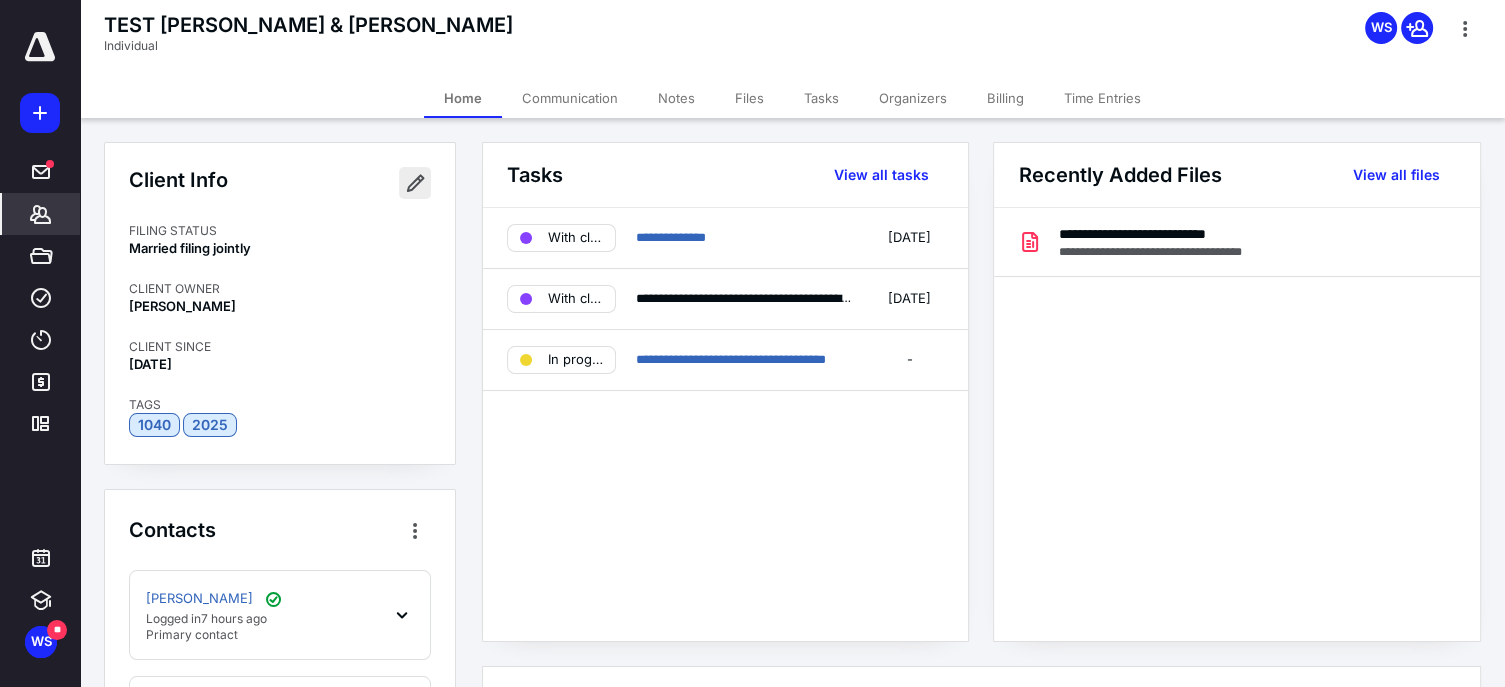 click at bounding box center (415, 183) 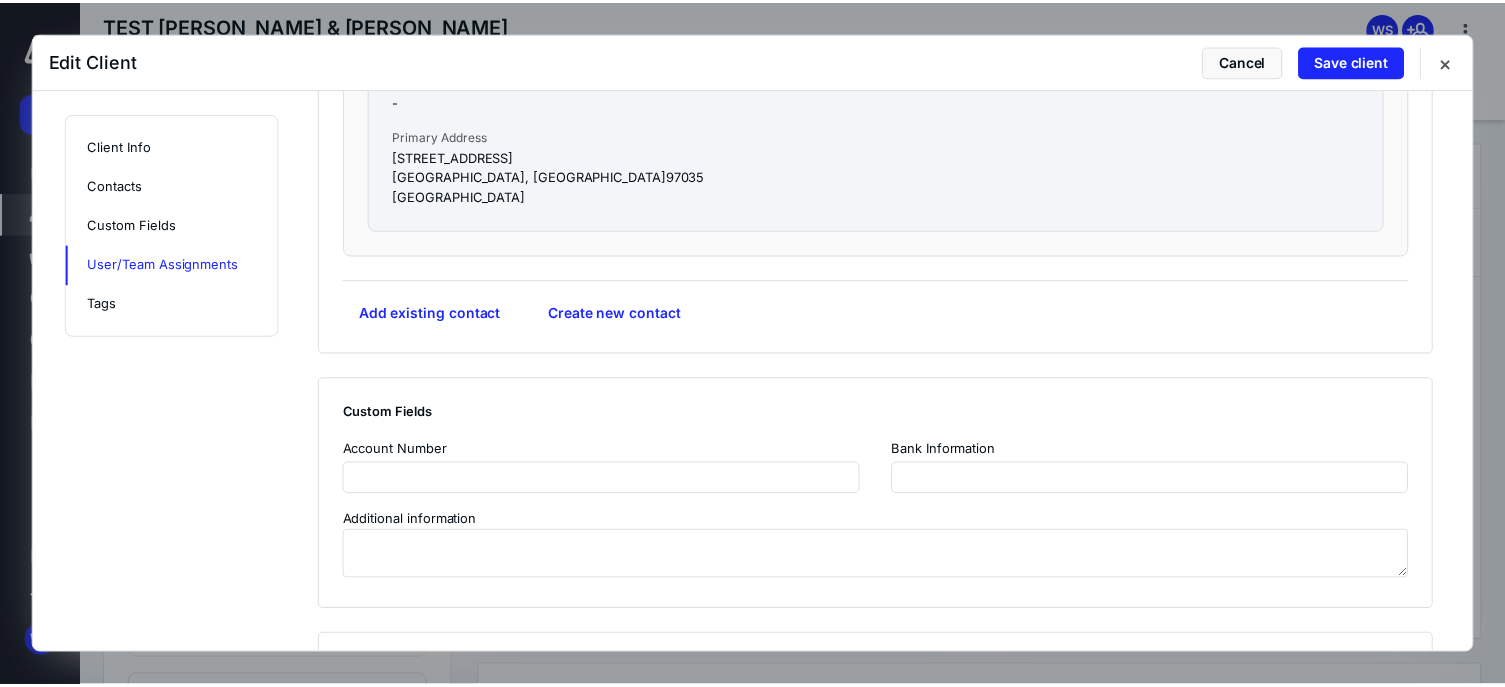scroll, scrollTop: 1850, scrollLeft: 0, axis: vertical 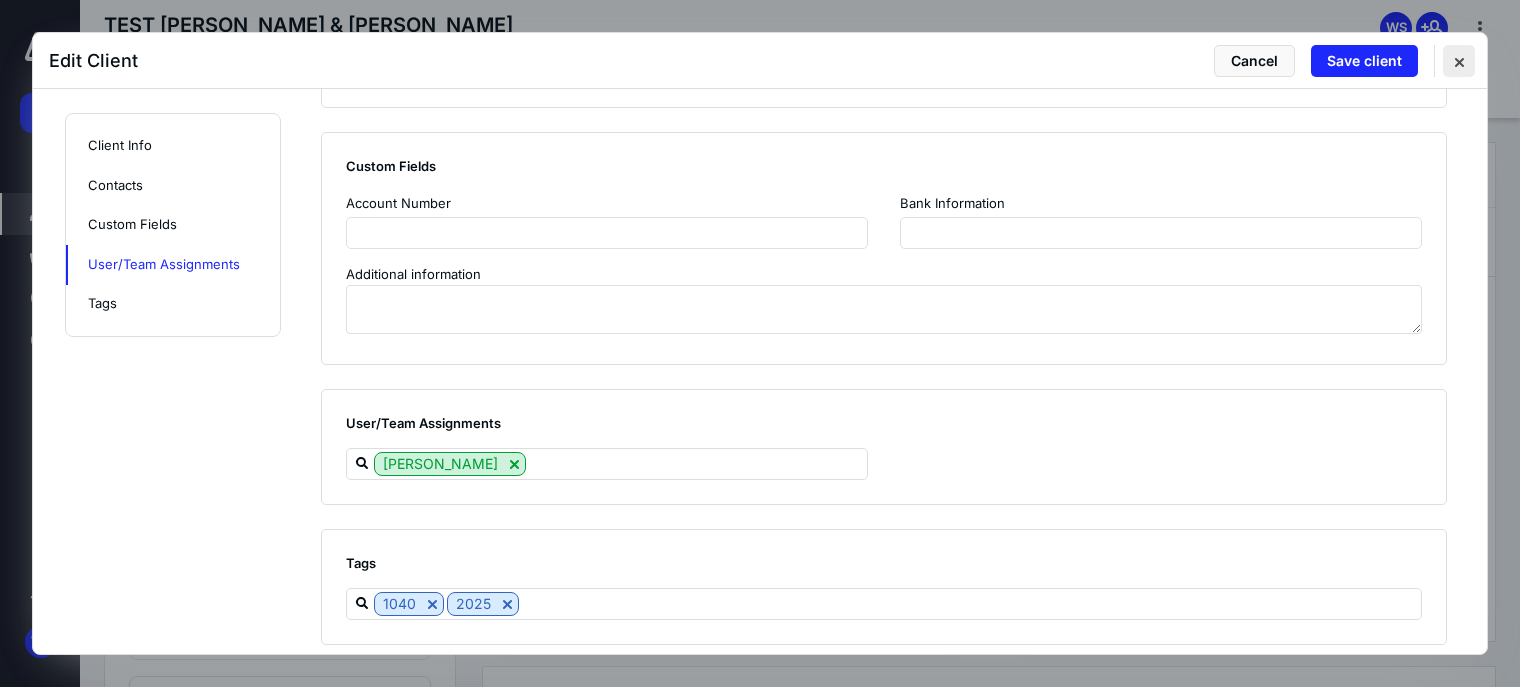 click at bounding box center (1459, 61) 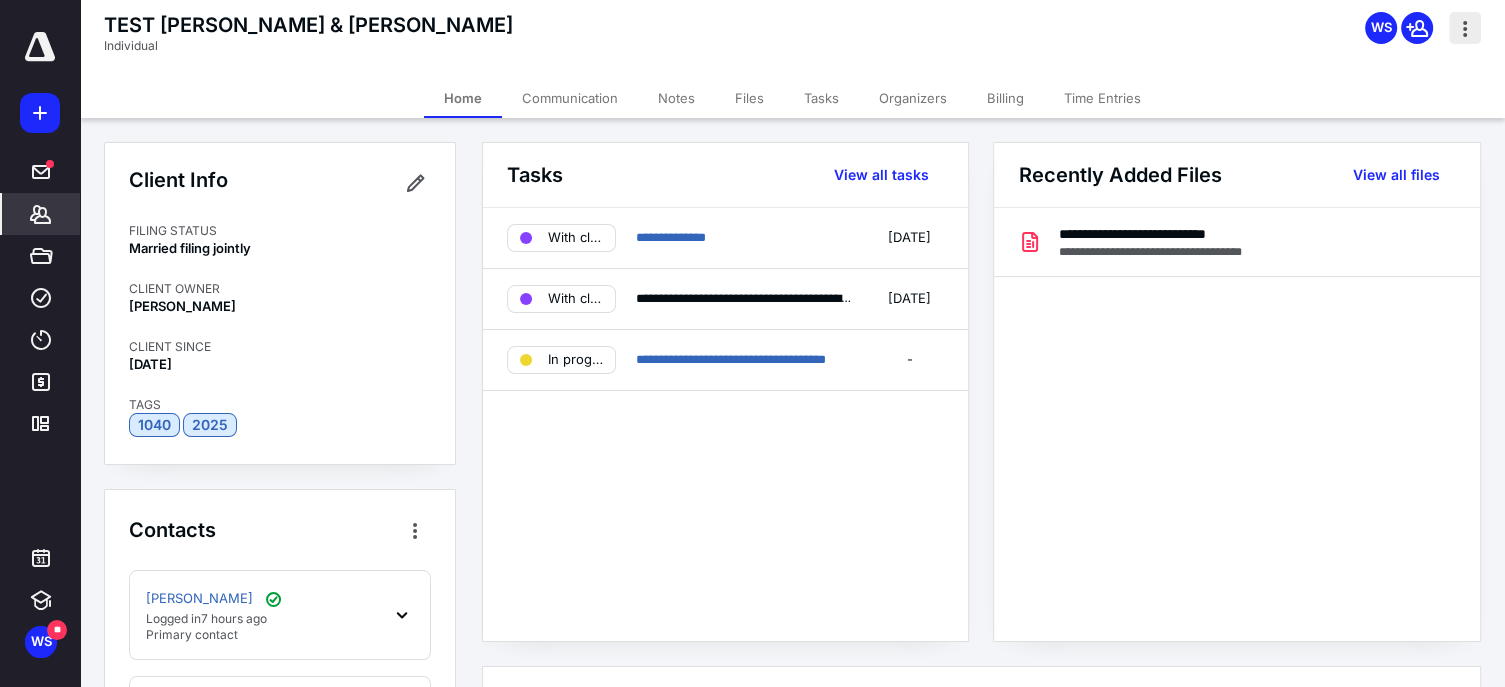 click at bounding box center (1465, 28) 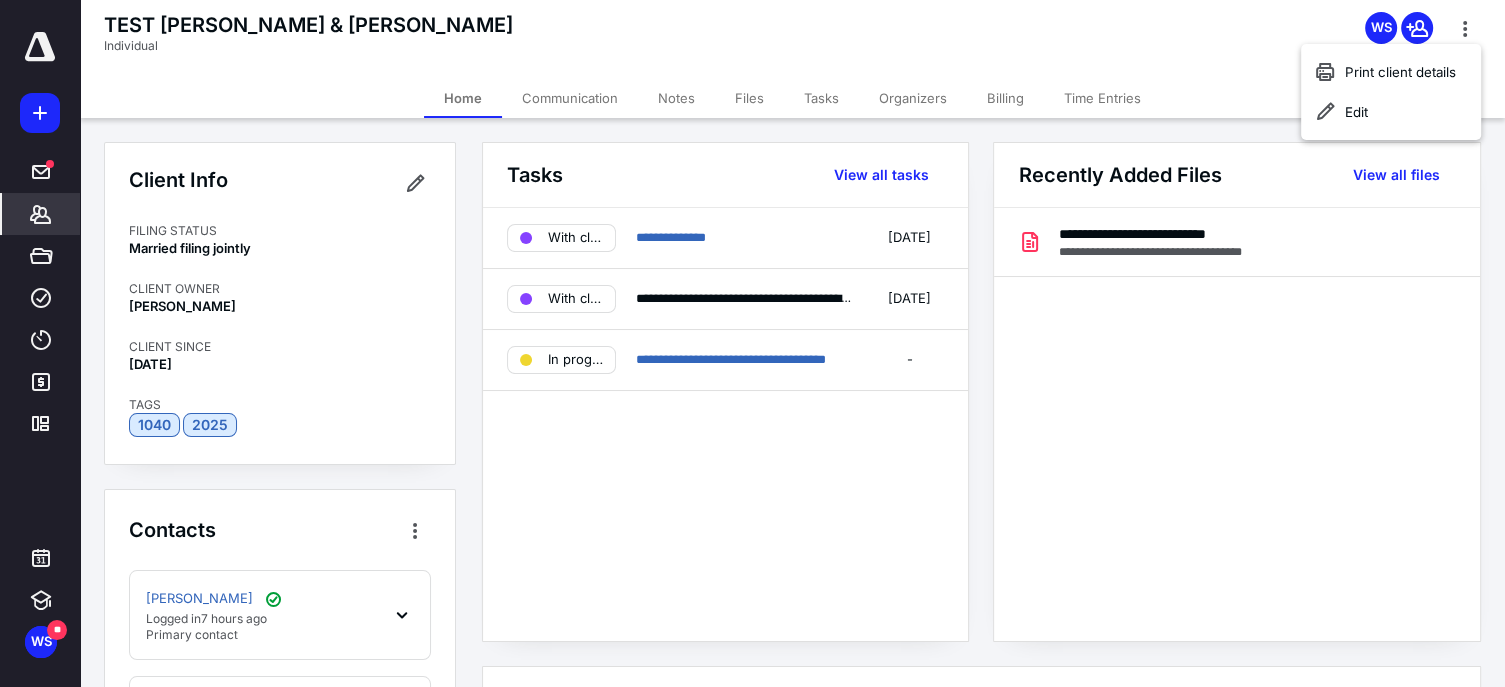 click on "TEST WALDEN, HARRISON & JOY Individual WS" at bounding box center (792, 39) 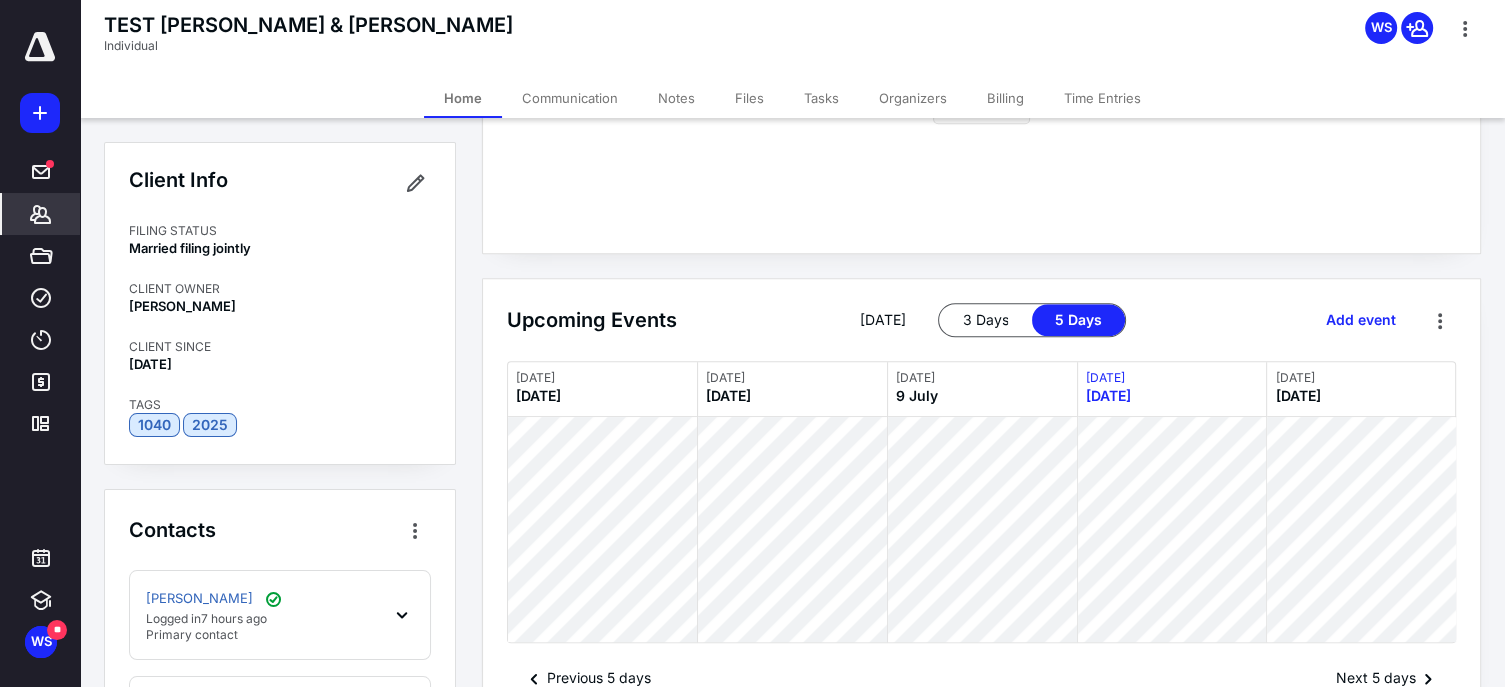 scroll, scrollTop: 961, scrollLeft: 0, axis: vertical 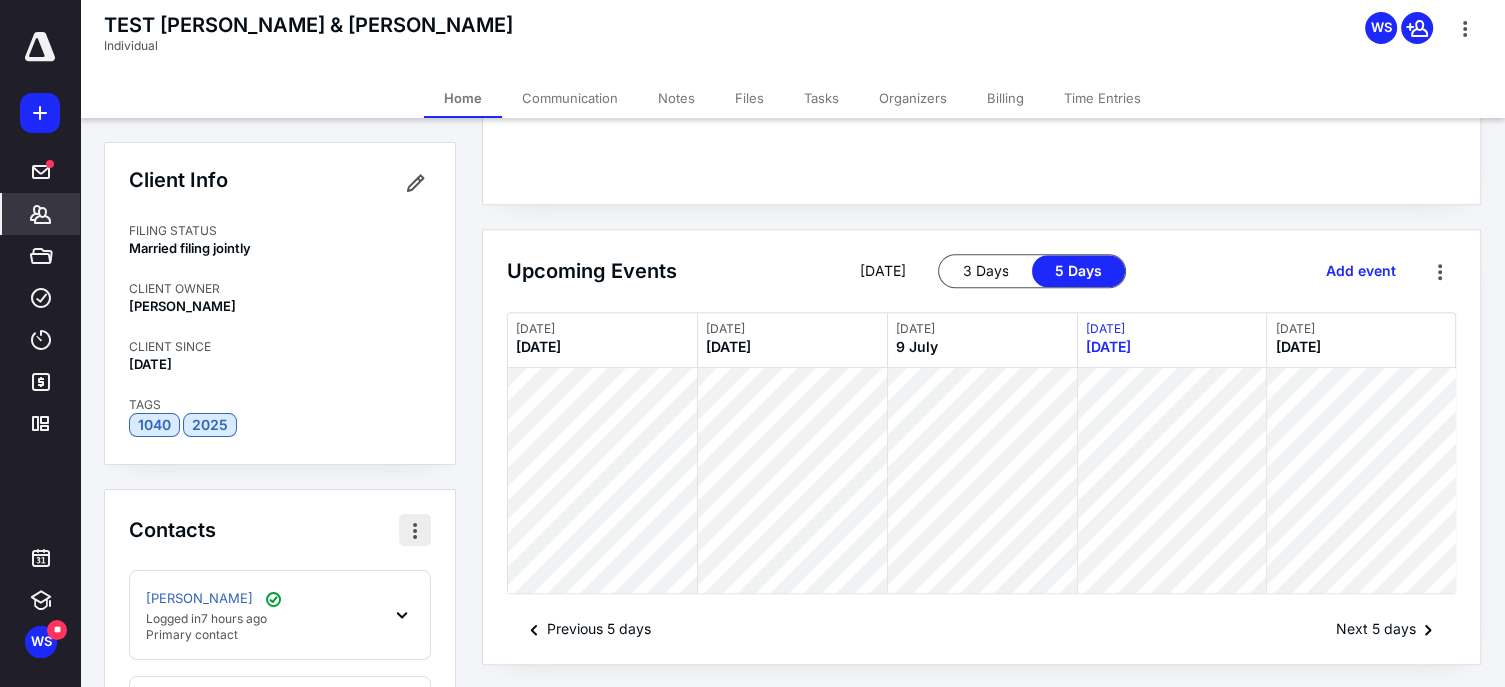 click at bounding box center [415, 530] 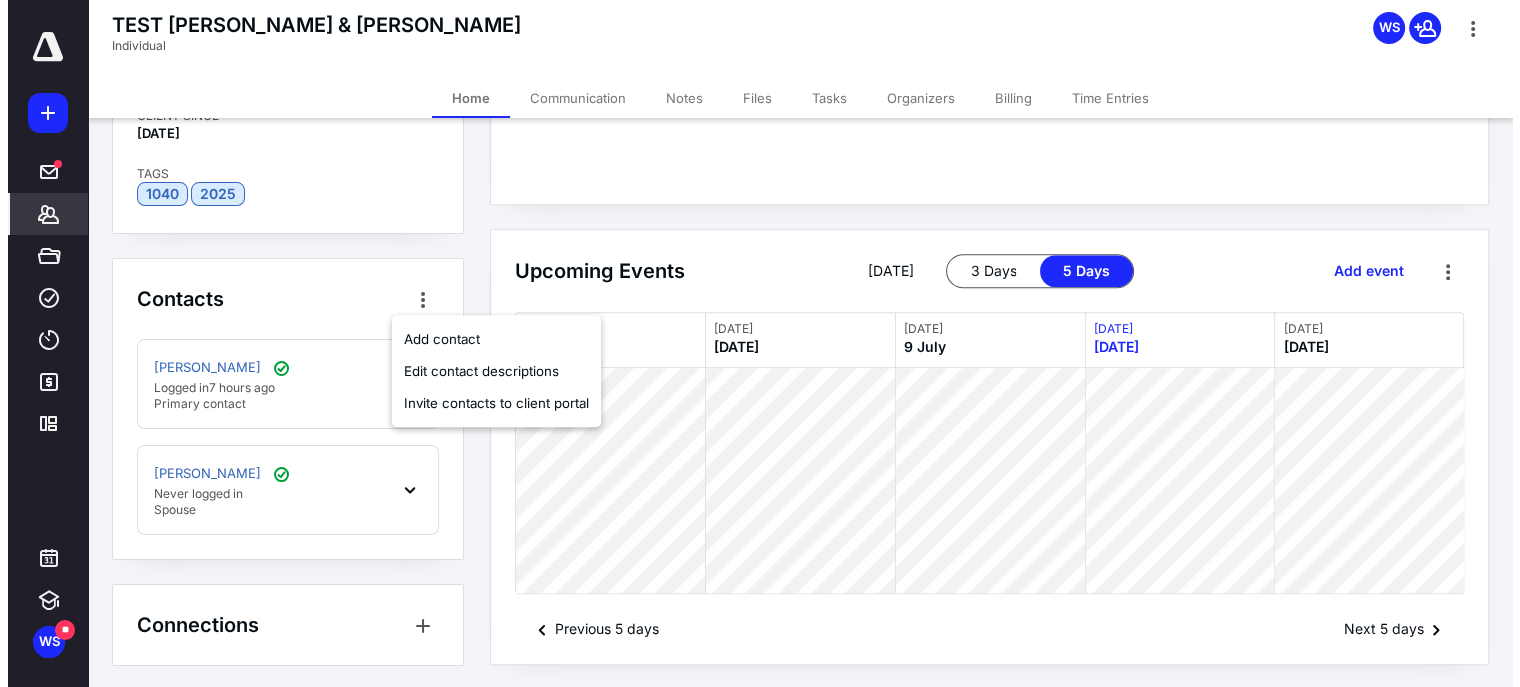 scroll, scrollTop: 0, scrollLeft: 0, axis: both 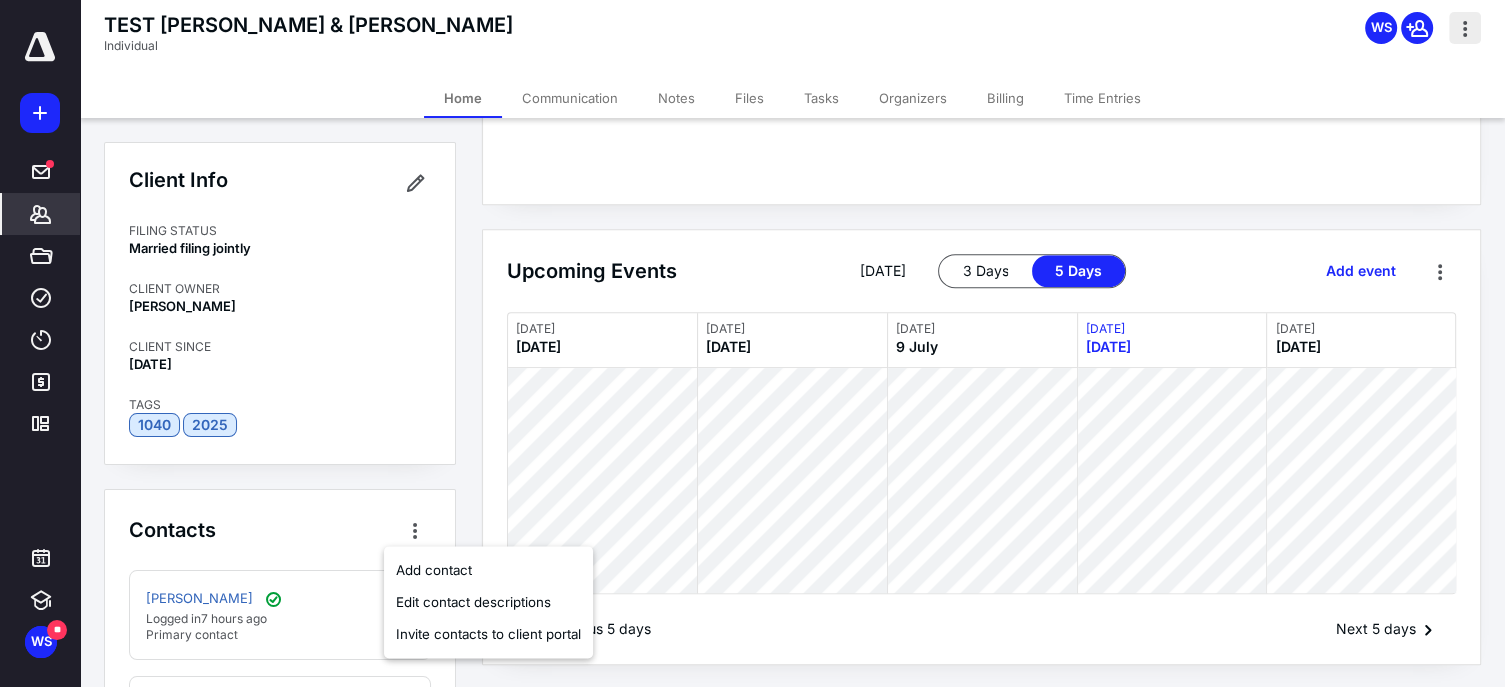 click at bounding box center (1465, 28) 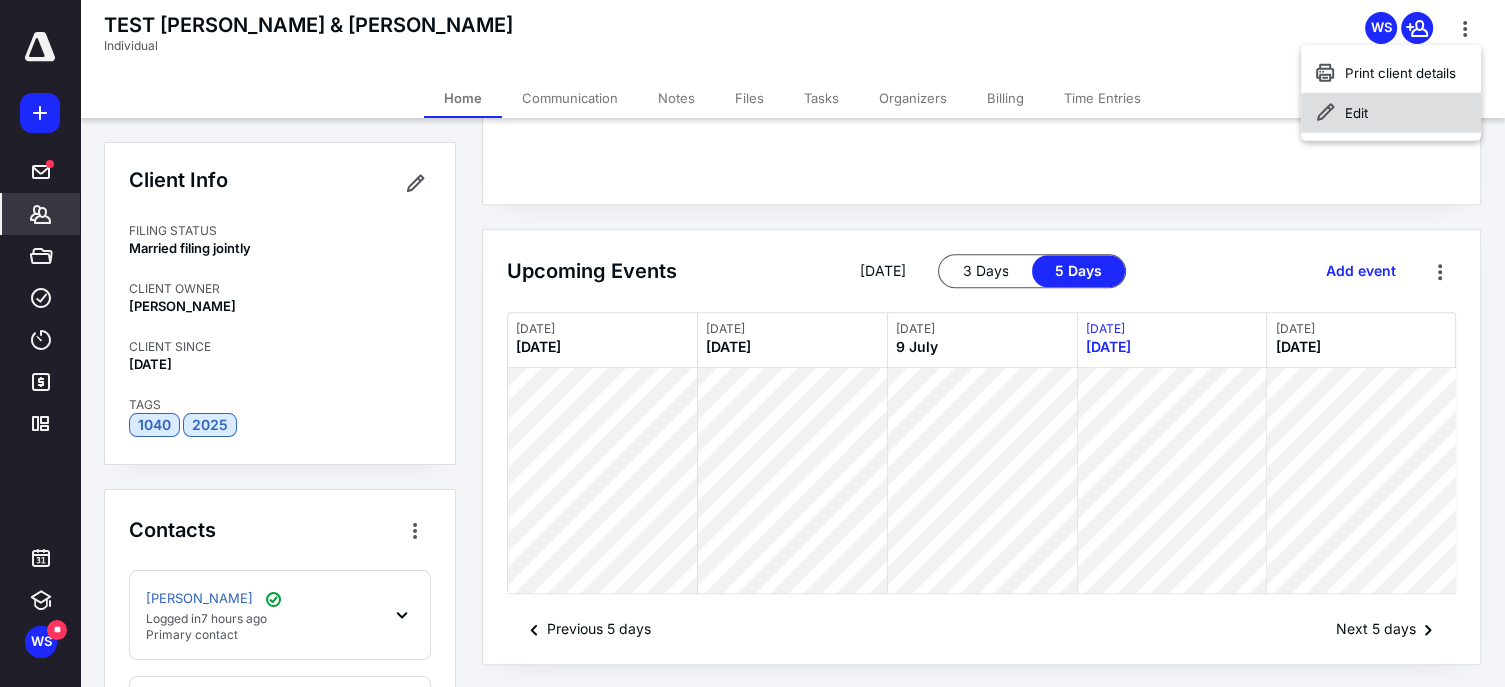 click on "Edit" at bounding box center (1391, 113) 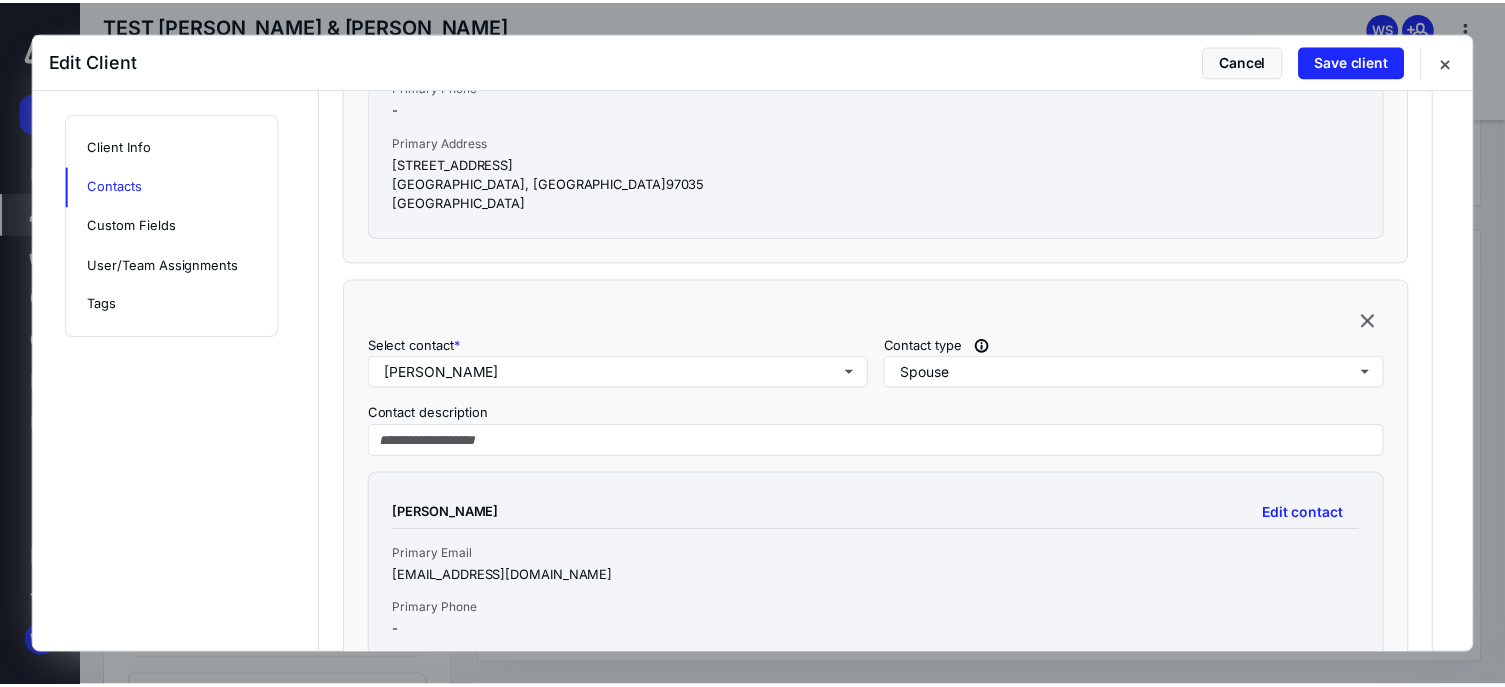 scroll, scrollTop: 1850, scrollLeft: 0, axis: vertical 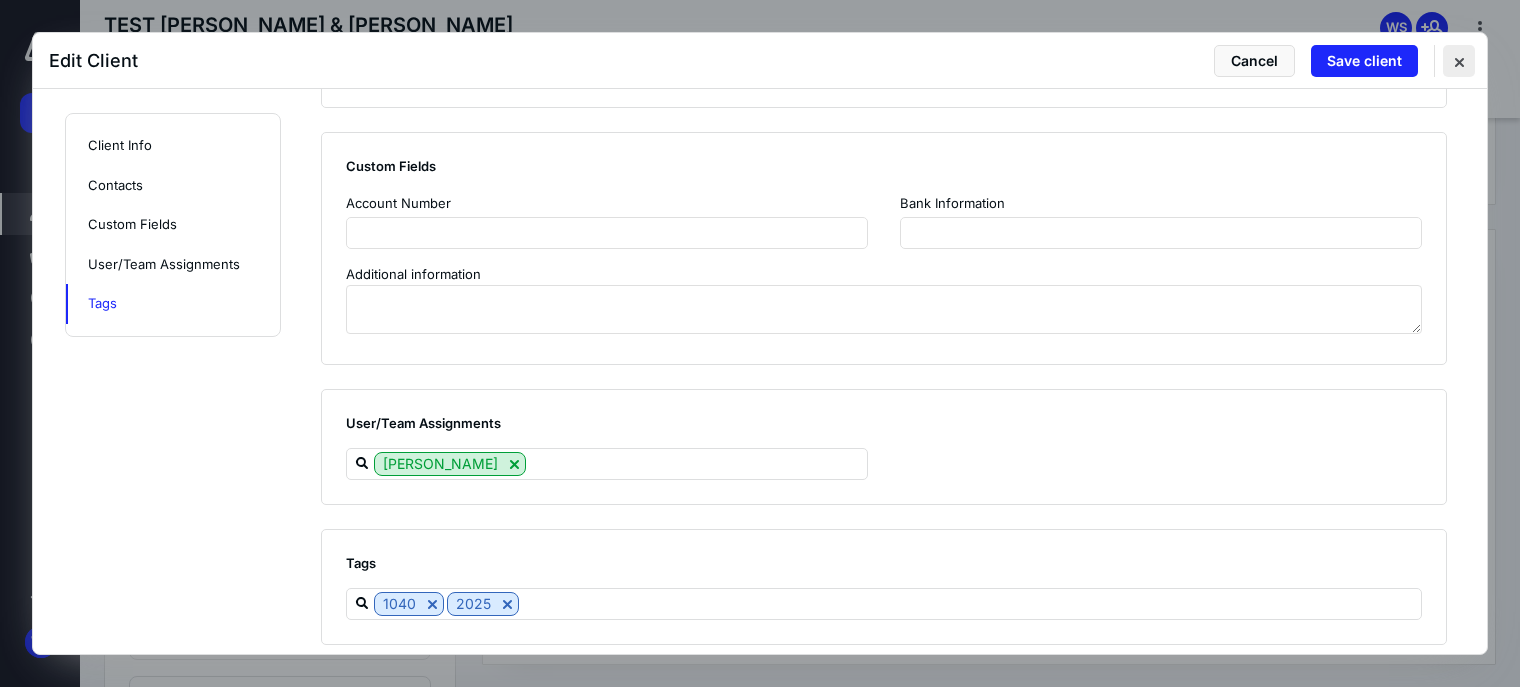 click at bounding box center [1459, 61] 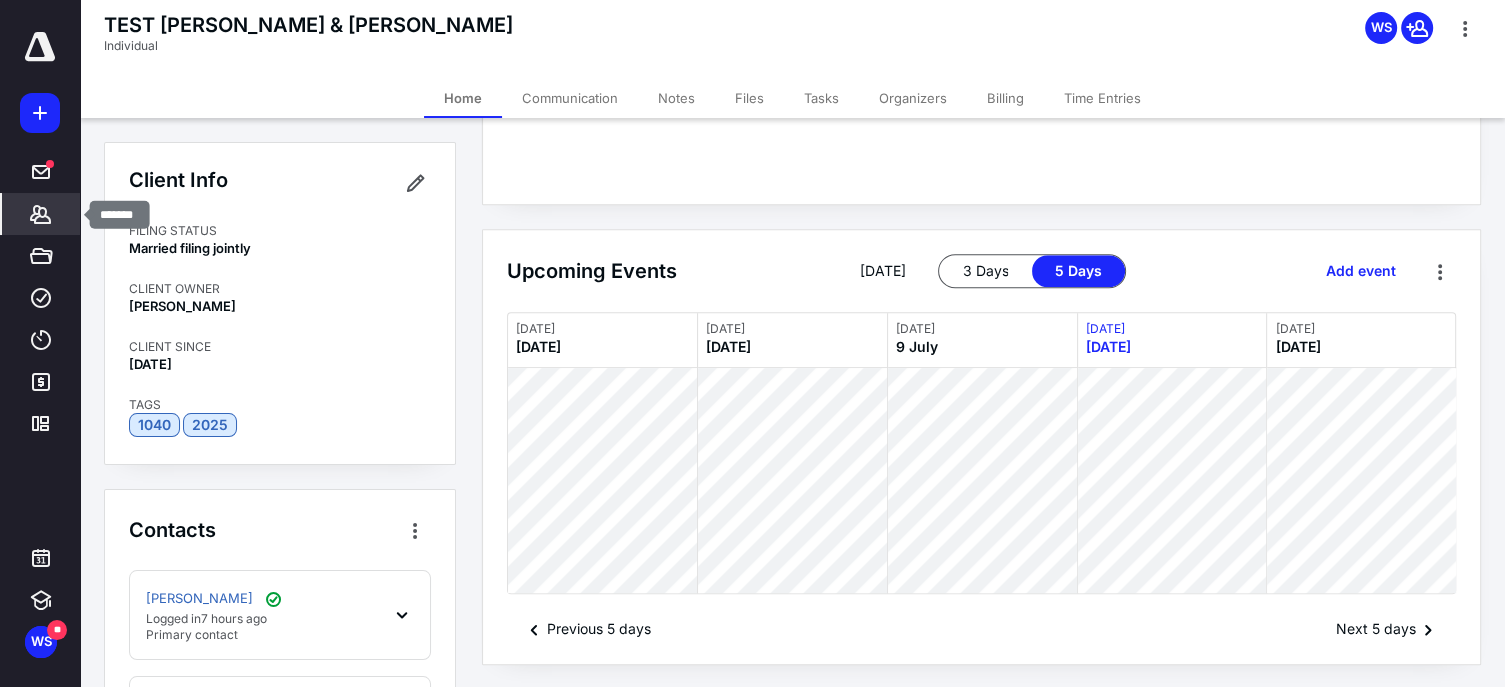 click 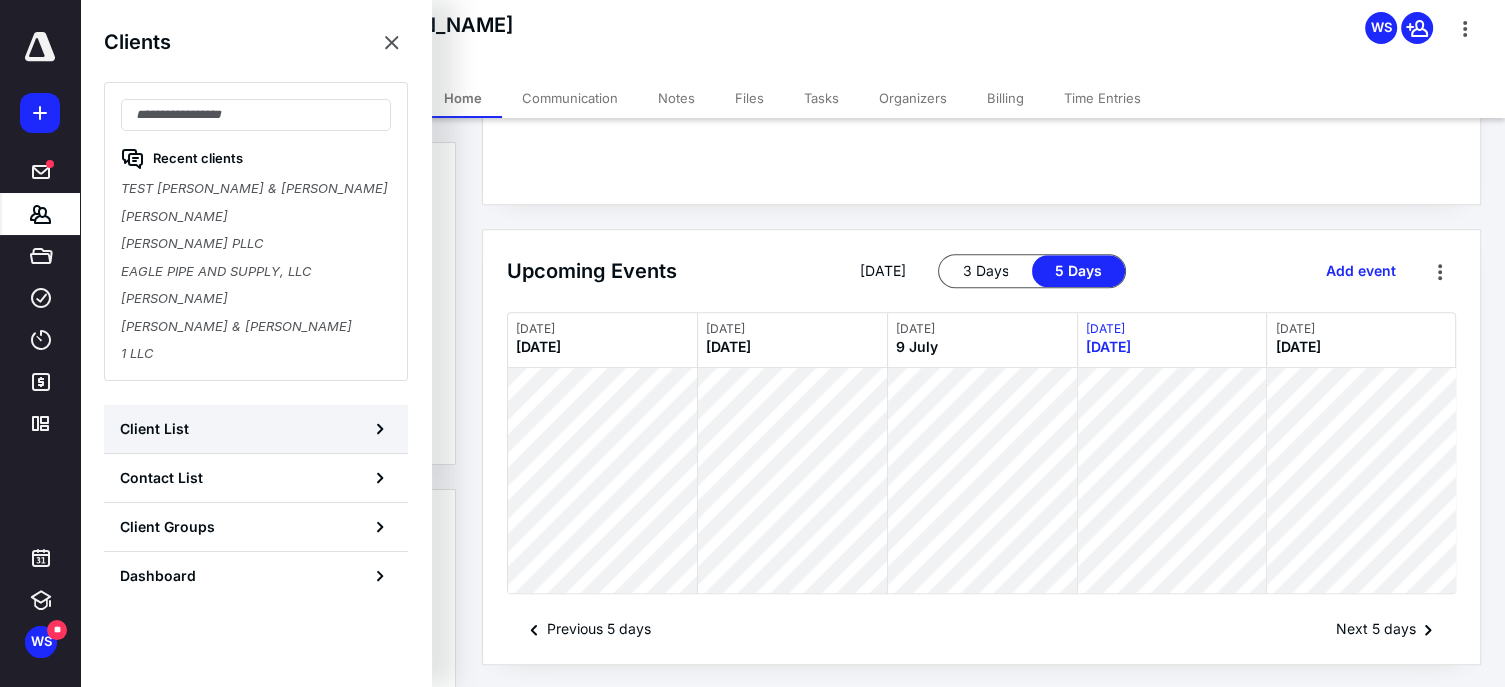 click on "Client List" at bounding box center [256, 429] 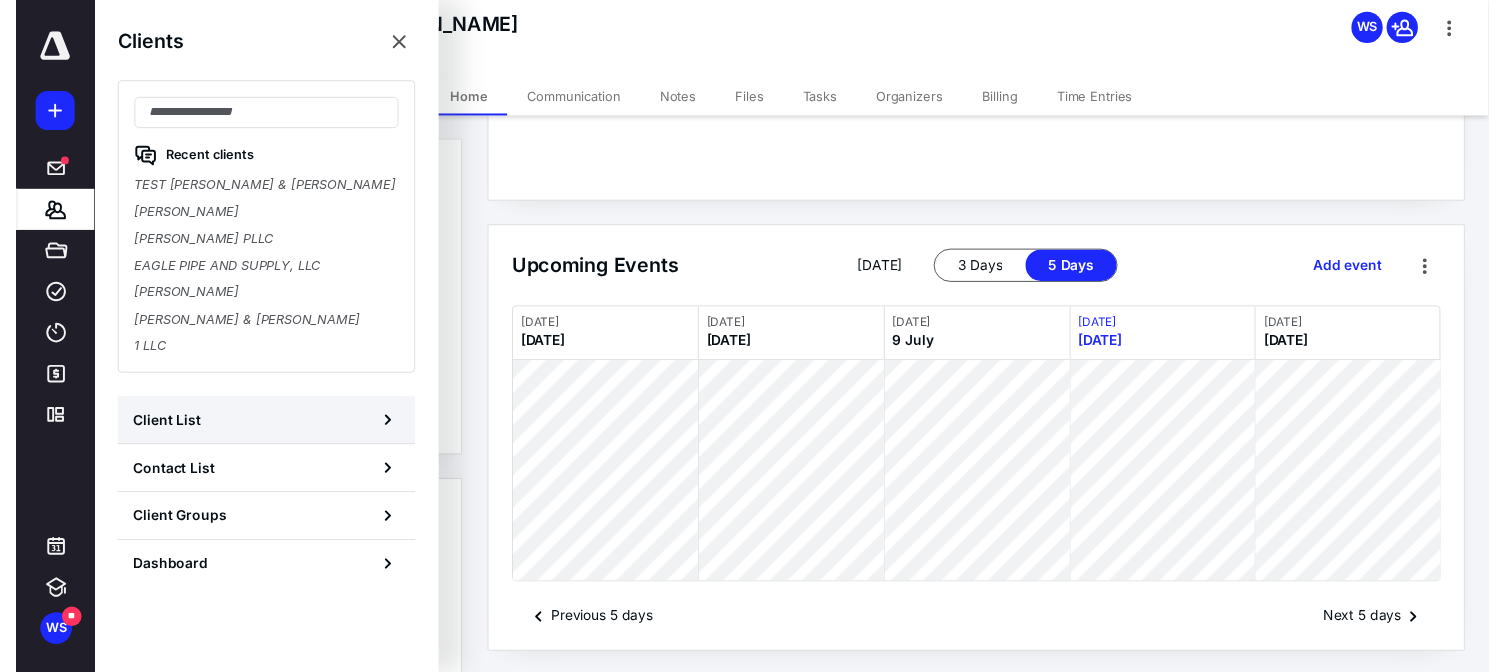 scroll, scrollTop: 0, scrollLeft: 0, axis: both 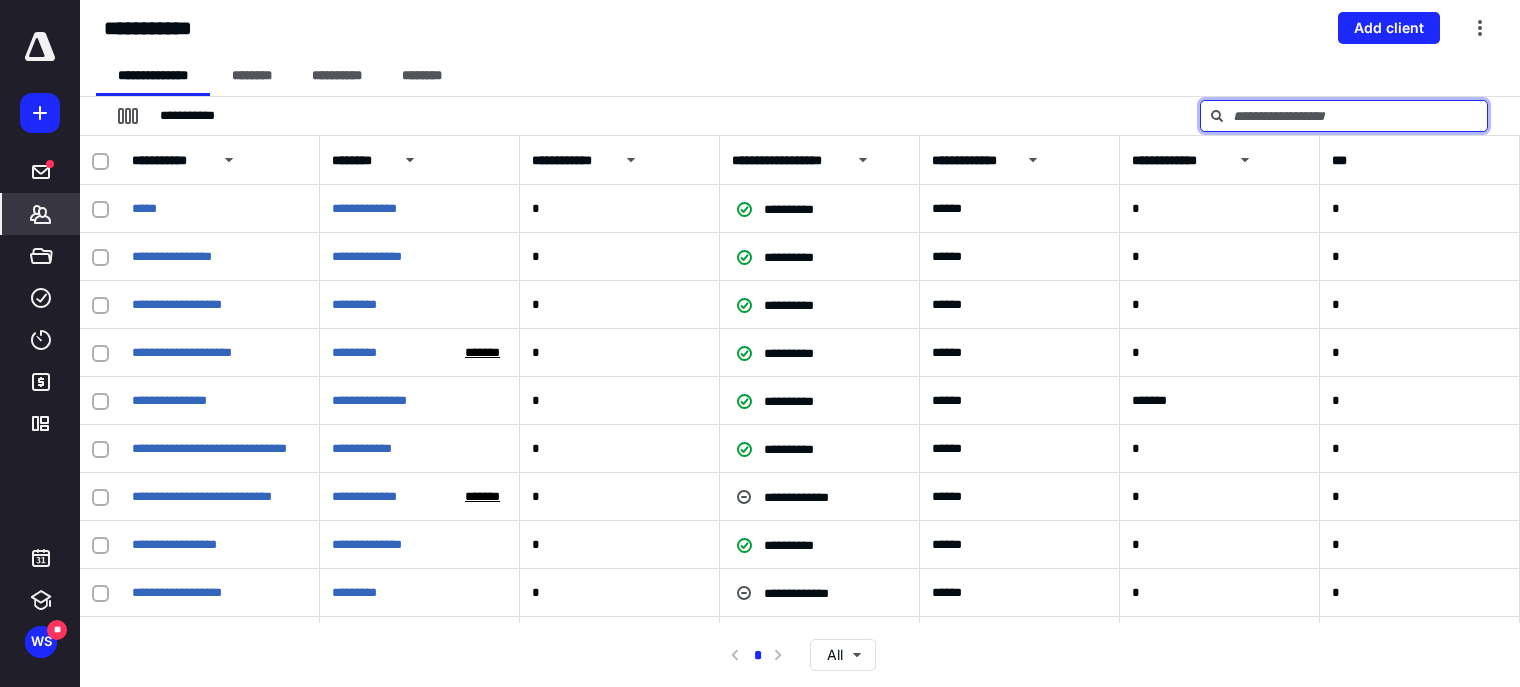 click at bounding box center (1344, 116) 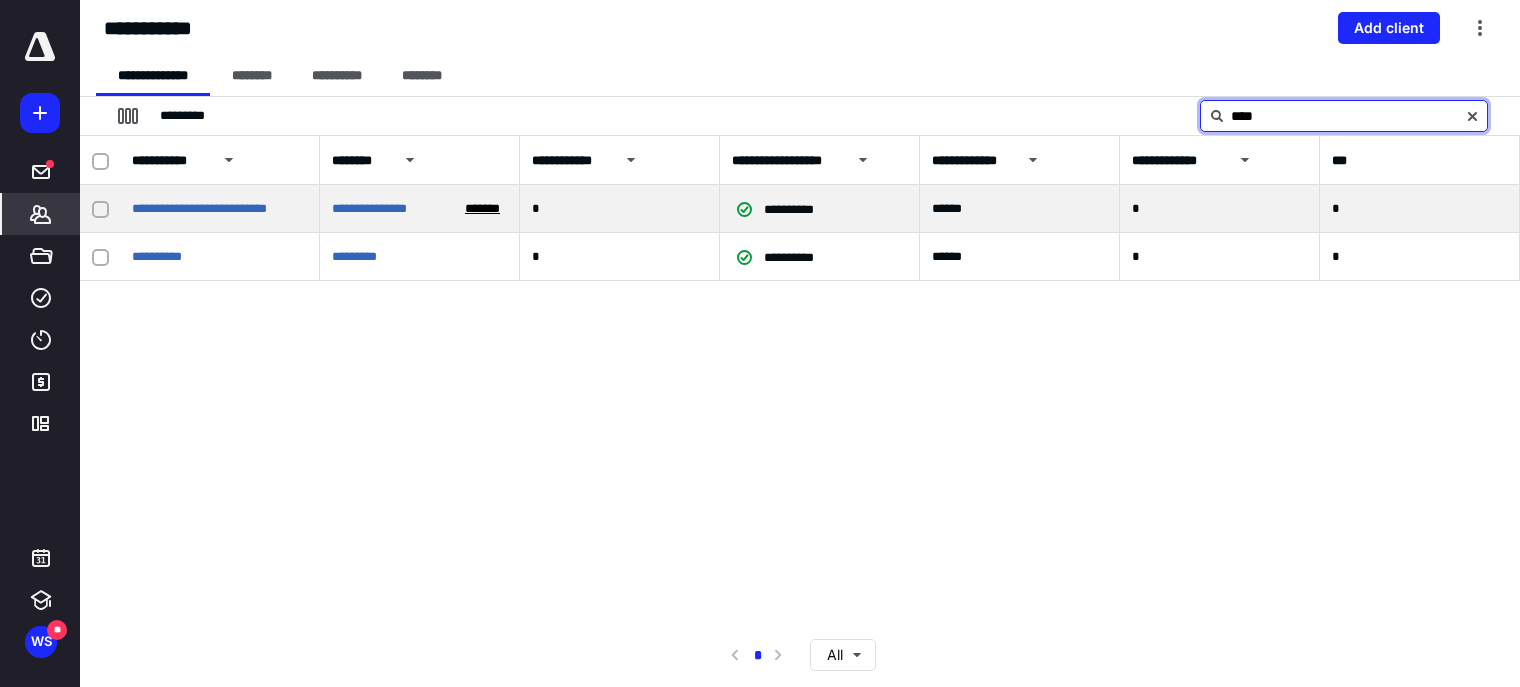 type on "****" 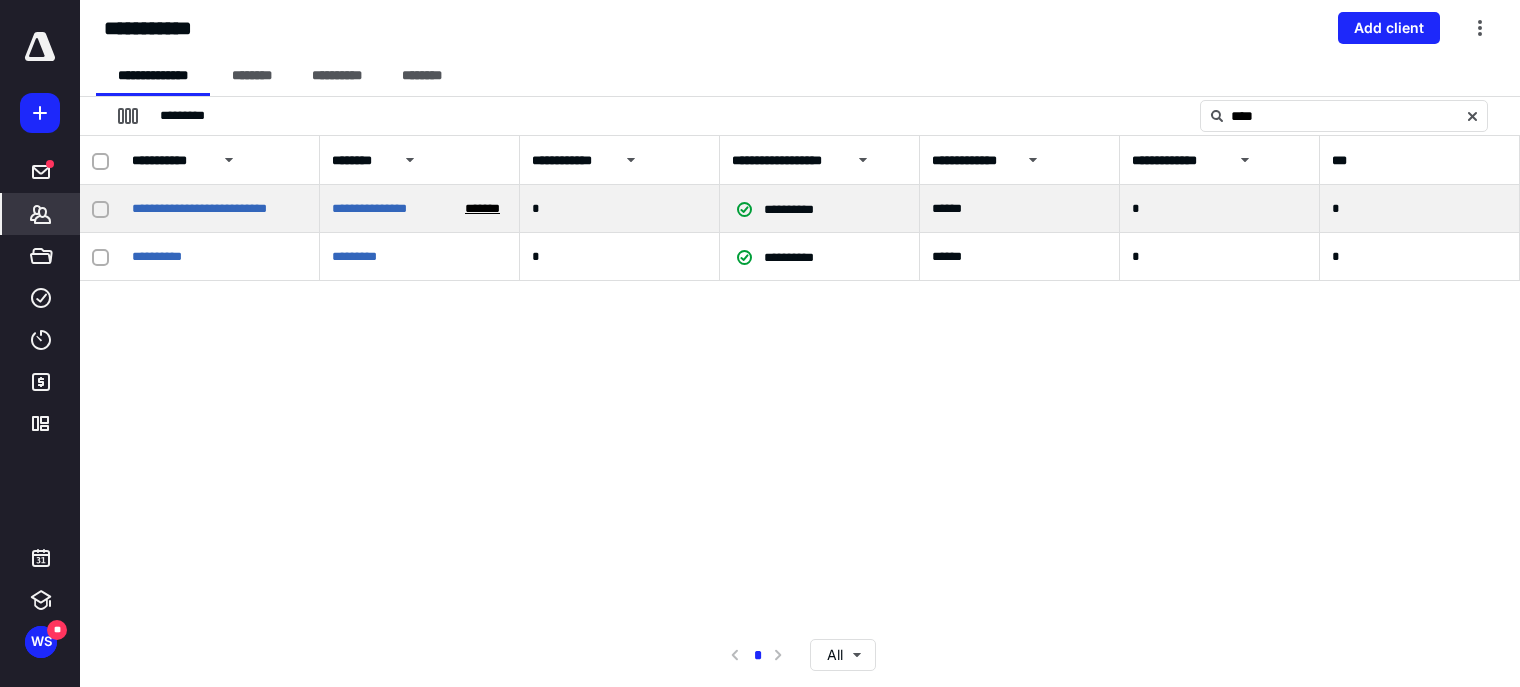 click 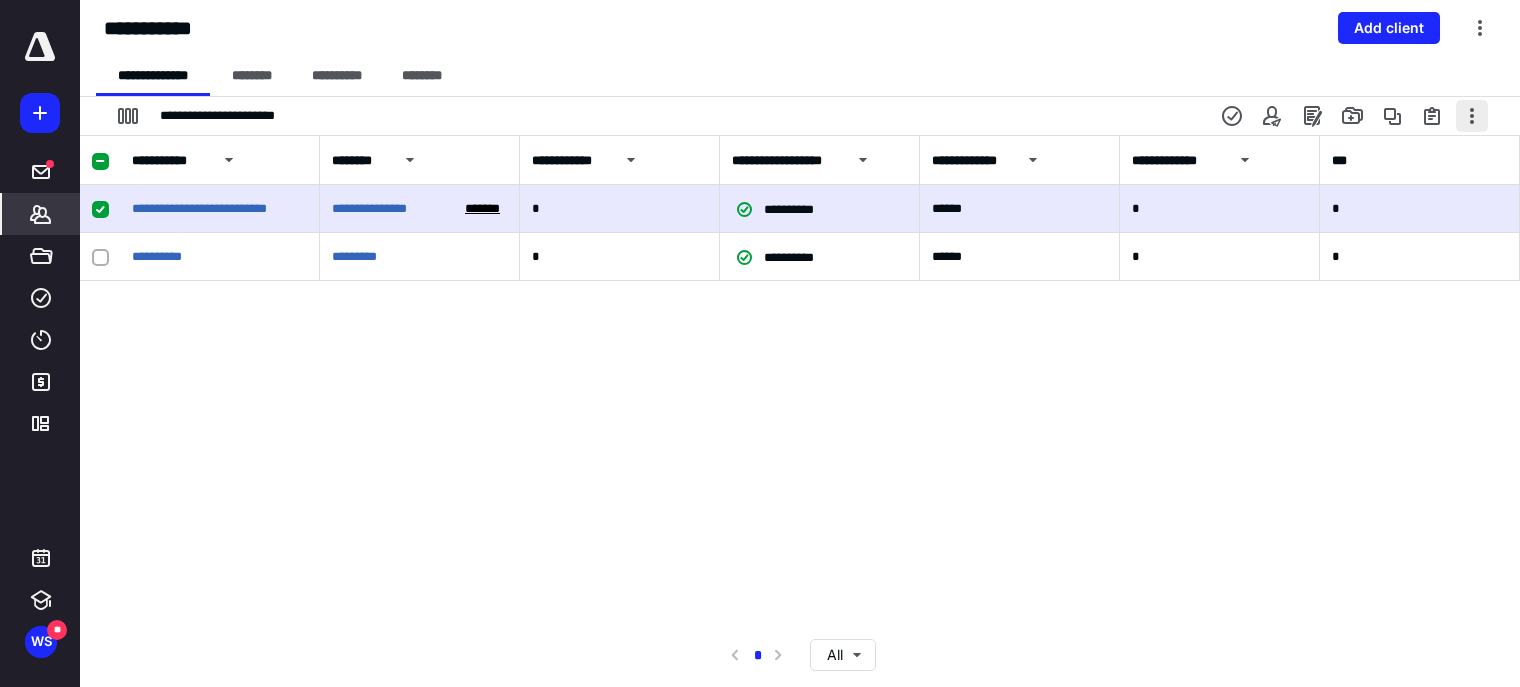 click at bounding box center (1472, 116) 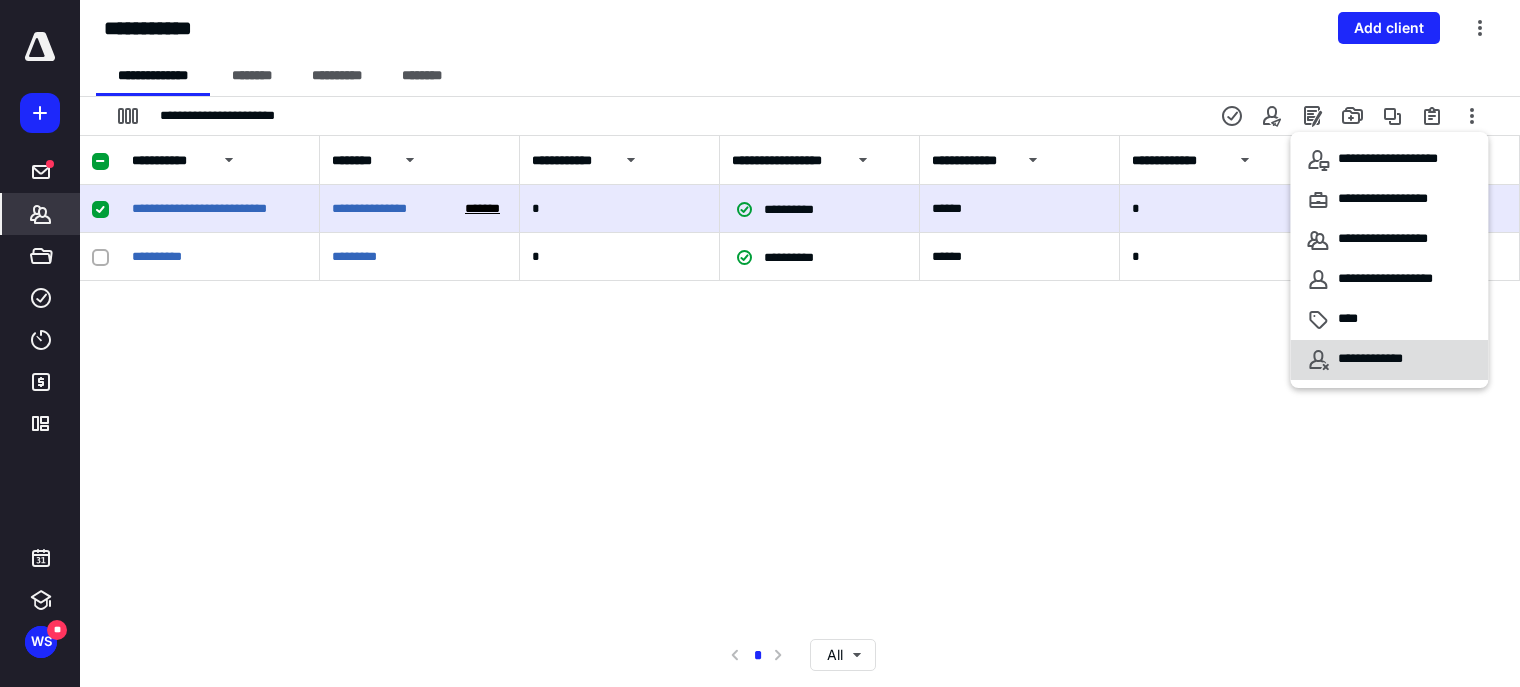 click on "**********" at bounding box center (1381, 360) 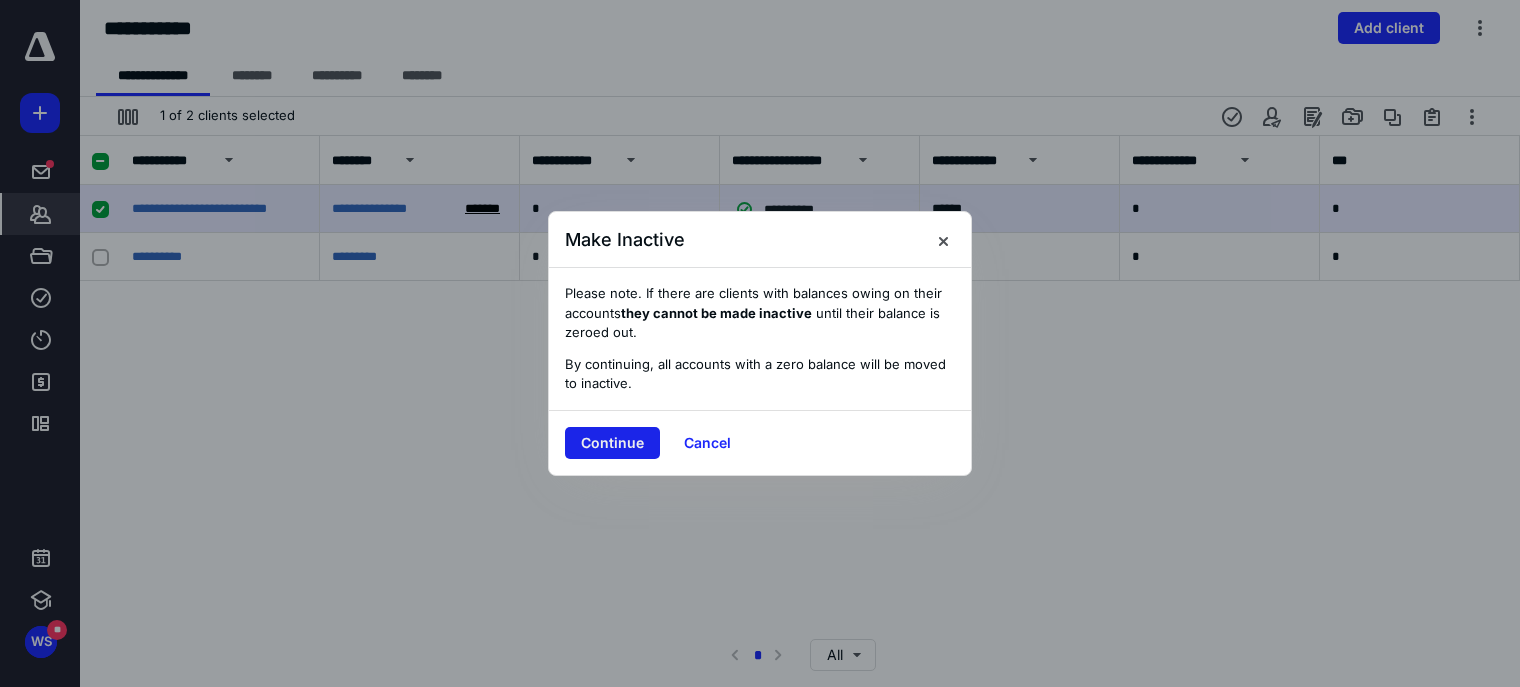 click on "Continue" at bounding box center (612, 443) 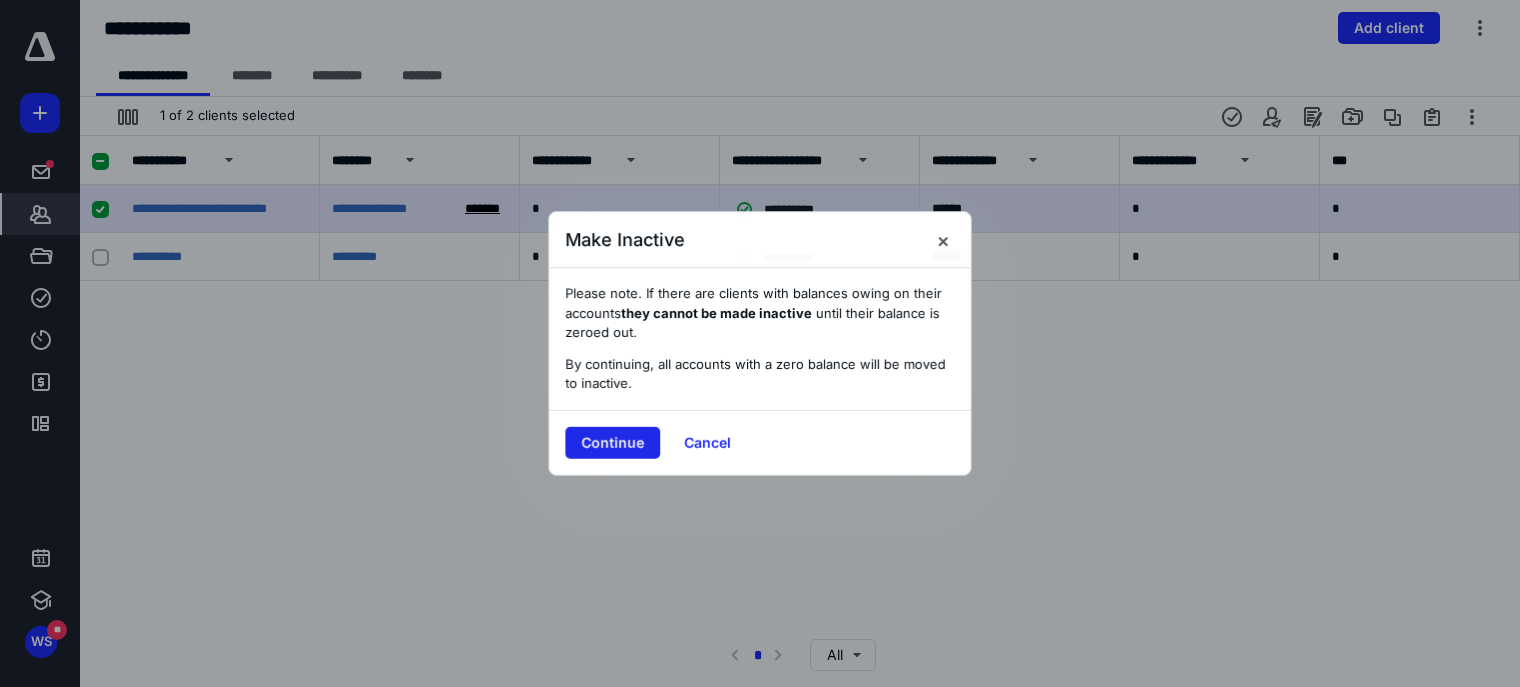 checkbox on "false" 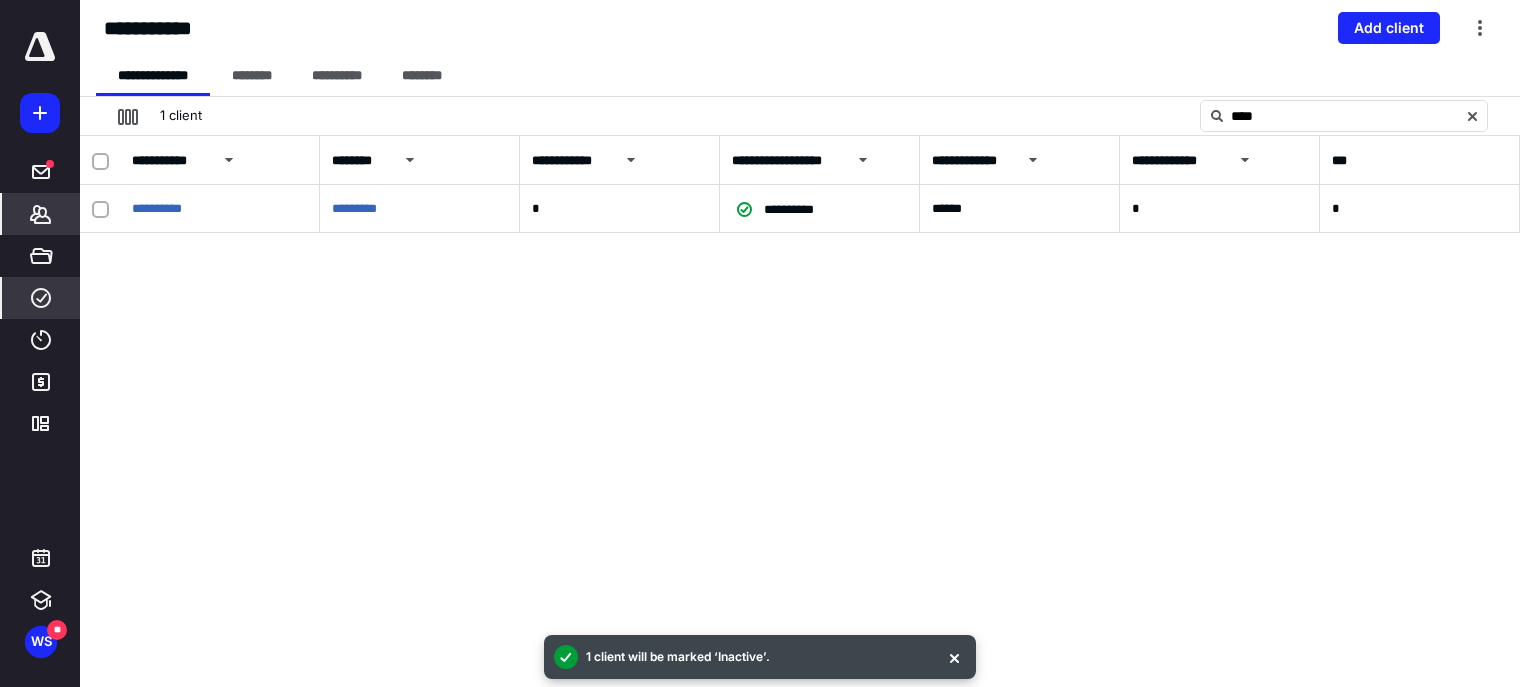 click 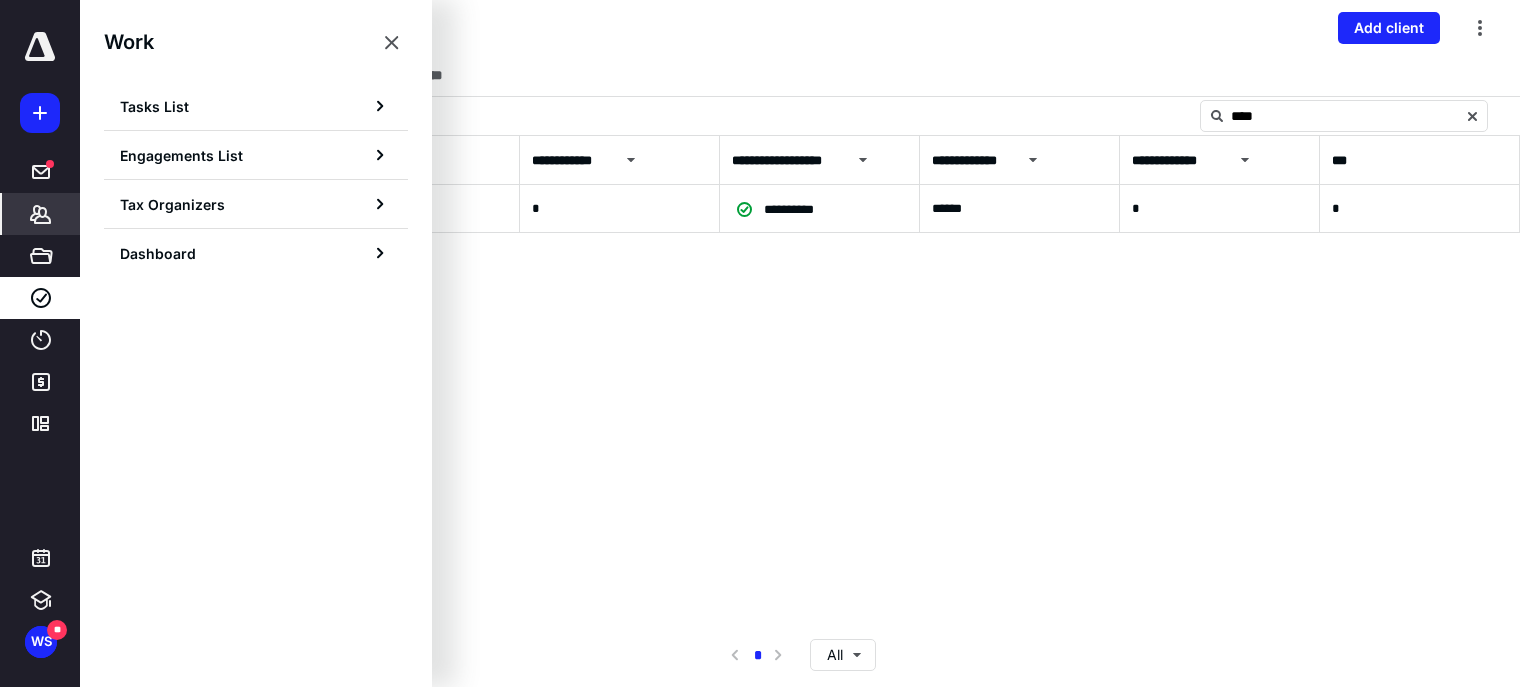 click on "Tasks List" at bounding box center (256, 106) 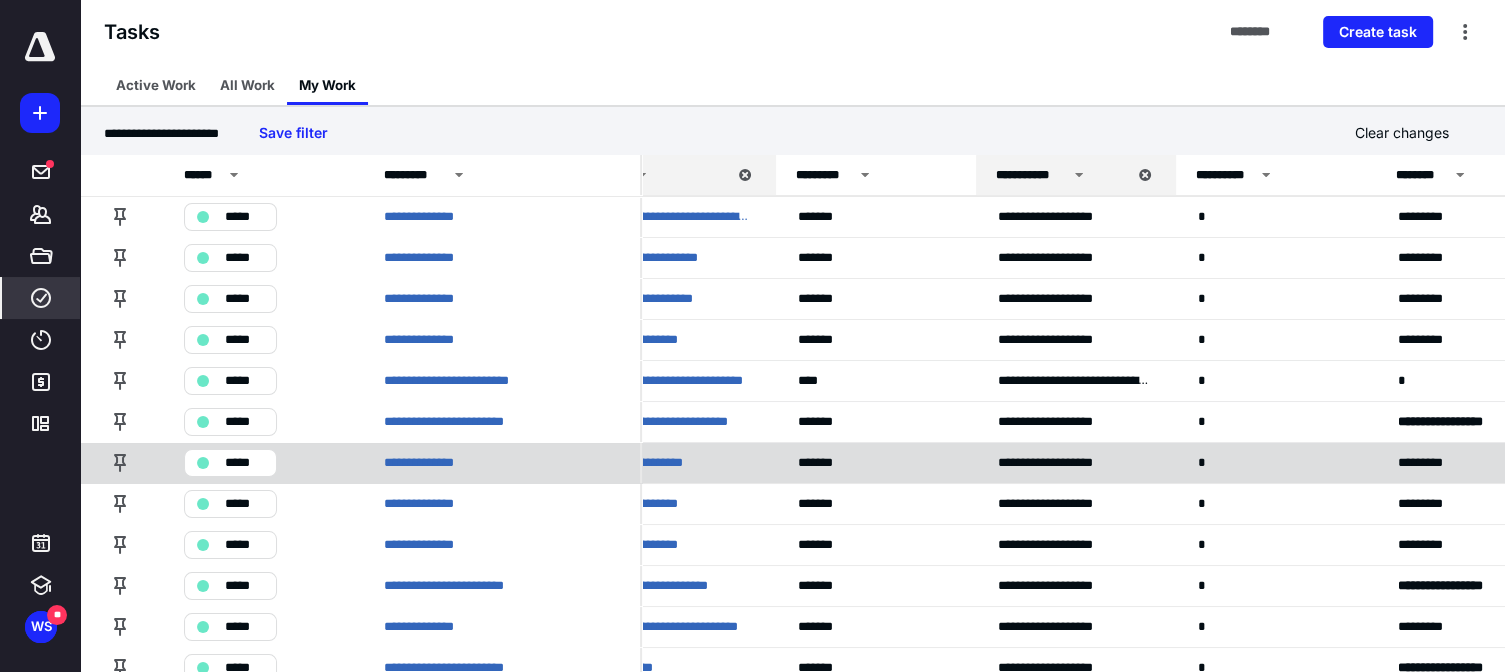 scroll, scrollTop: 4, scrollLeft: 68, axis: both 